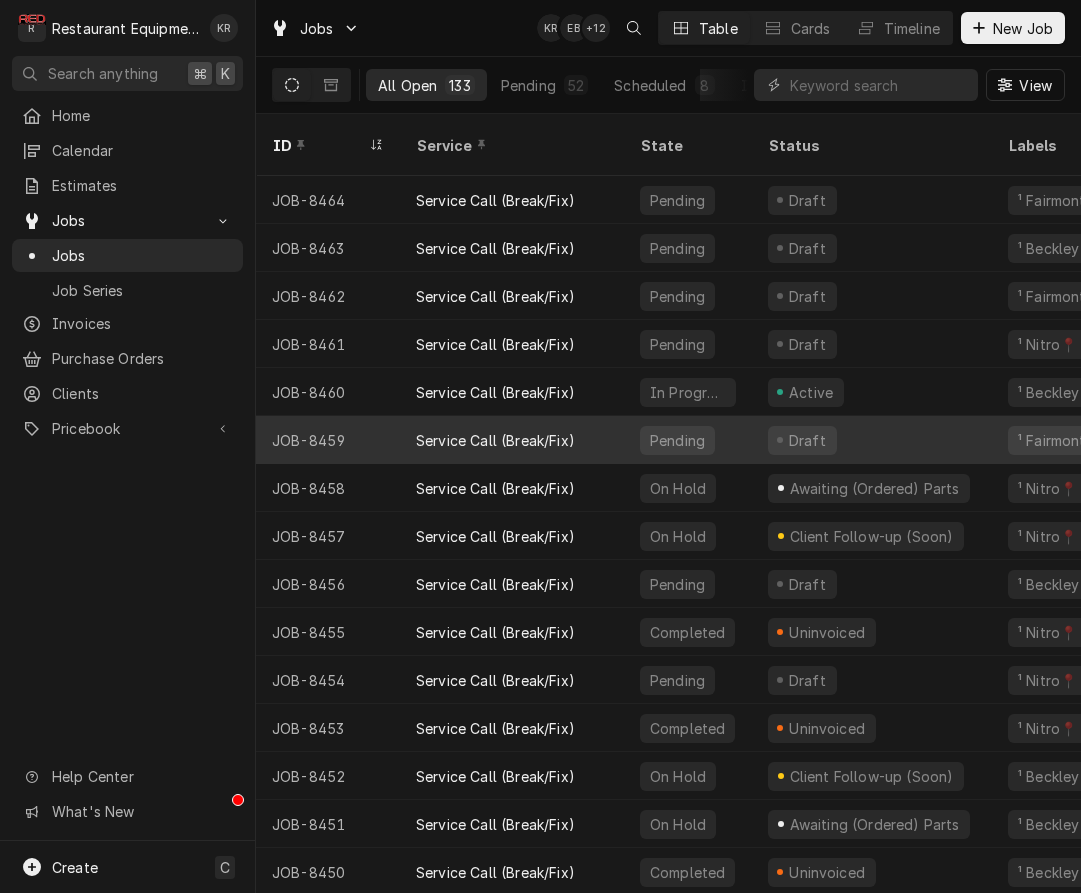 scroll, scrollTop: 0, scrollLeft: 0, axis: both 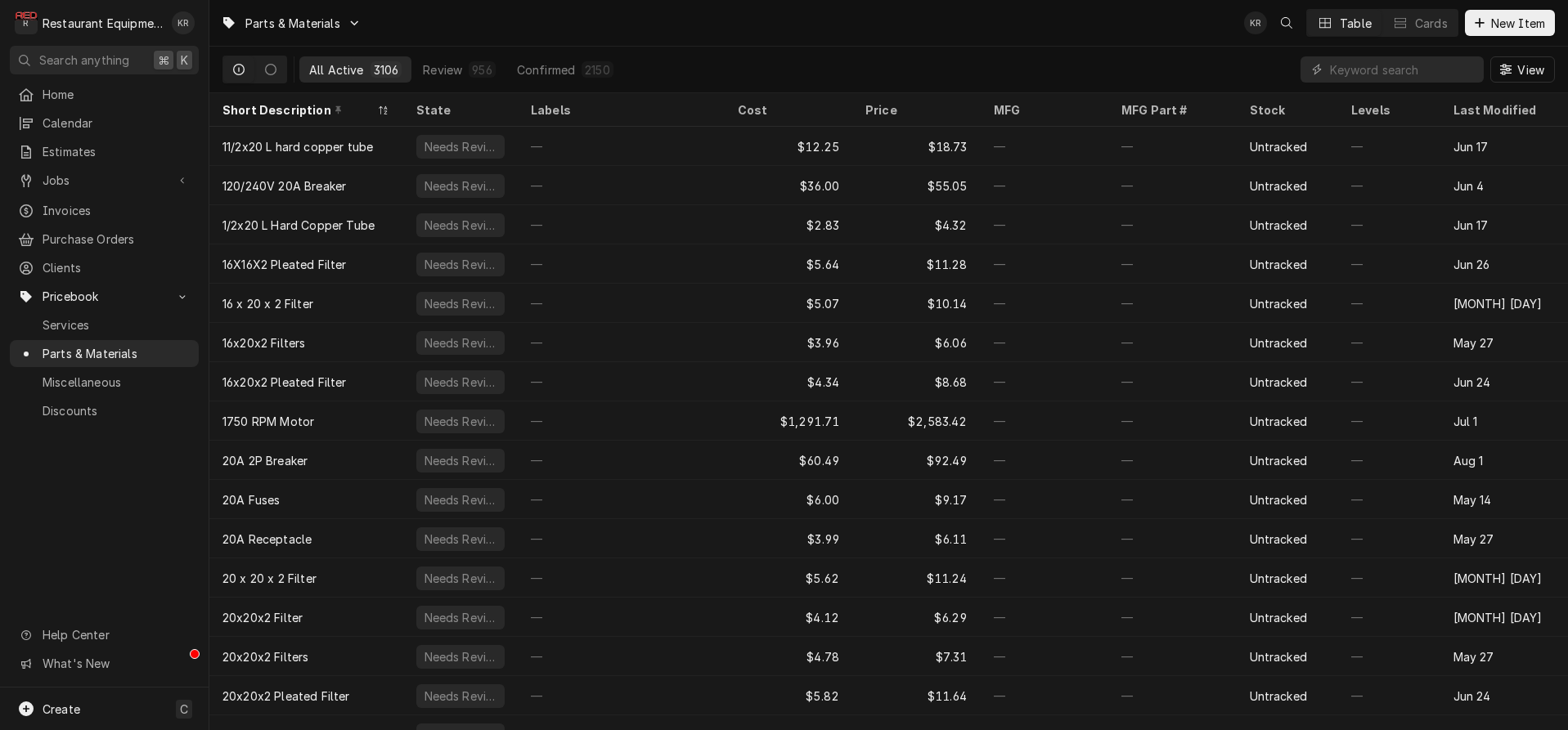 click at bounding box center [1403, 69] 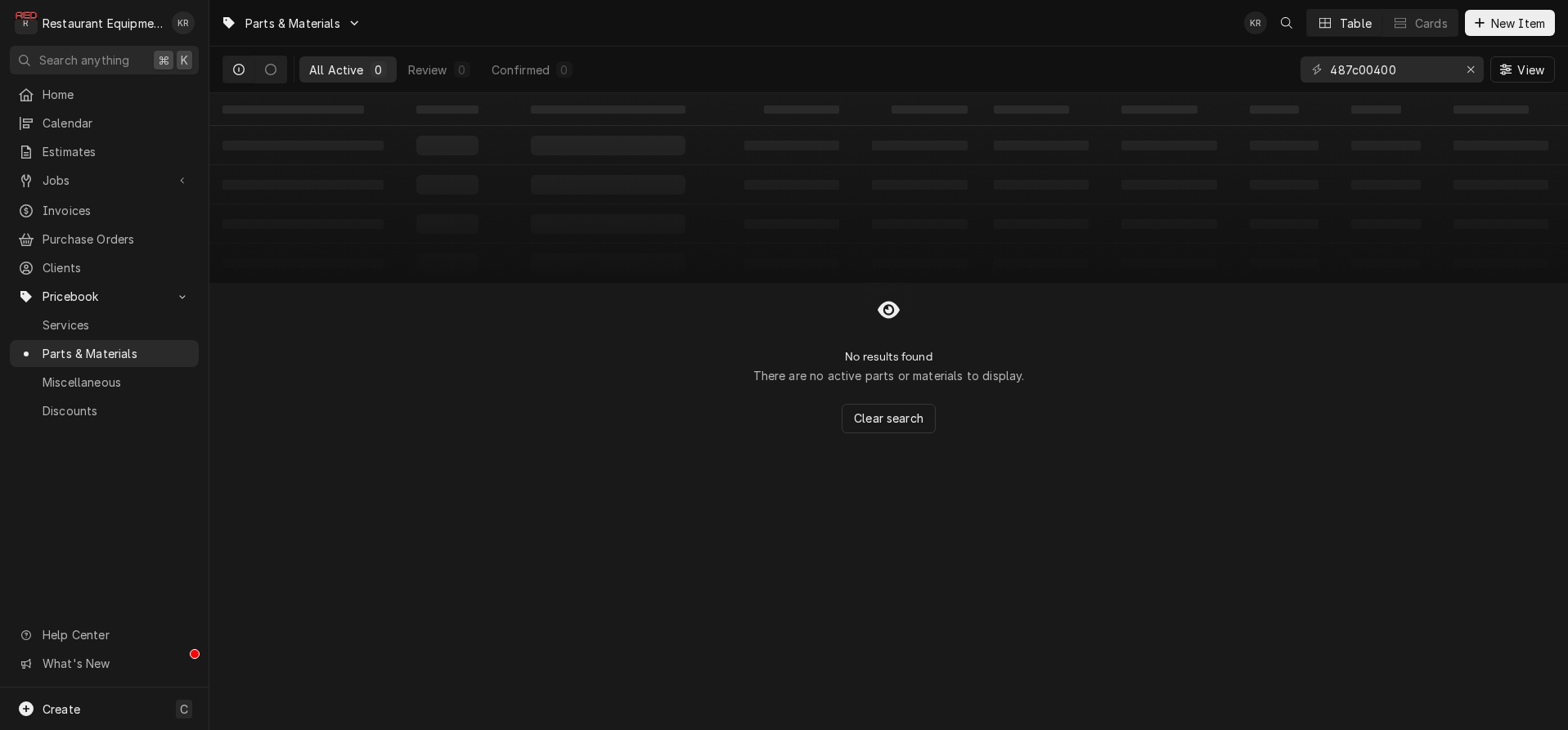 drag, startPoint x: 1404, startPoint y: 69, endPoint x: 1345, endPoint y: 66, distance: 59.076222 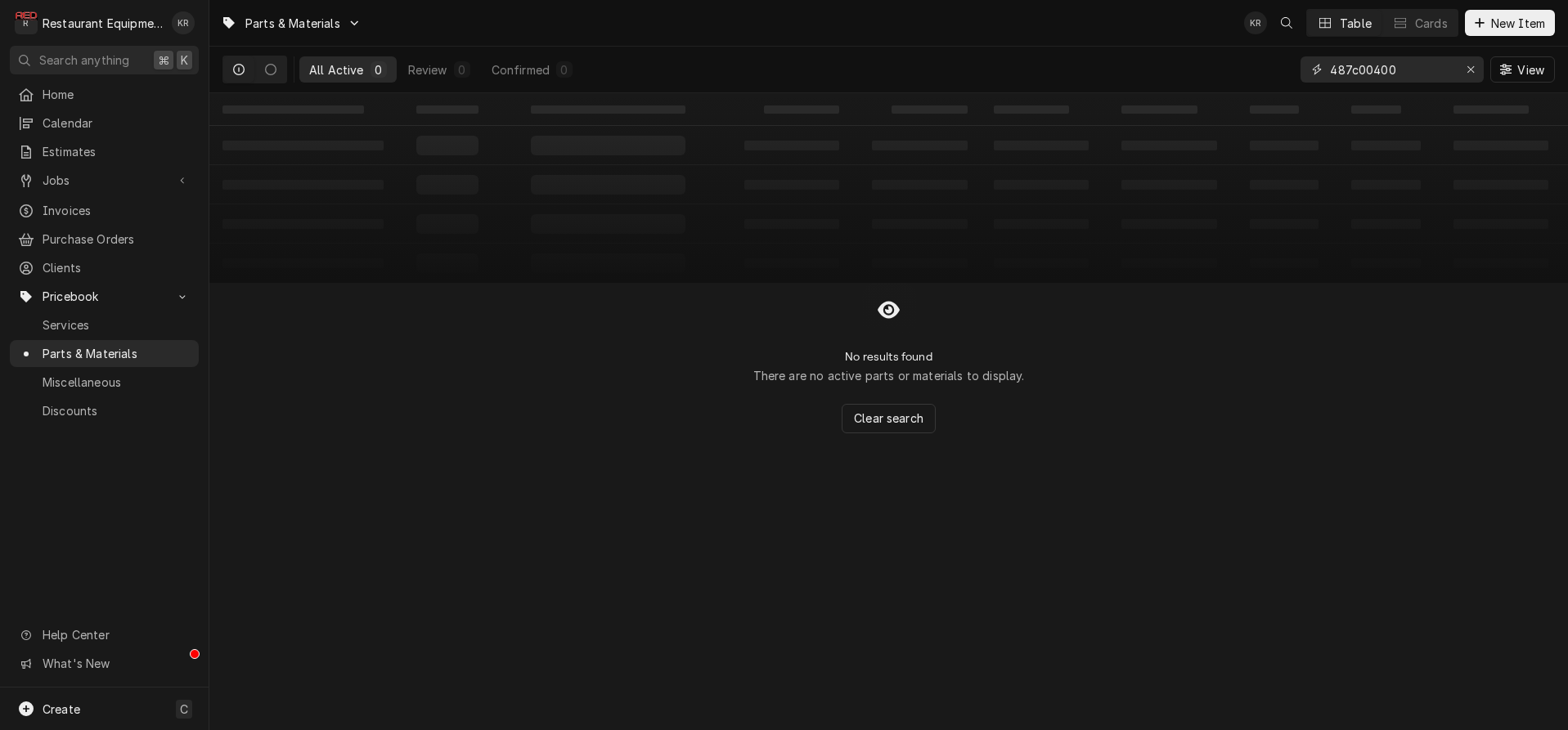 drag, startPoint x: 1473, startPoint y: 70, endPoint x: 1478, endPoint y: 57, distance: 13.928388 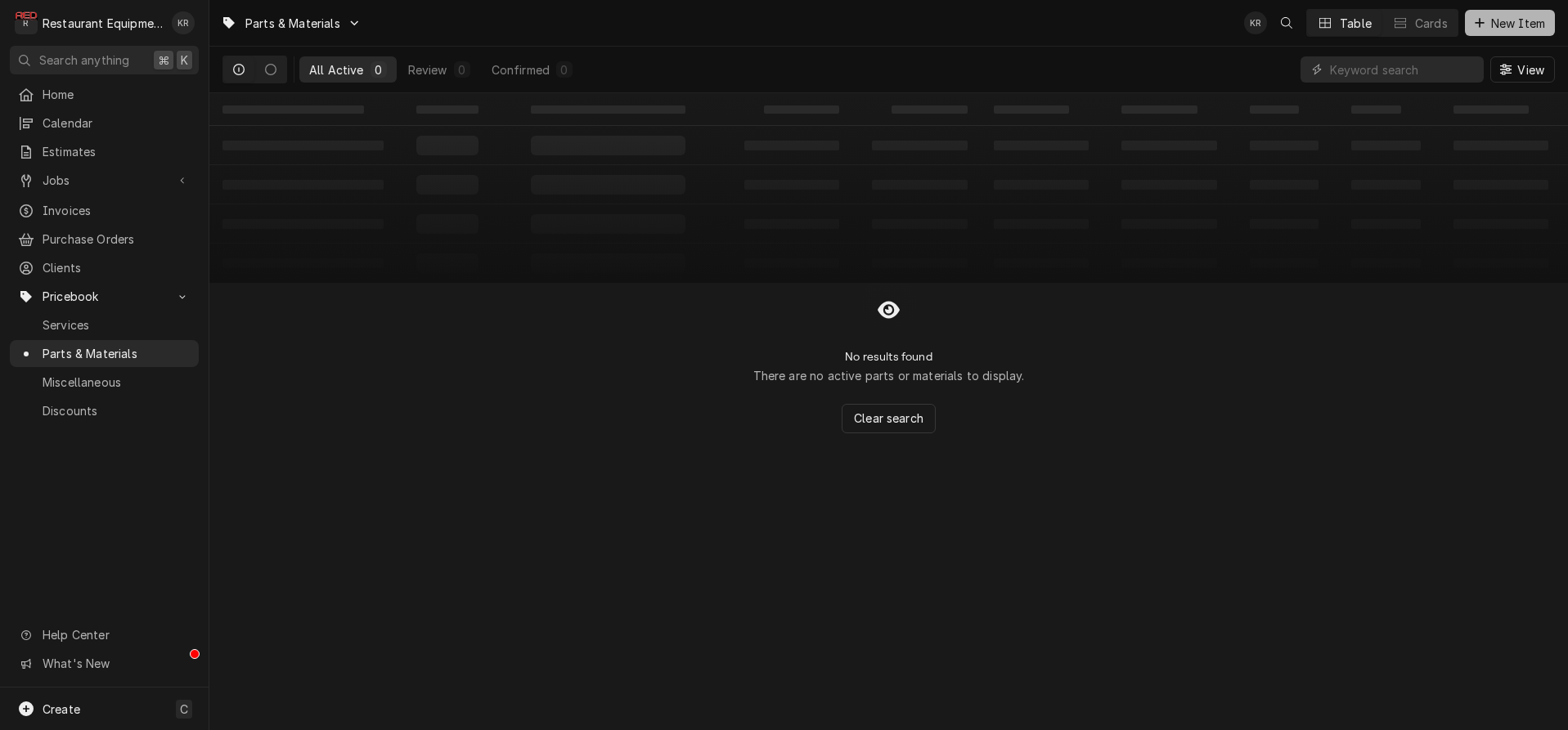 click on "New Item" at bounding box center (1510, 23) 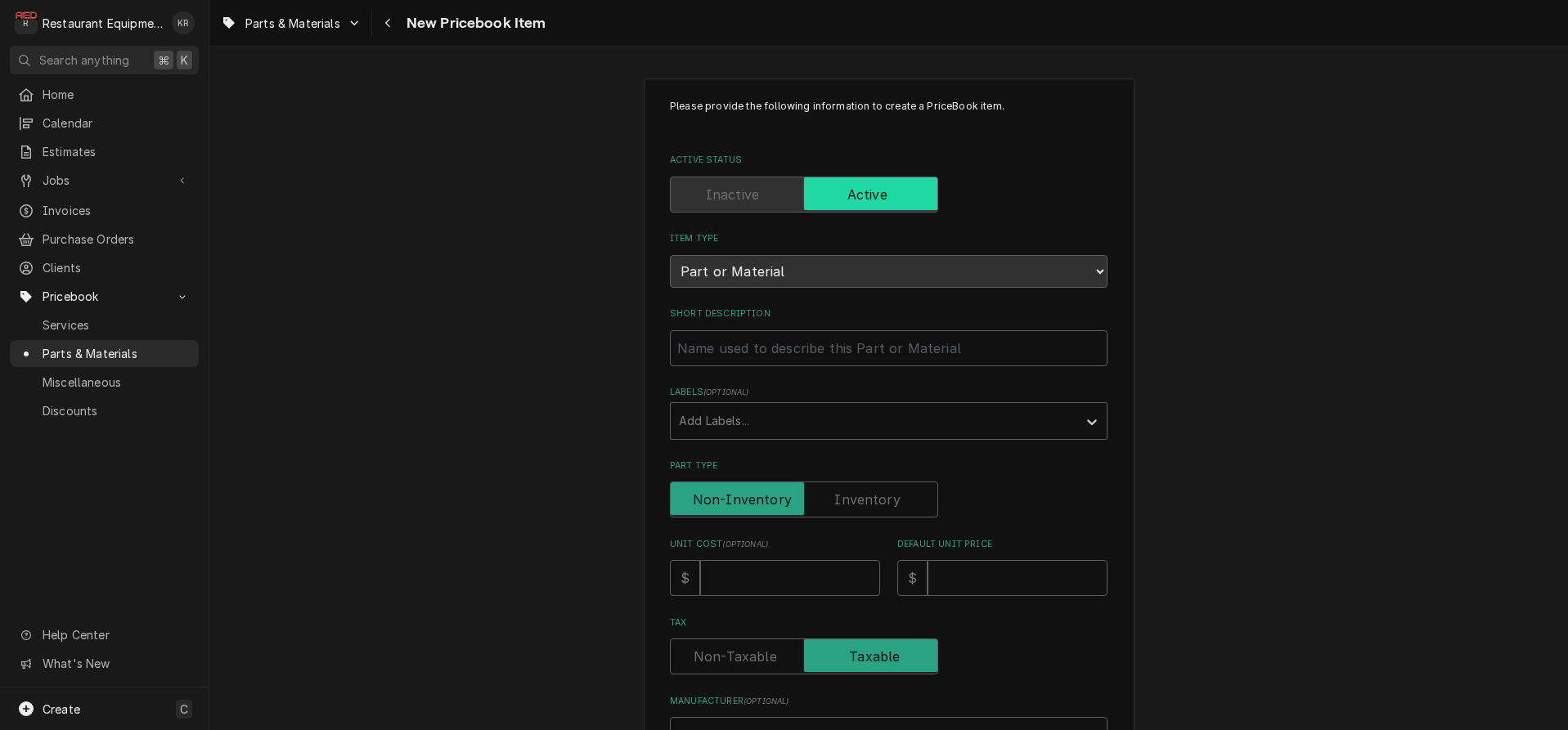 scroll, scrollTop: 0, scrollLeft: 0, axis: both 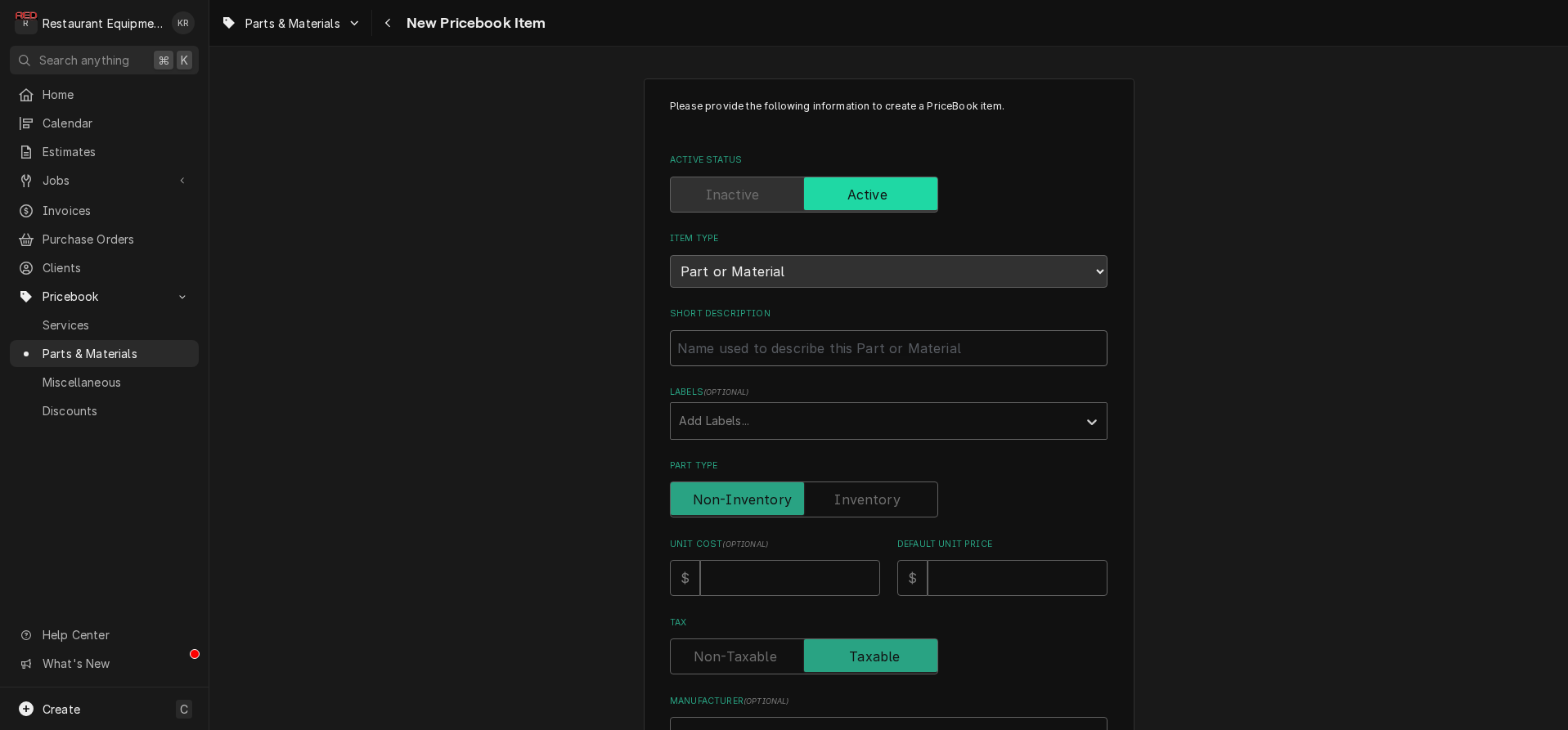 click on "Short Description" at bounding box center (888, 348) 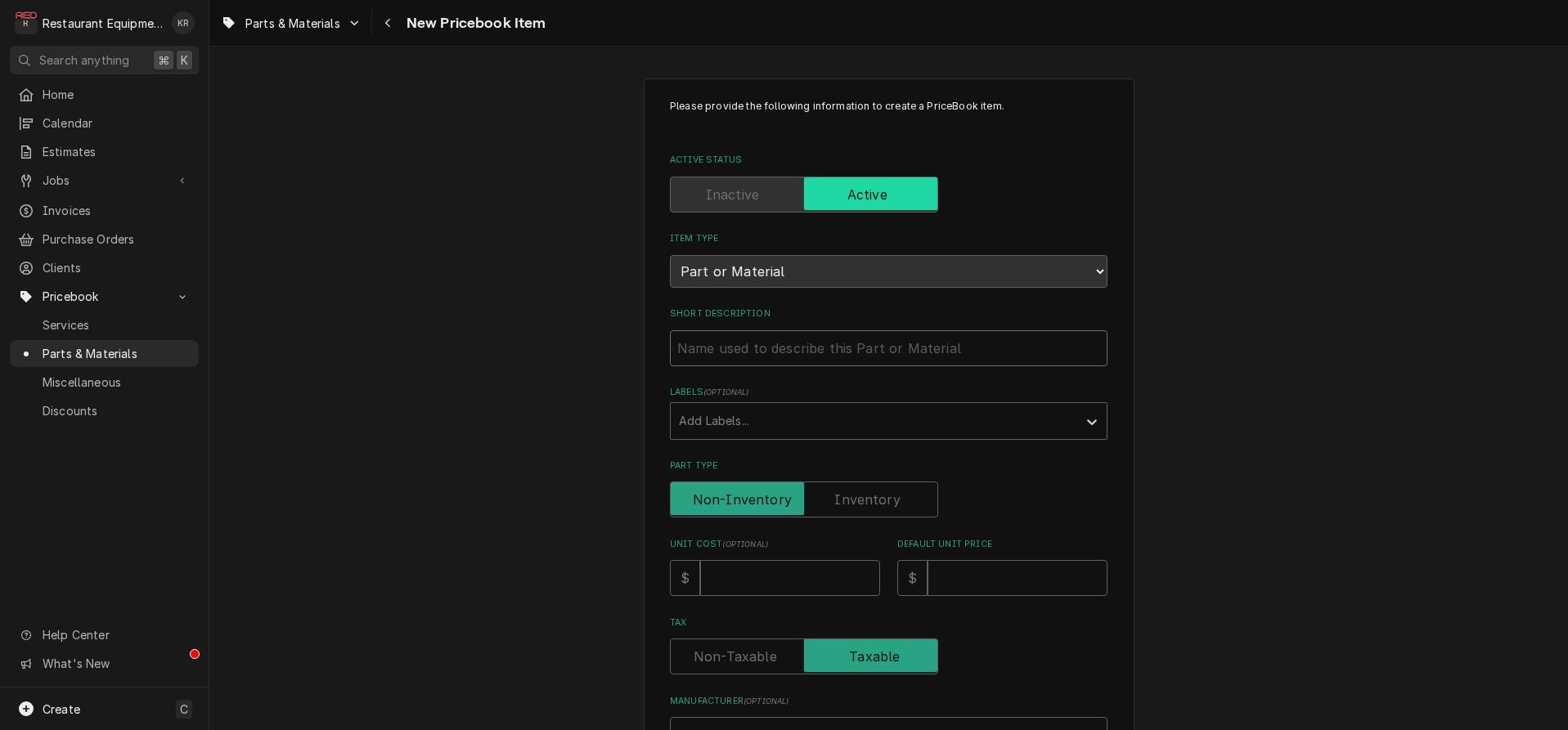 paste on "Kason [PART_NUMBER] Push Handle, Inside Release, Frost-Free" 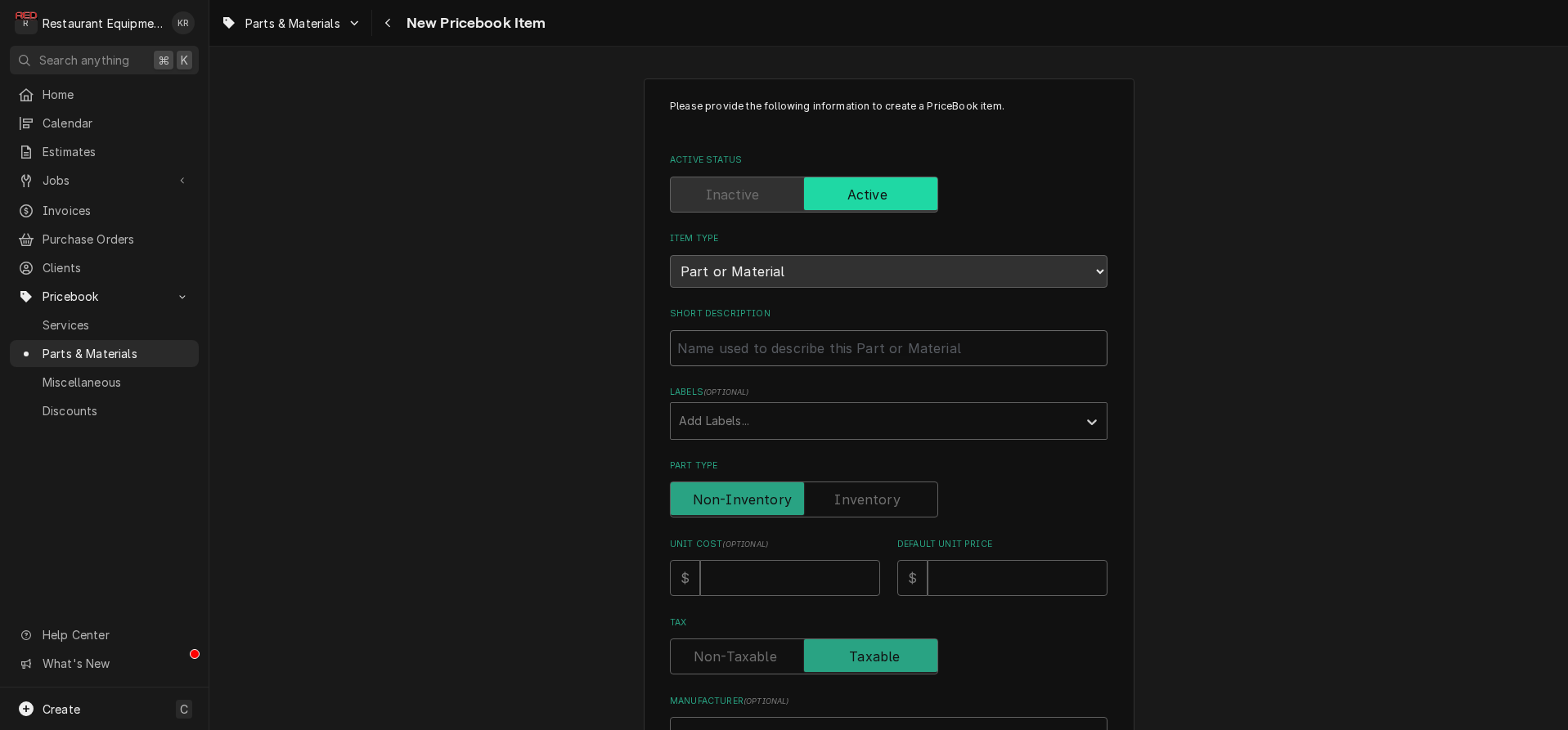 type on "Kason [PART_NUMBER] Push Handle, Inside Release, Frost-Free" 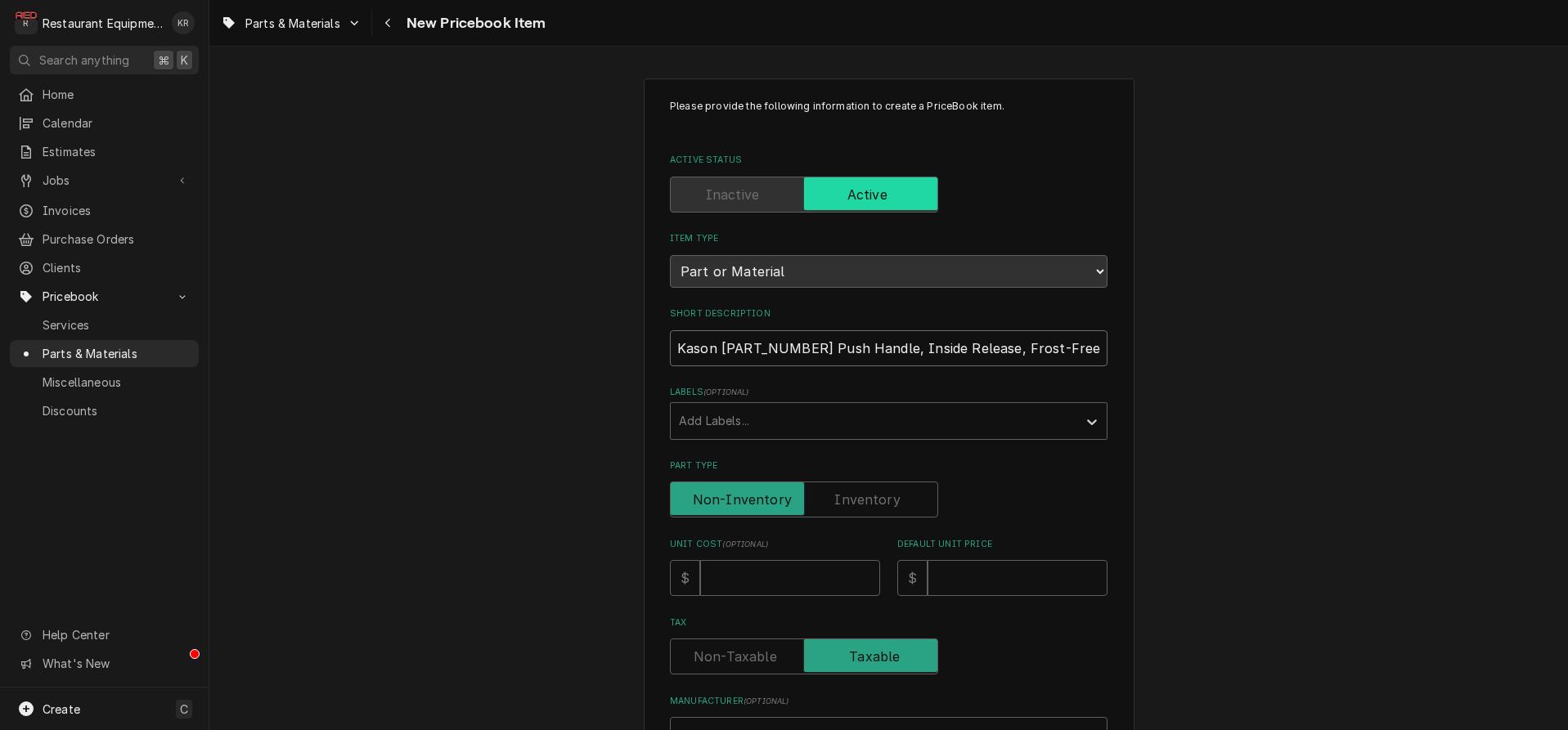 type on "x" 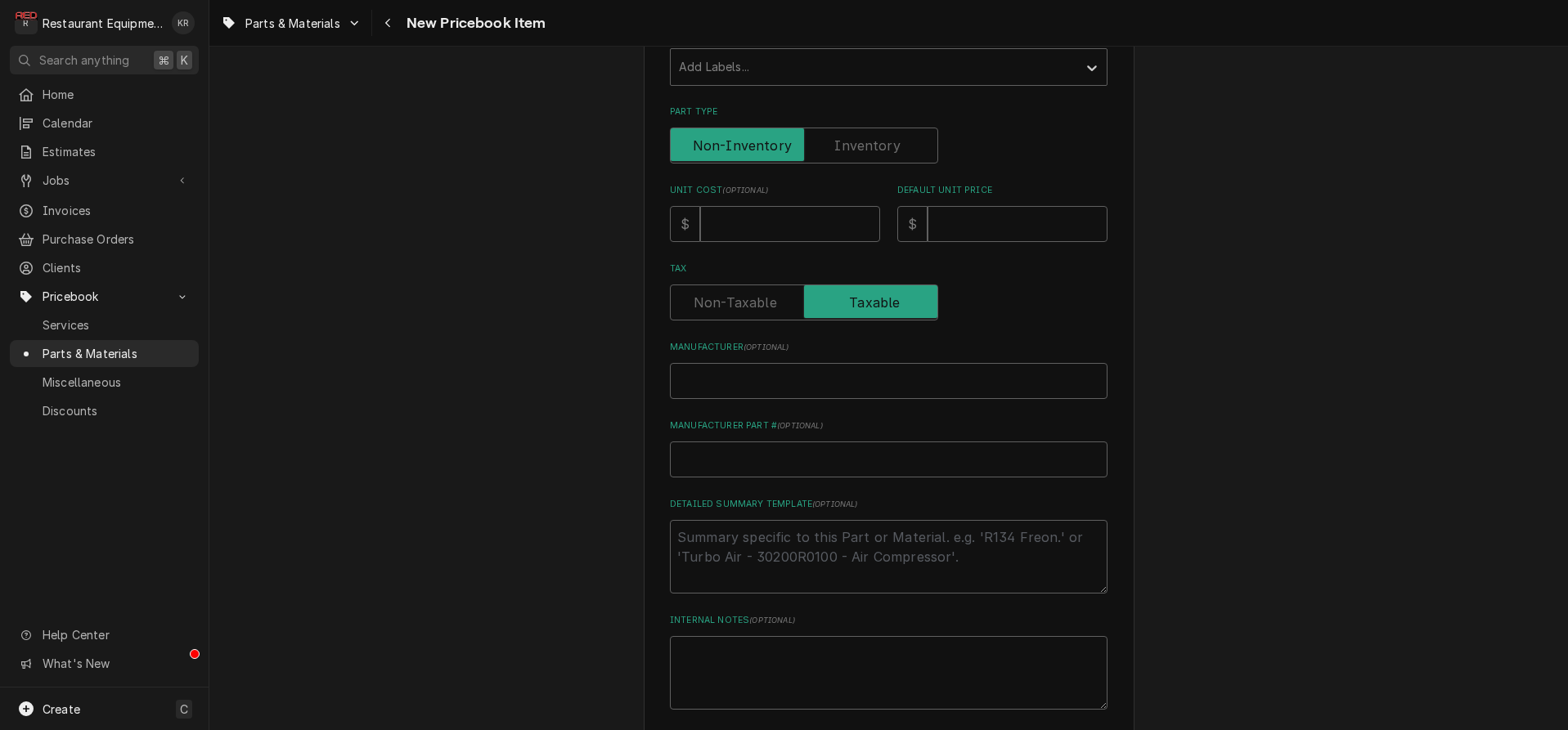 scroll, scrollTop: 334, scrollLeft: 0, axis: vertical 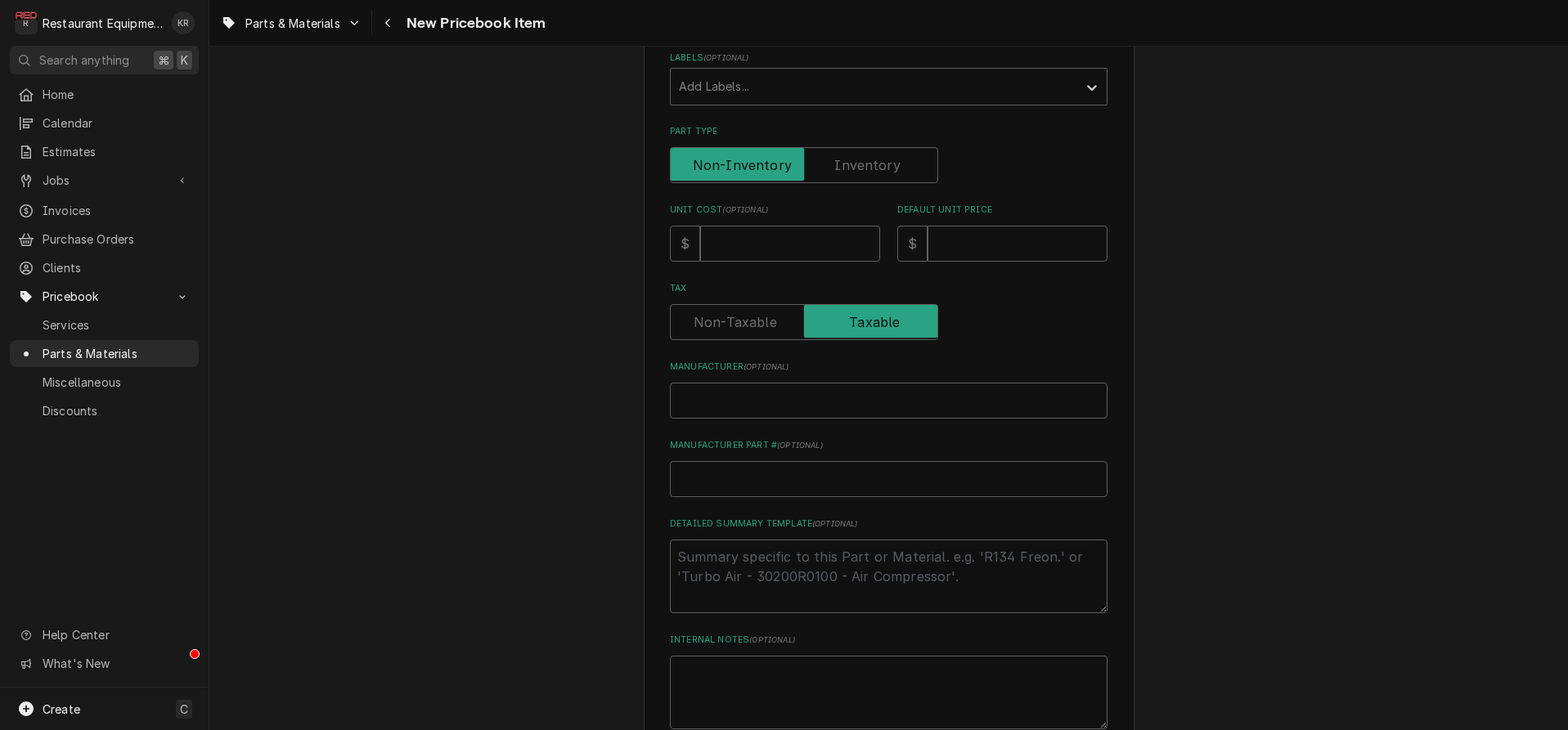 type on "Push Handle, Inside Release, Frost-Free" 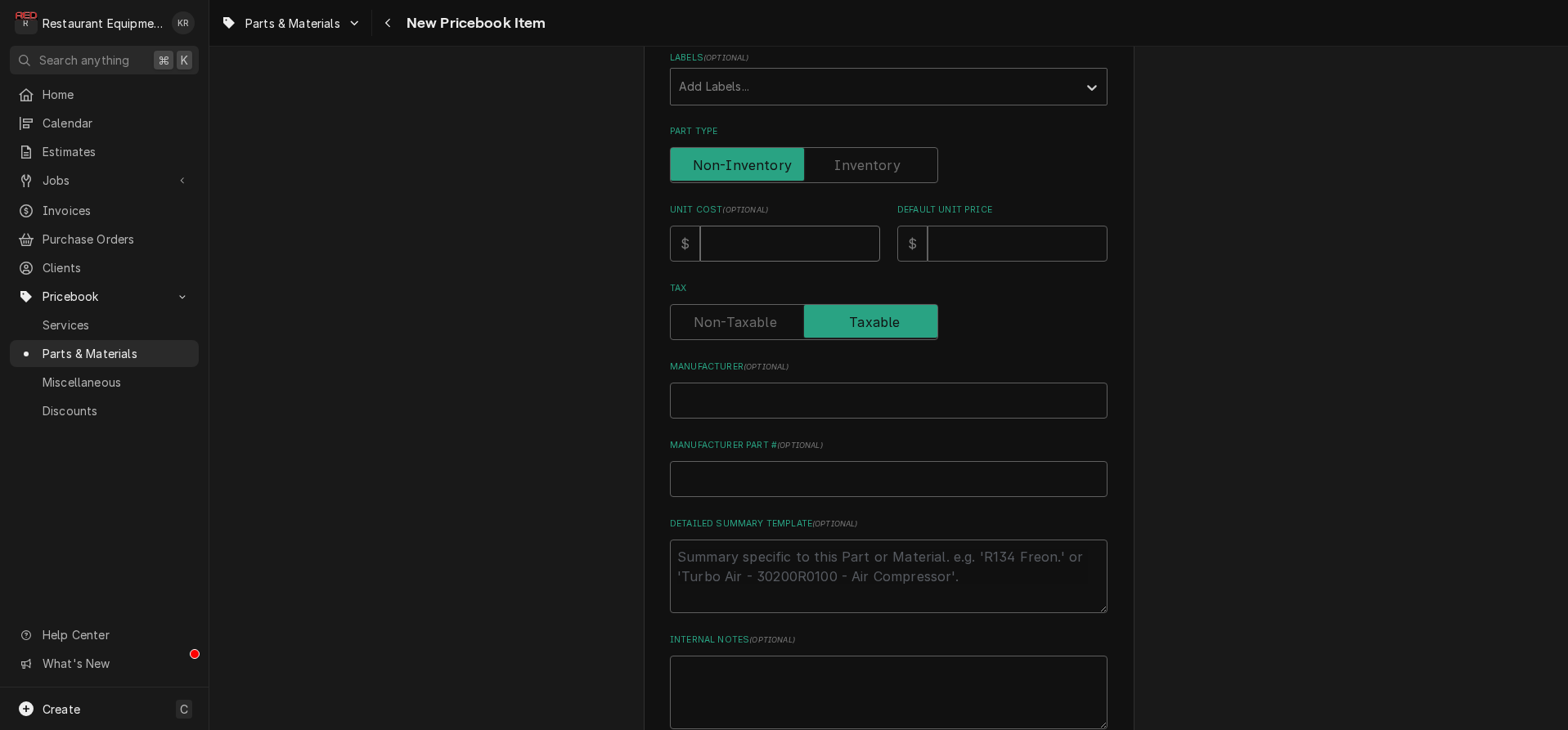 click on "Unit Cost  ( optional )" at bounding box center (790, 244) 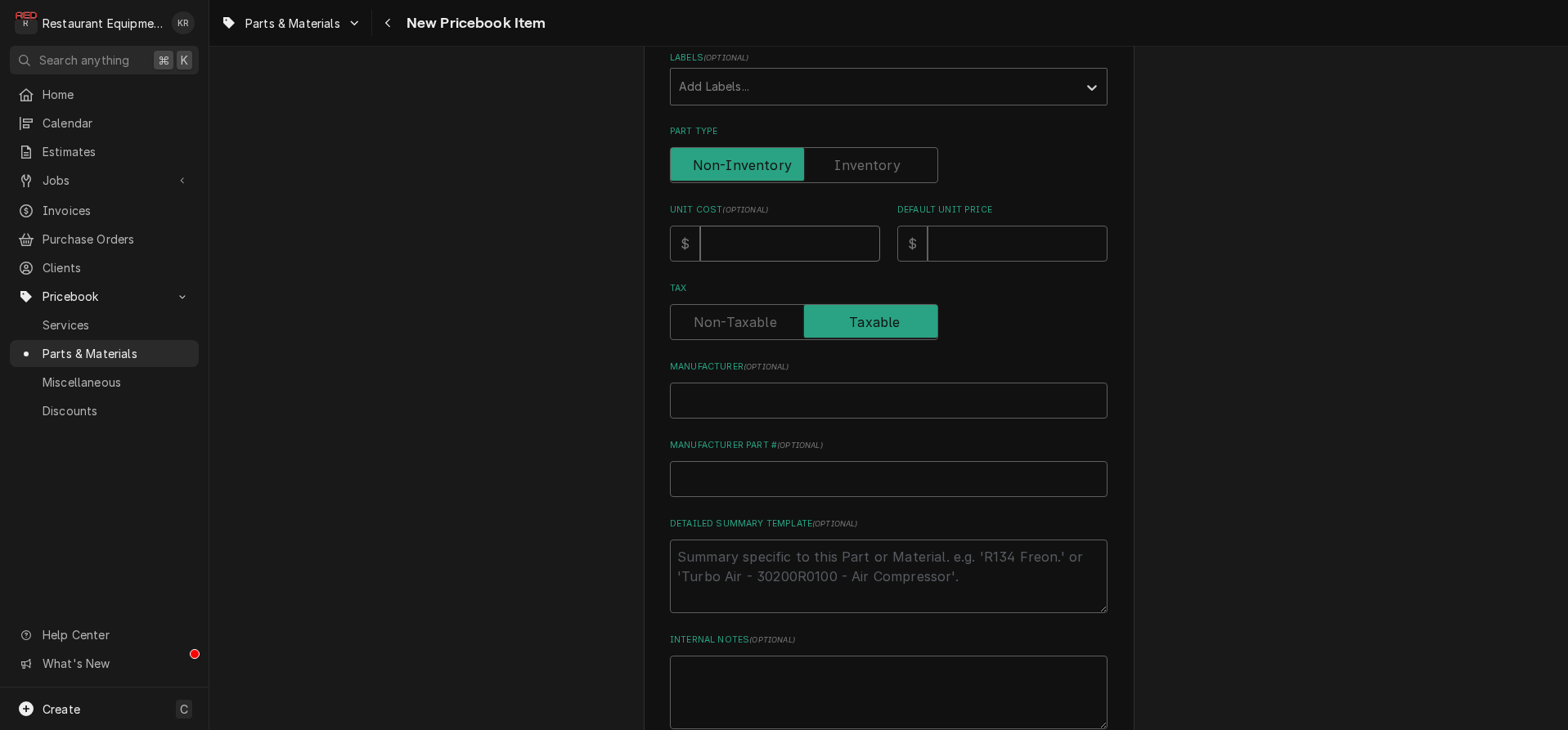 type on "3" 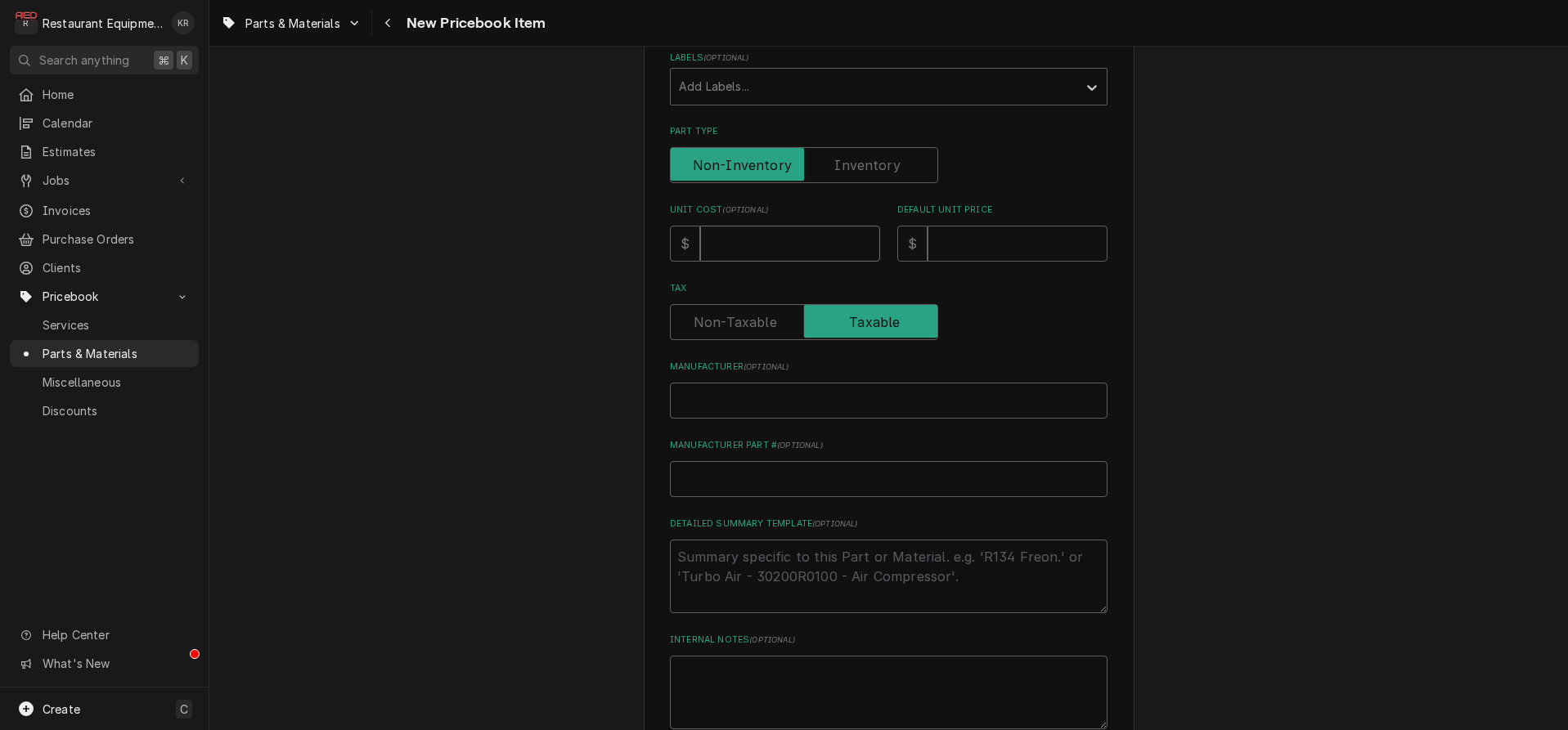 type on "x" 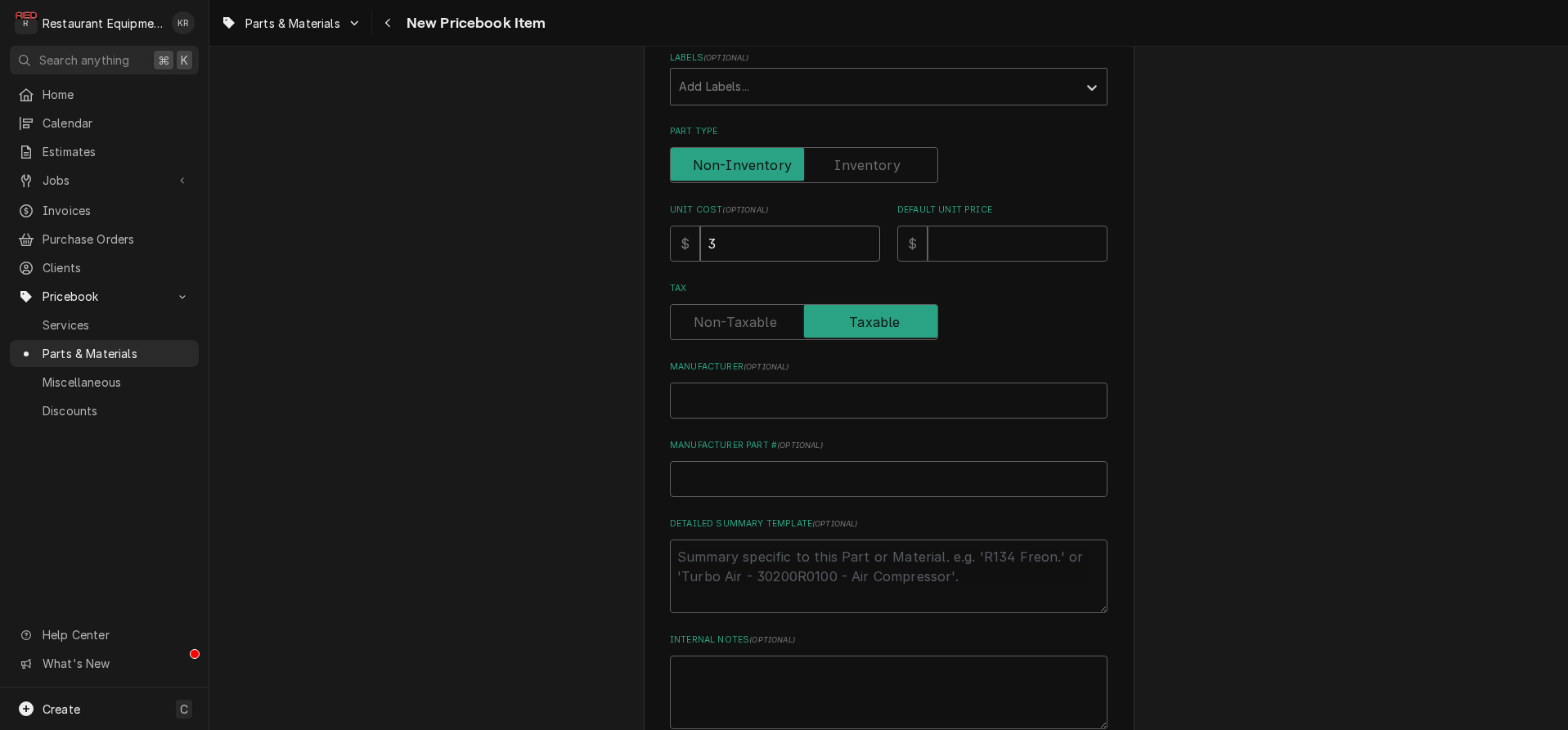type on "35" 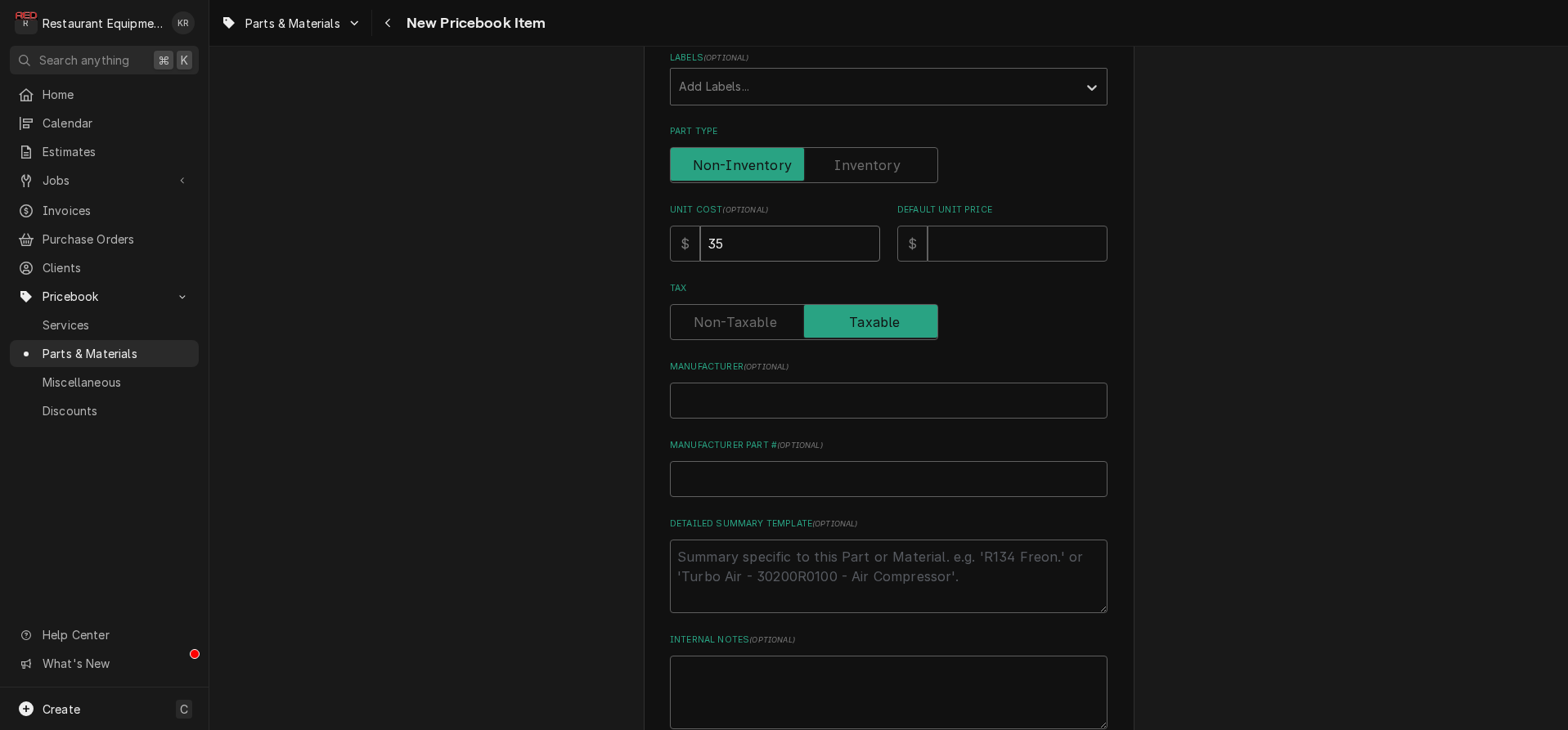 type on "35.8" 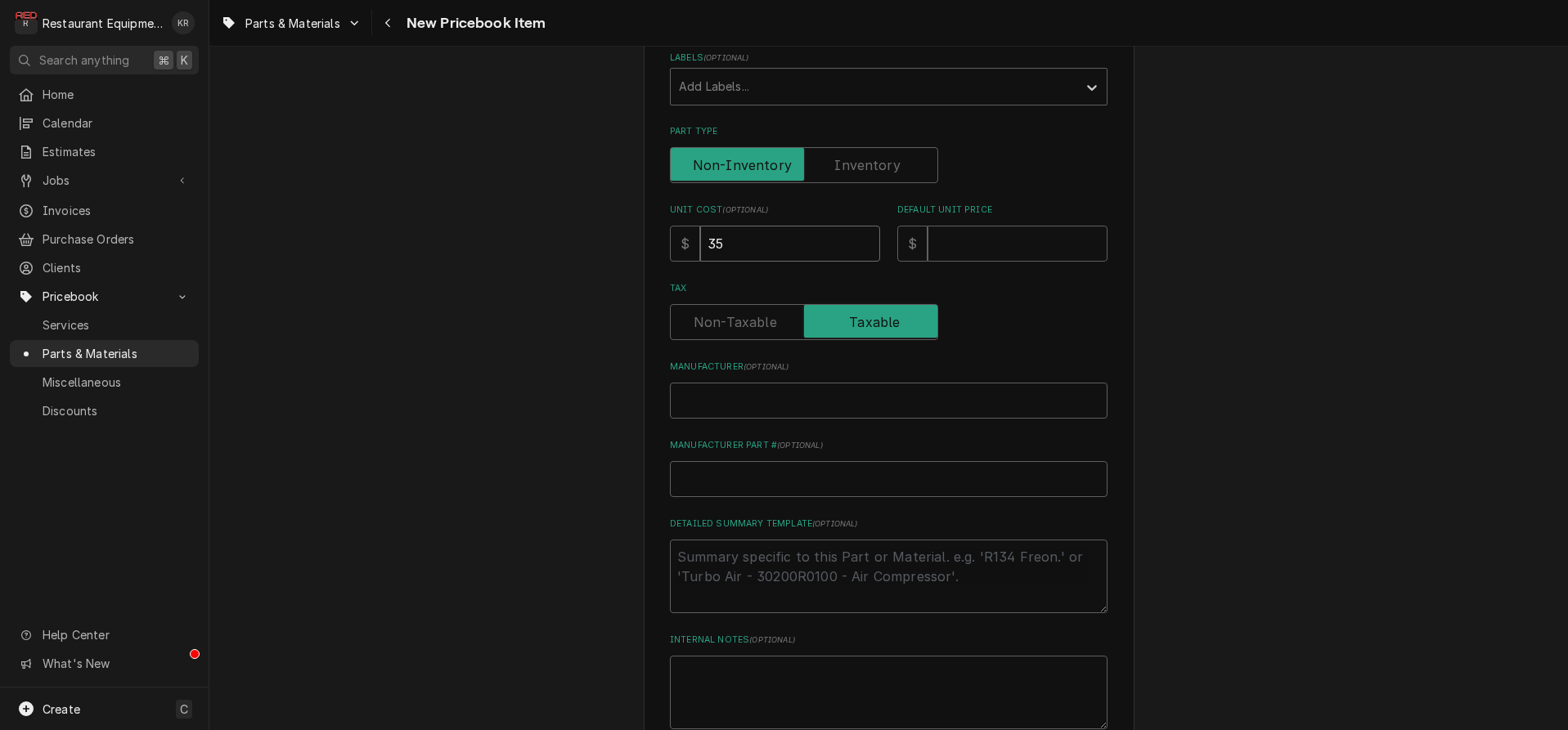 type on "x" 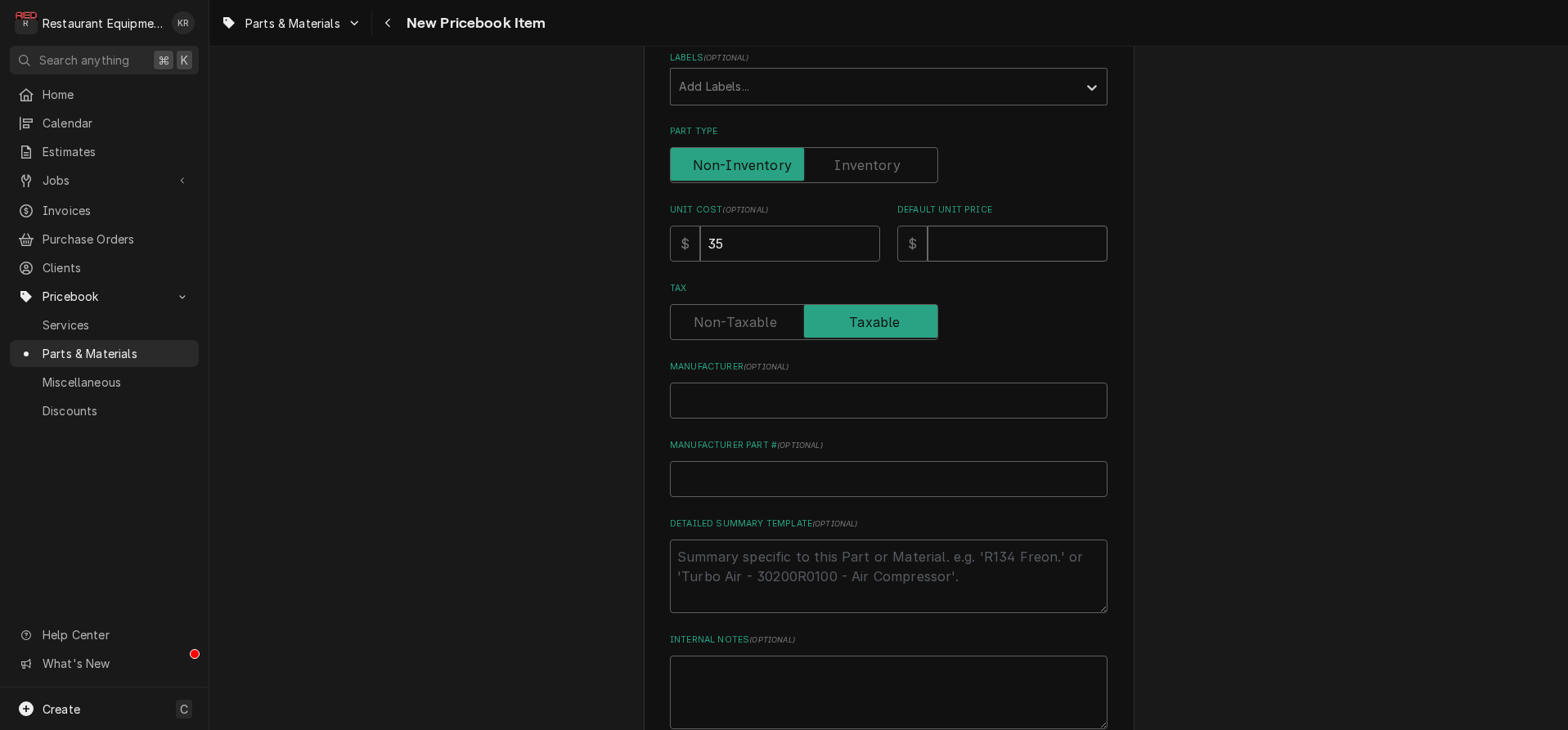 type on "4" 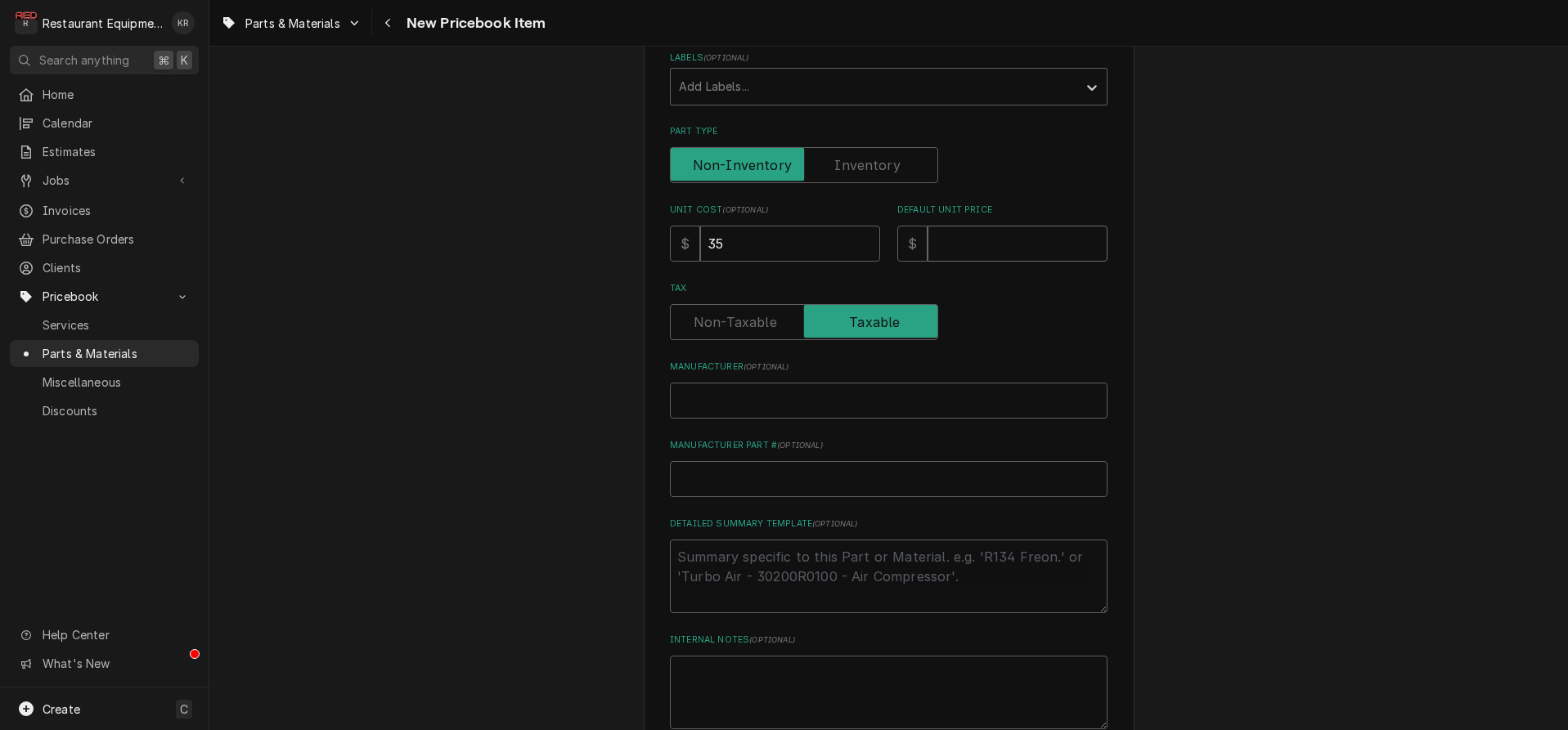 type on "x" 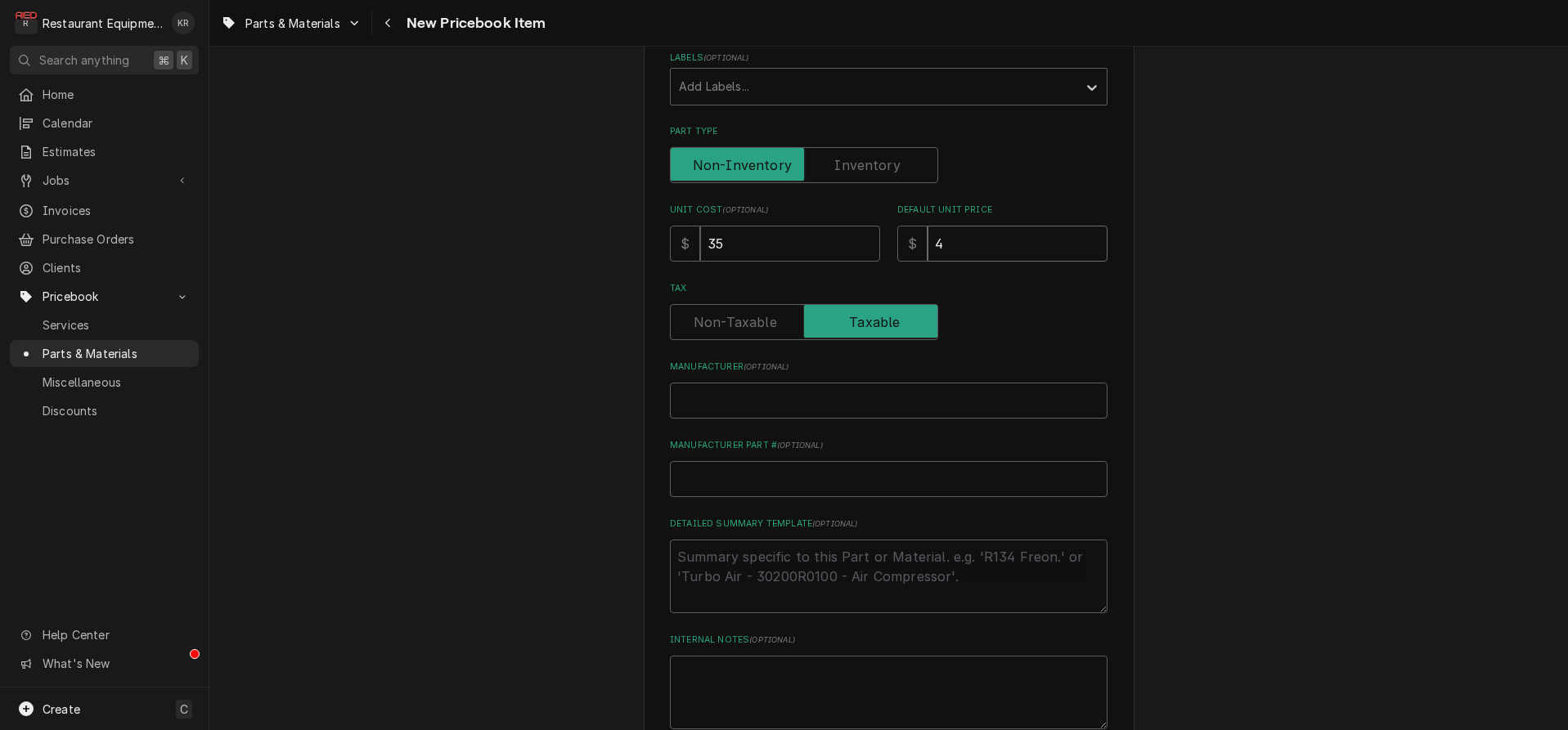 type on "41" 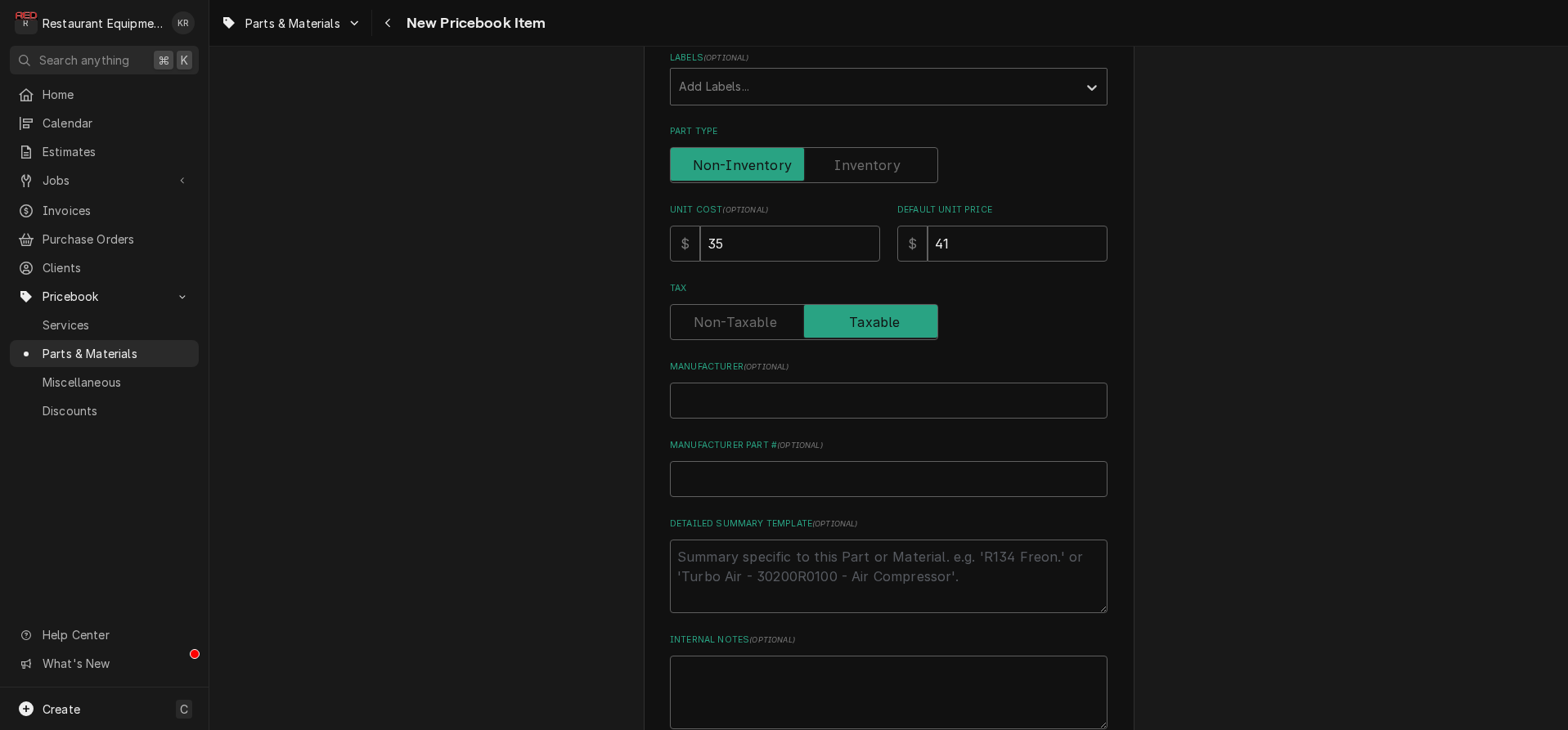 scroll, scrollTop: 320, scrollLeft: 0, axis: vertical 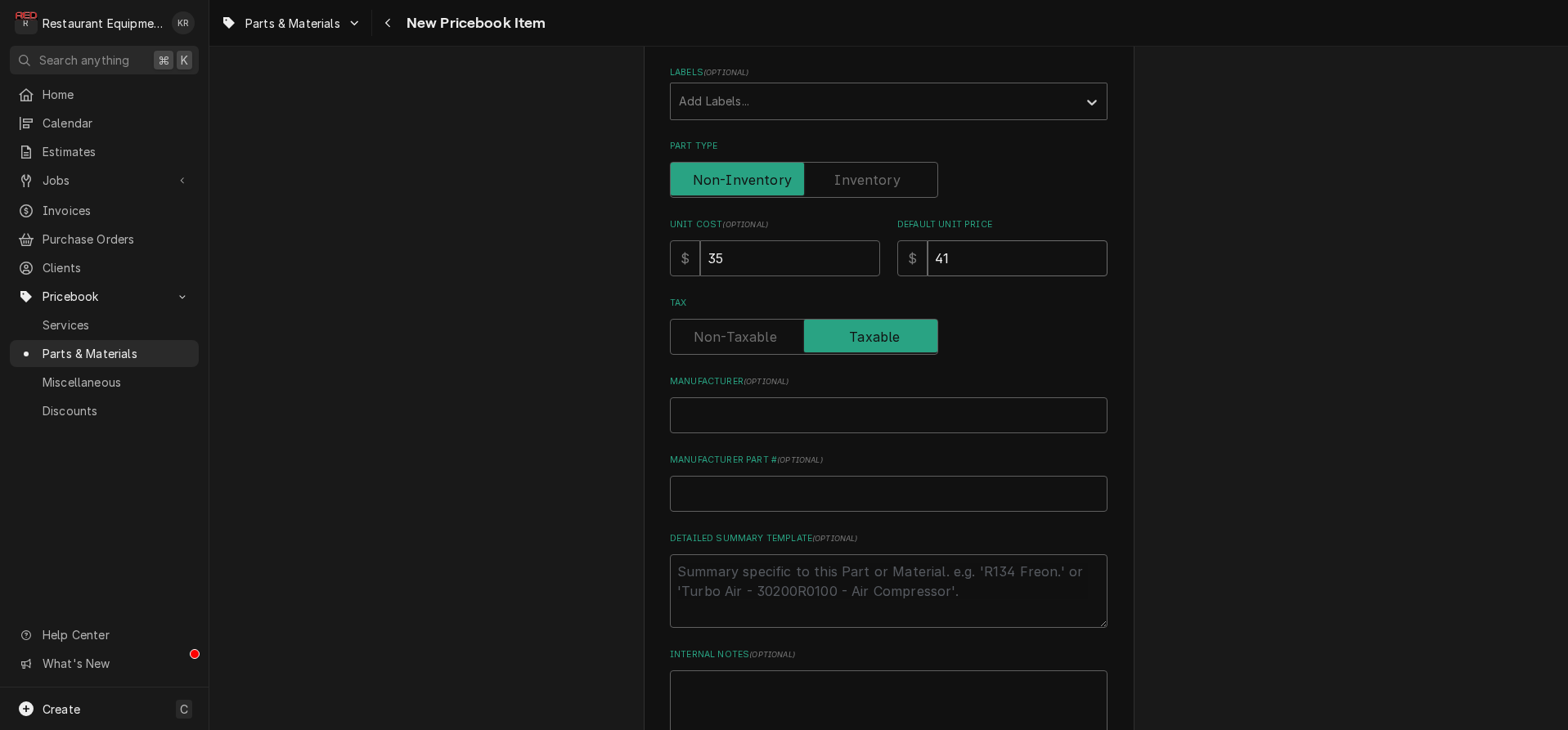 drag, startPoint x: 955, startPoint y: 259, endPoint x: 920, endPoint y: 258, distance: 35.014283 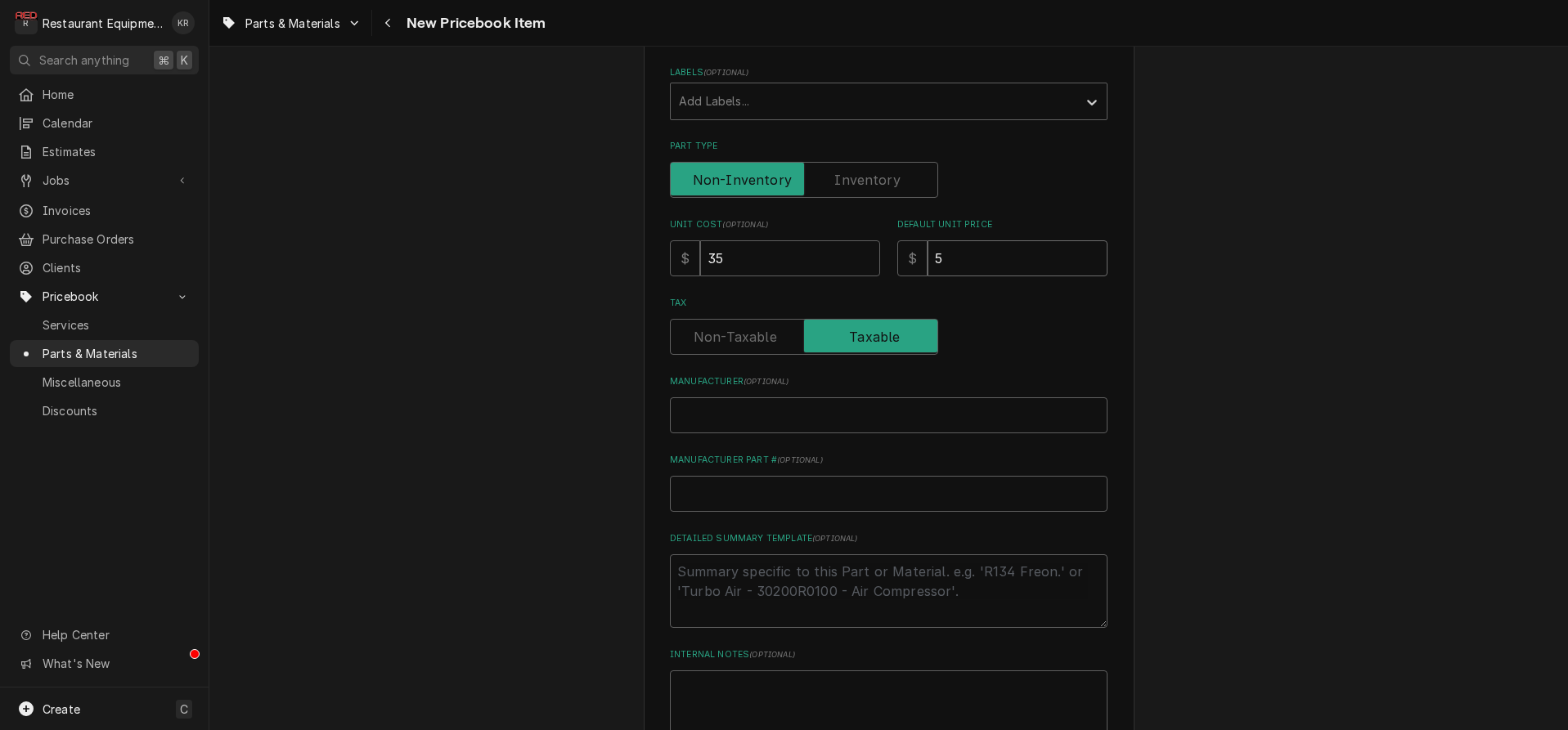 type on "54" 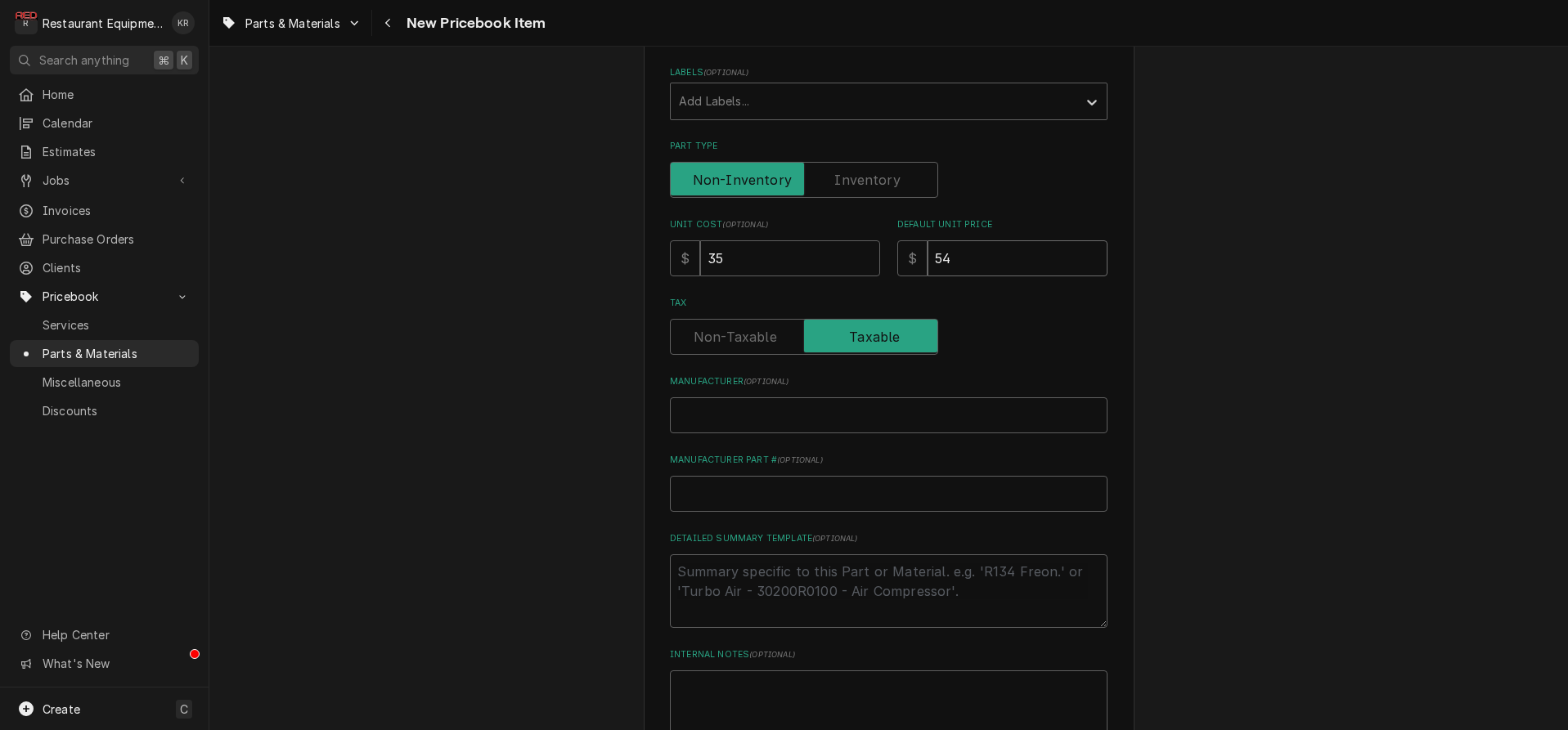 type on "54.8" 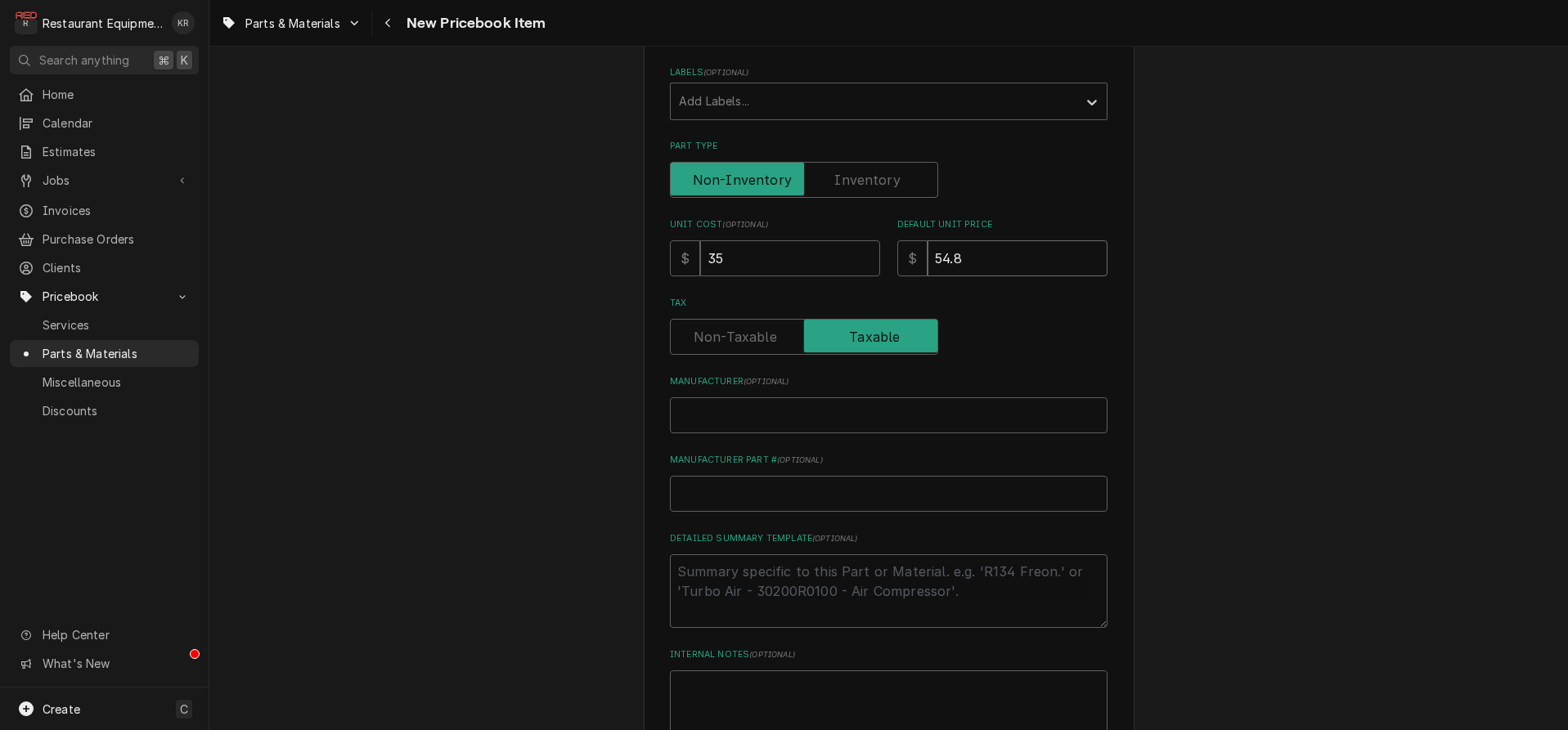 type on "54.82" 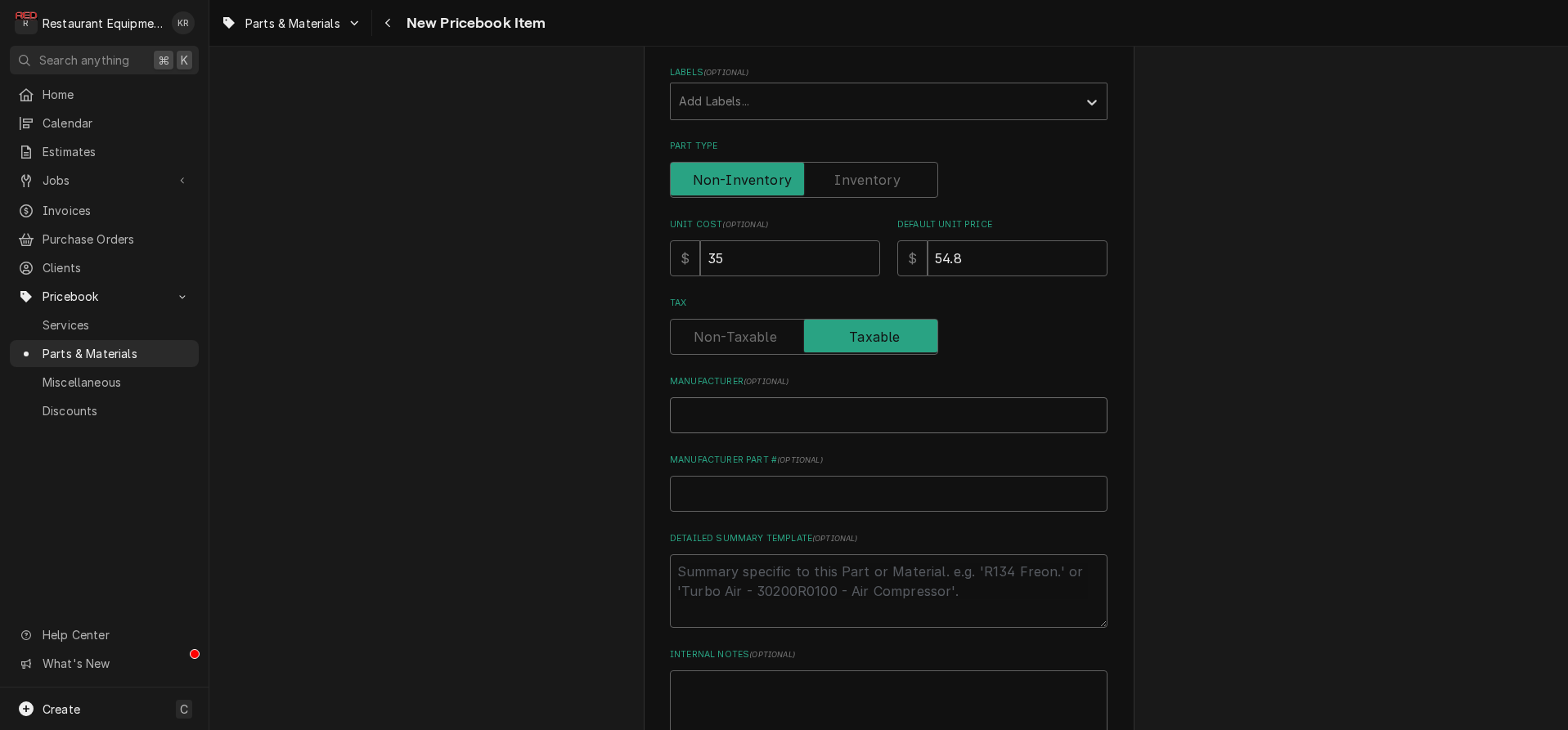click on "Manufacturer  ( optional )" at bounding box center [888, 415] 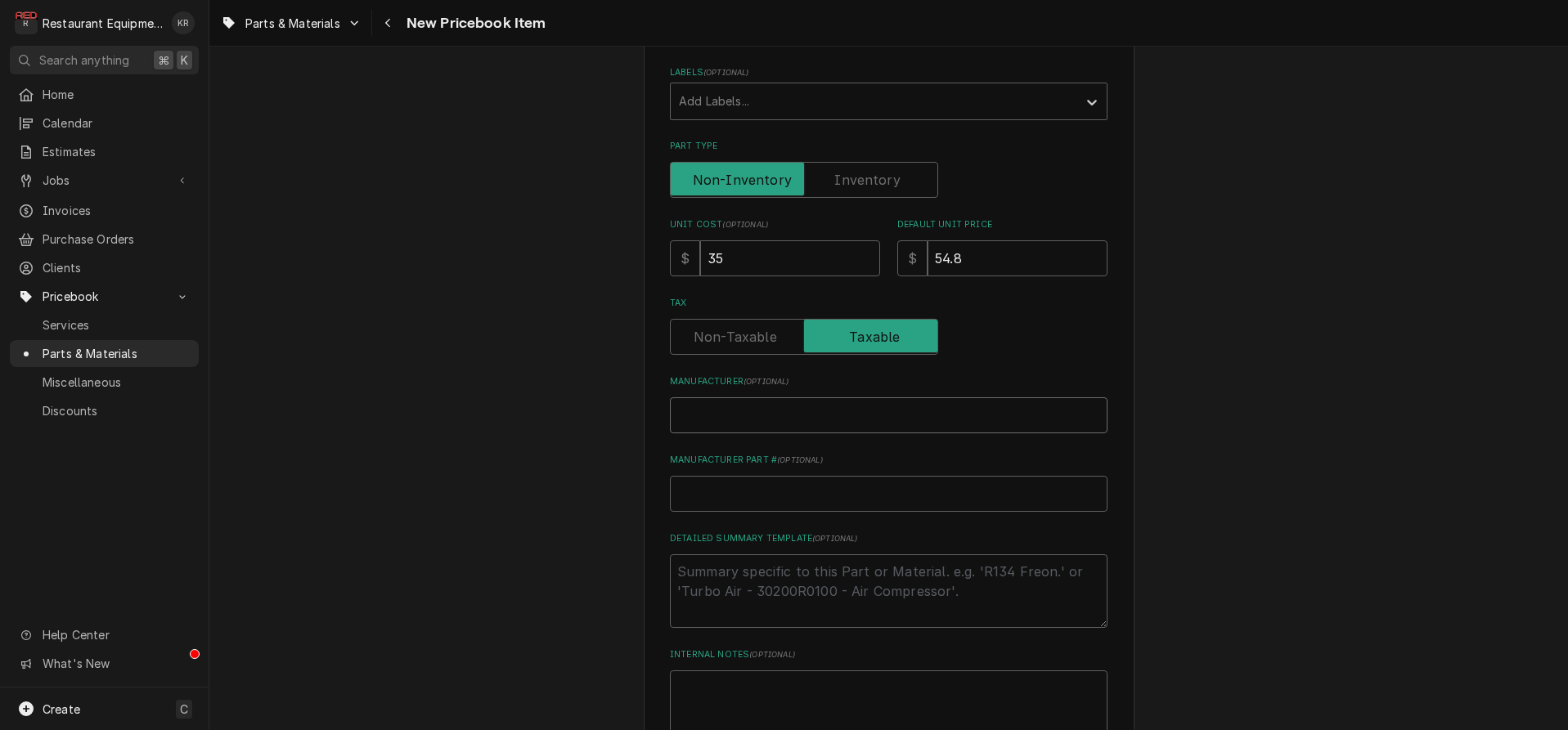 paste on "Kason 10487C00400" 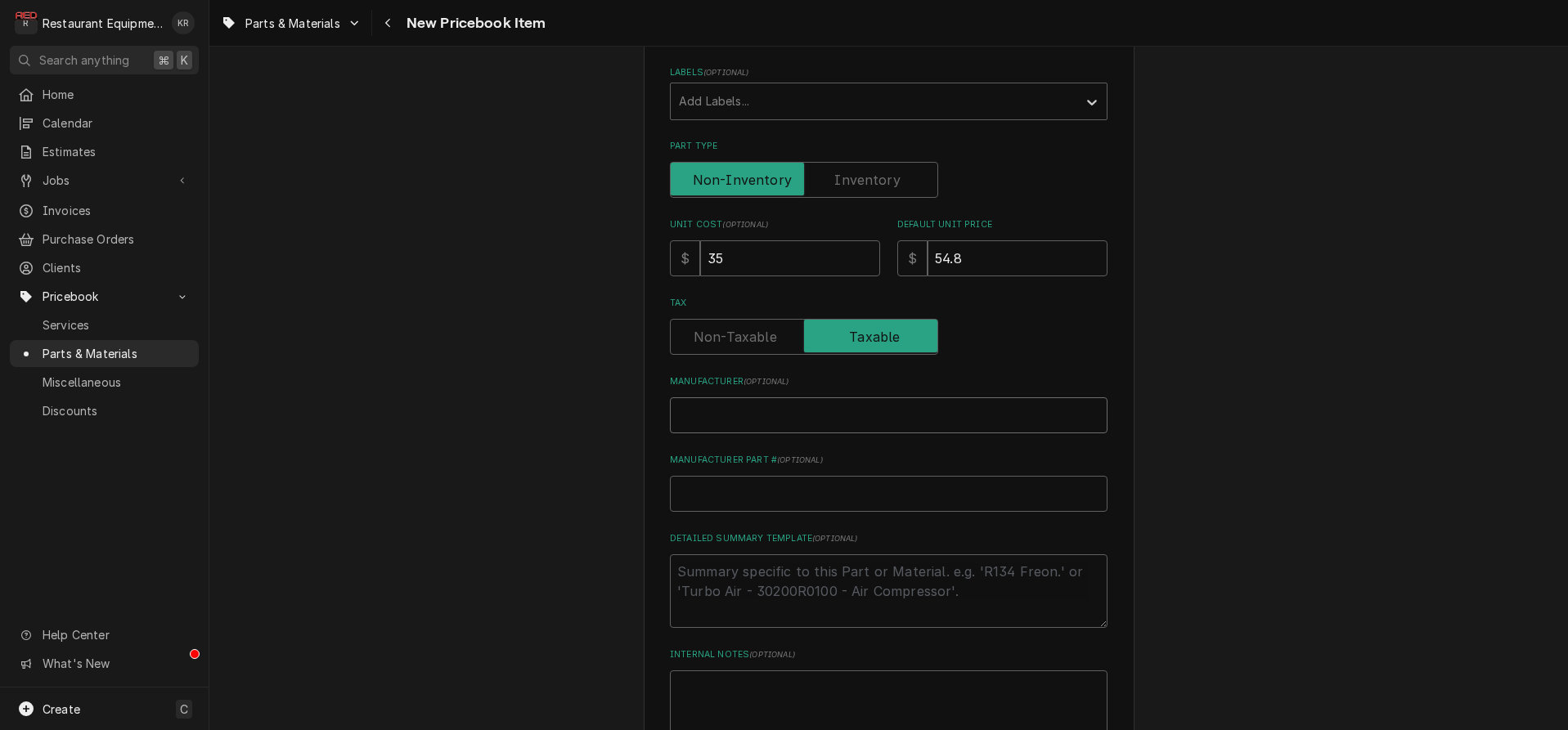type on "Kason 10487C00400" 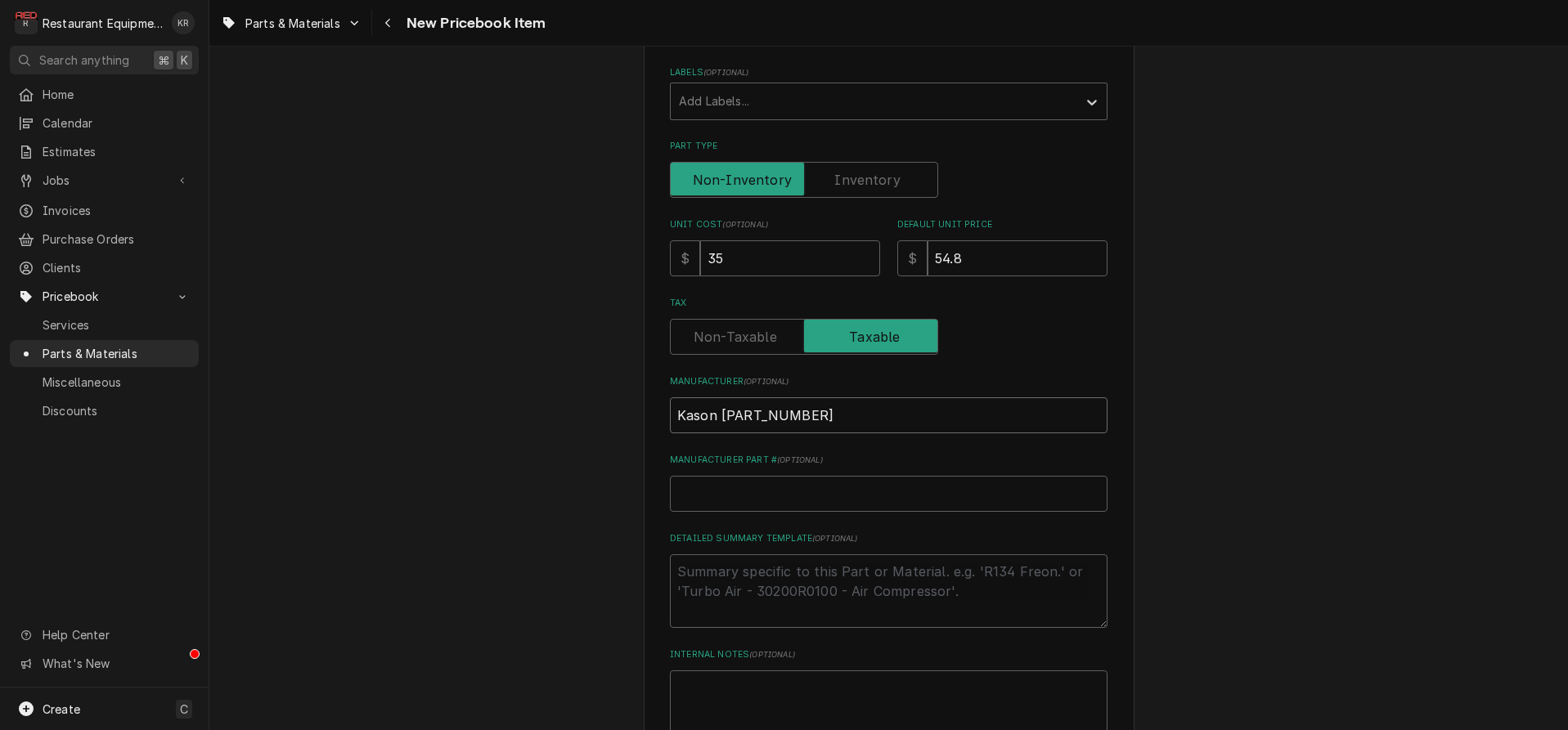 click on "Kason 10487C00400" at bounding box center [888, 415] 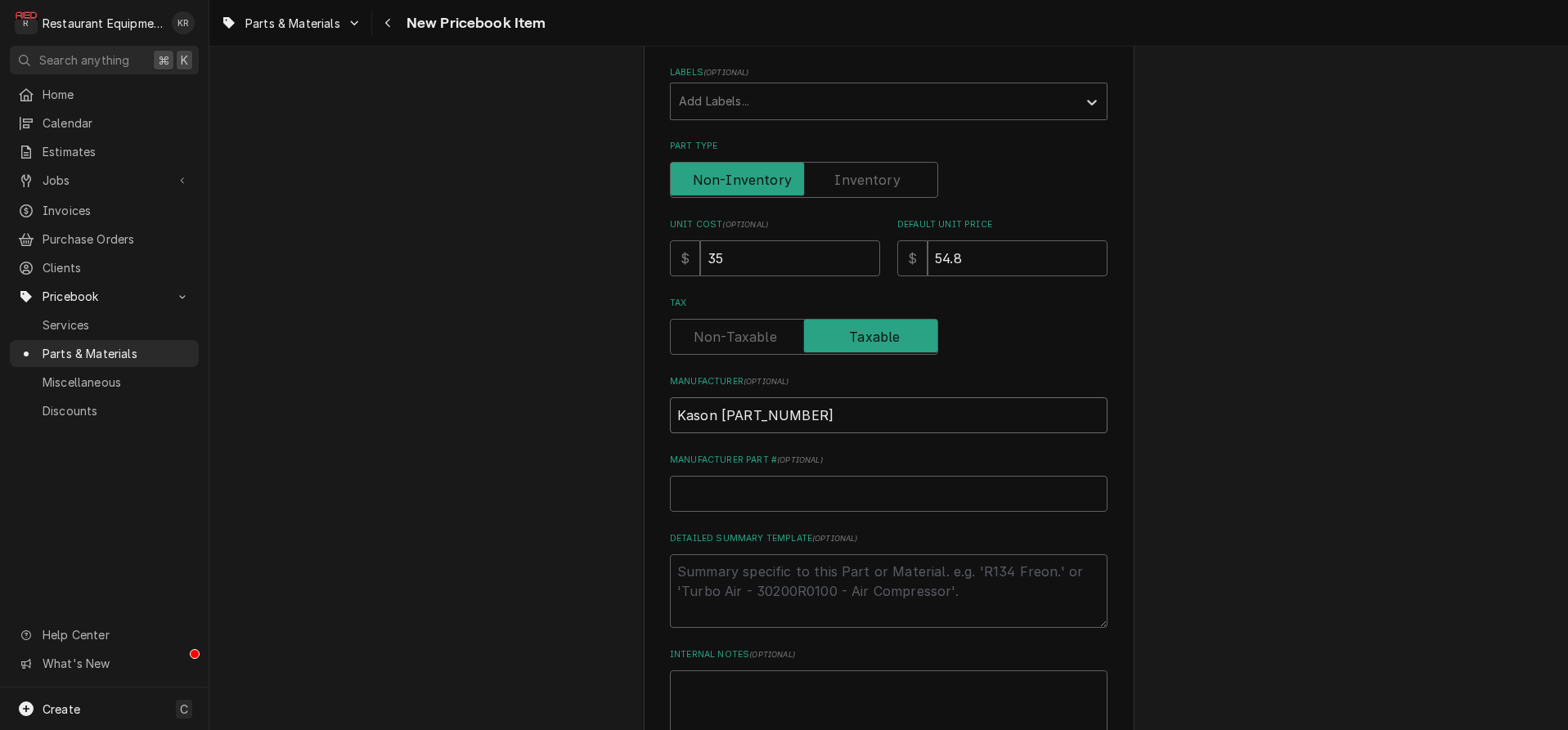 type on "Kason" 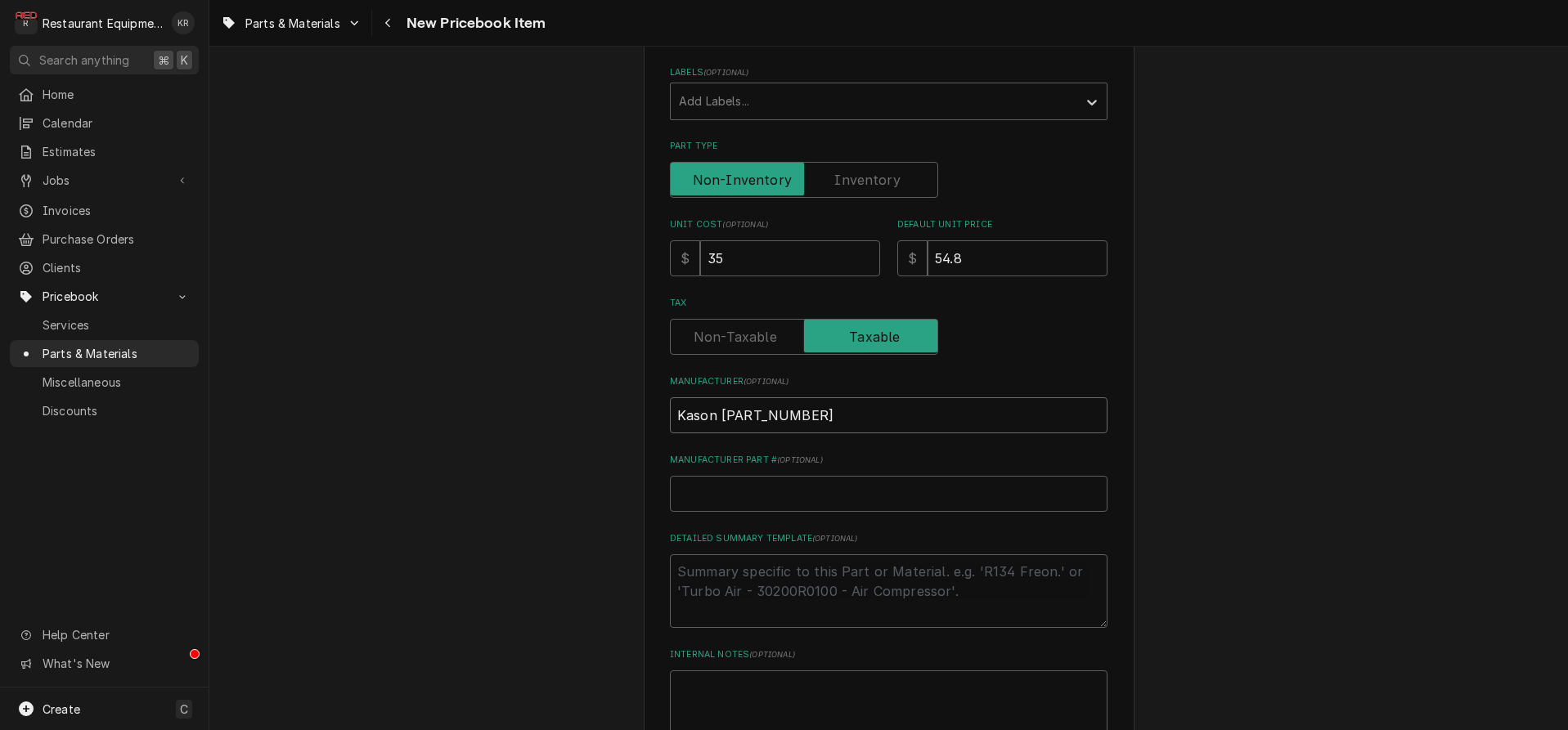 type on "x" 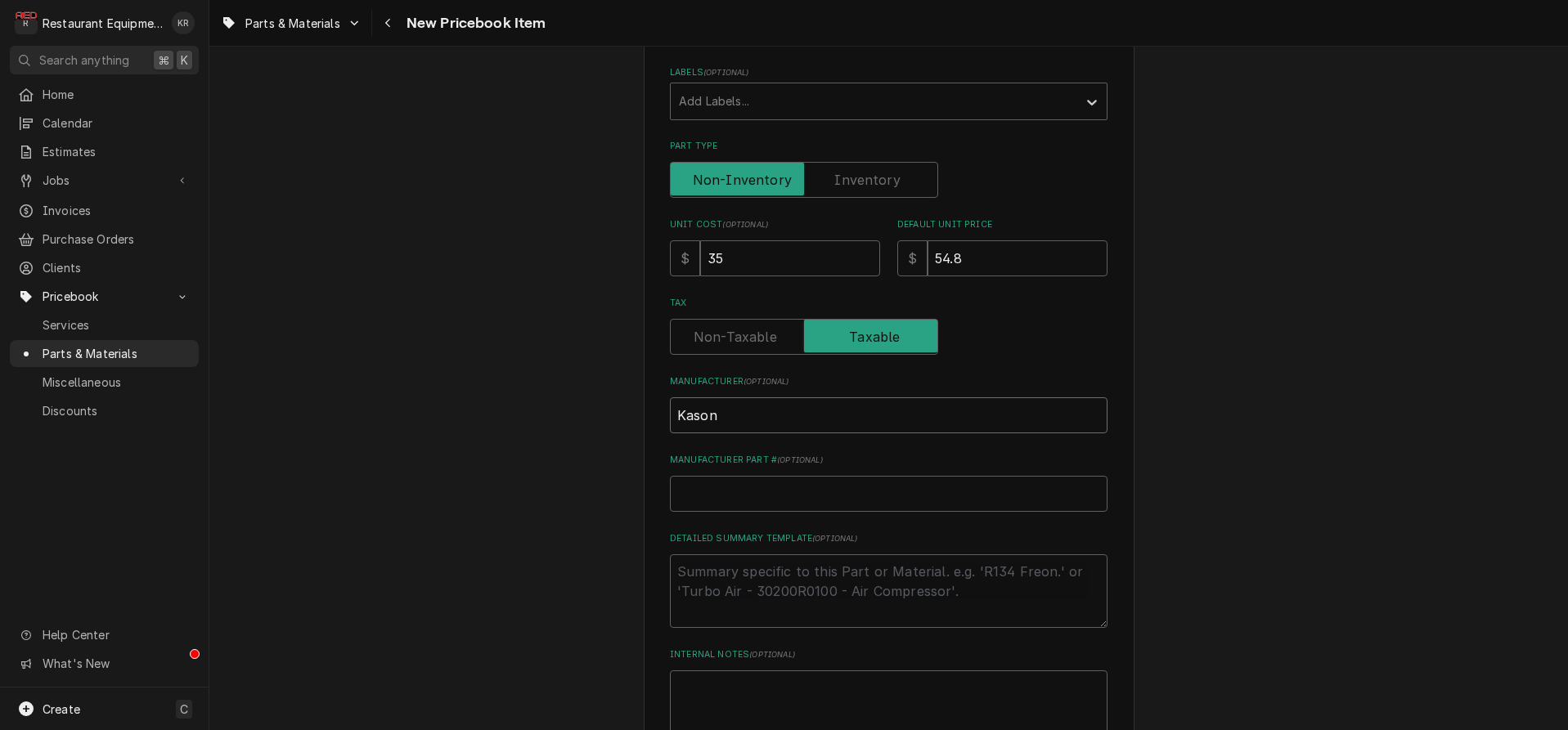 type on "Kason" 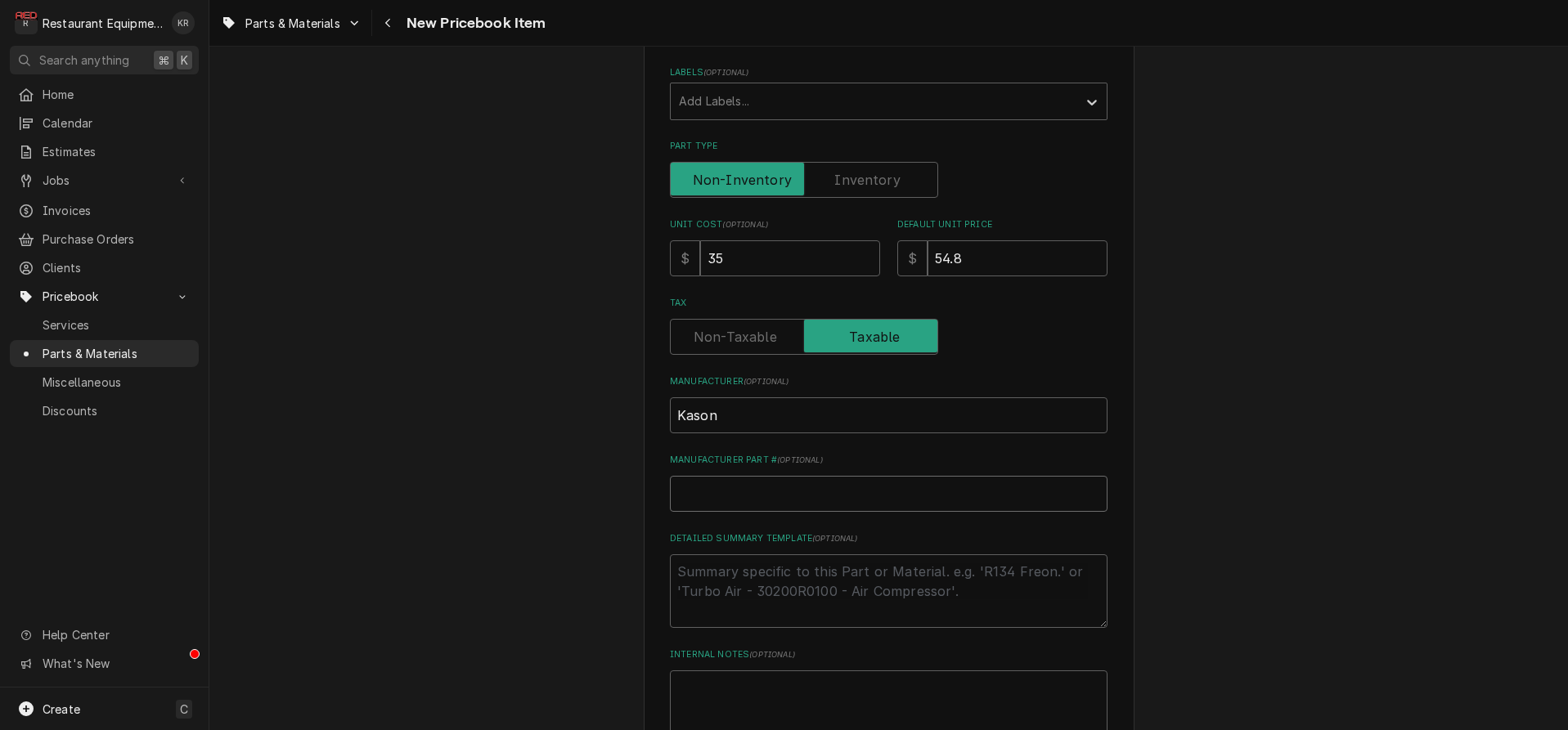 click on "Manufacturer Part #  ( optional )" at bounding box center [888, 494] 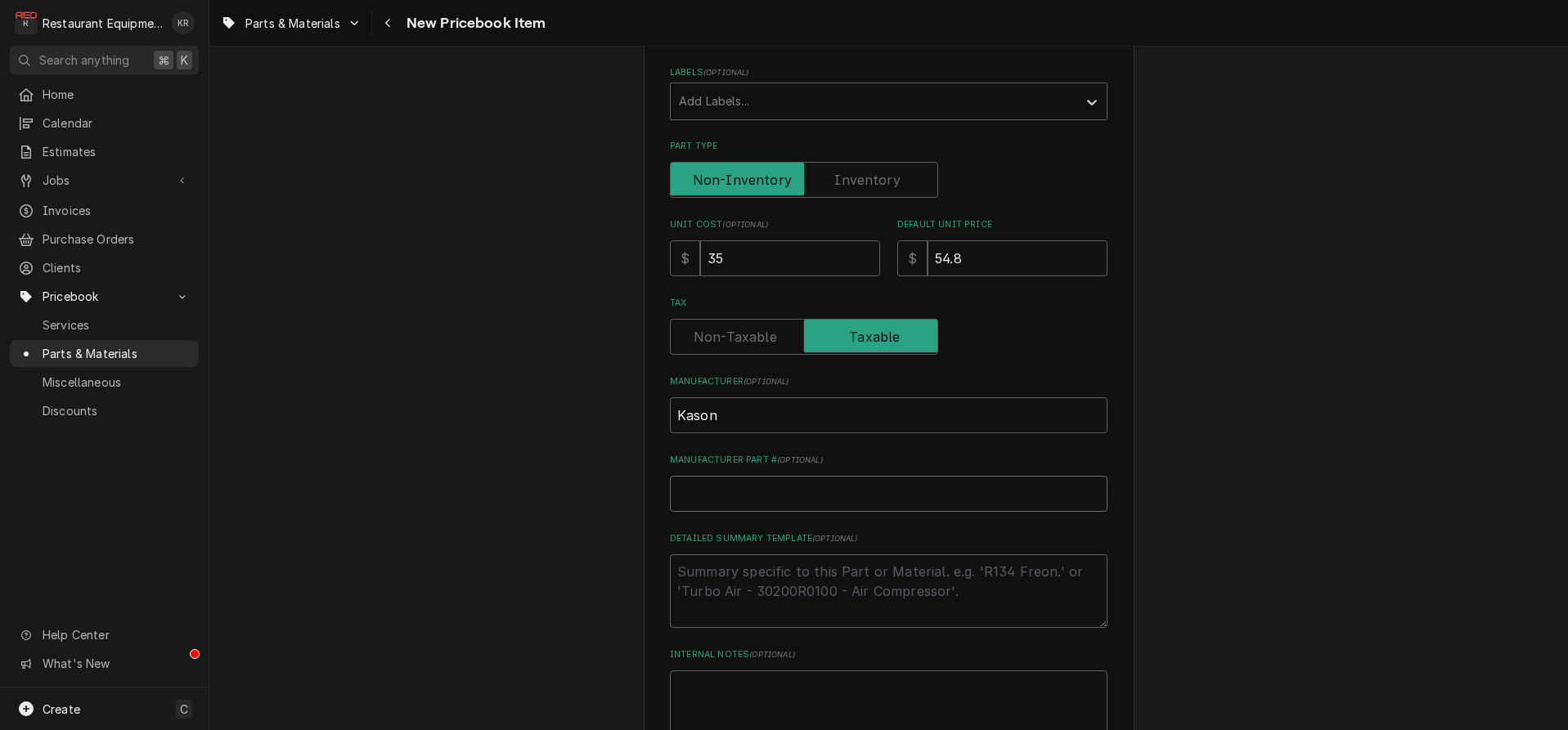 paste on "10487C00400" 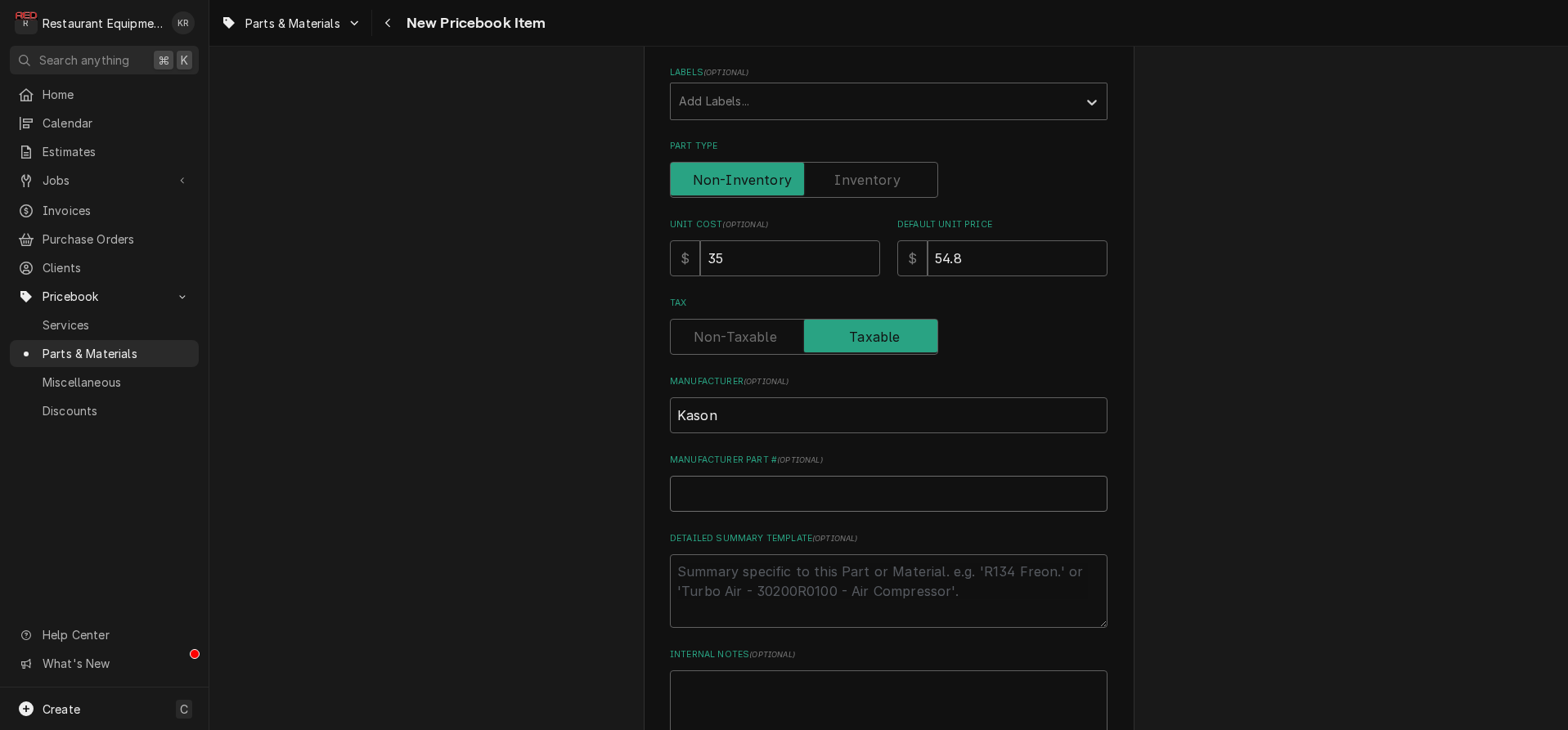 type on "10487C00400" 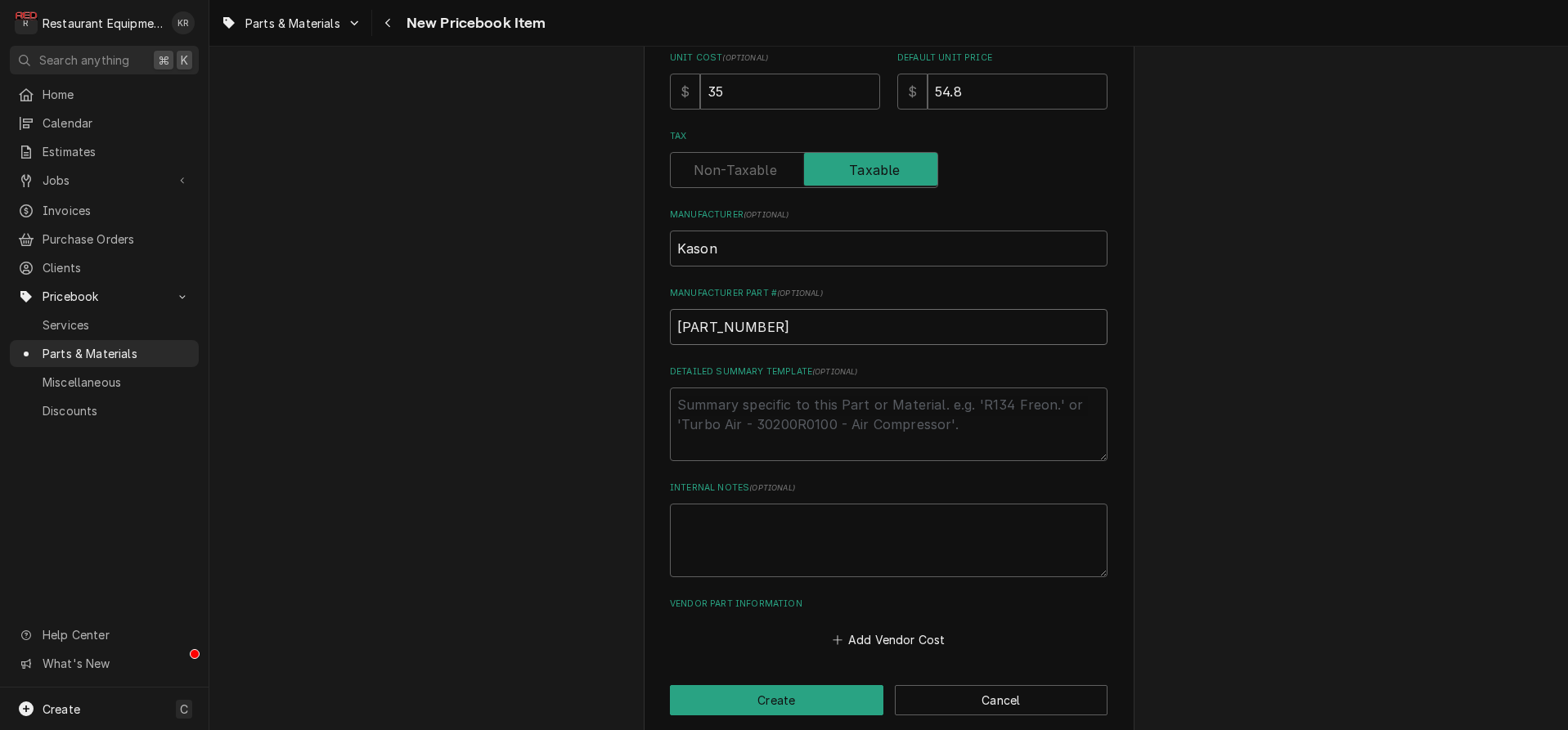 scroll, scrollTop: 506, scrollLeft: 0, axis: vertical 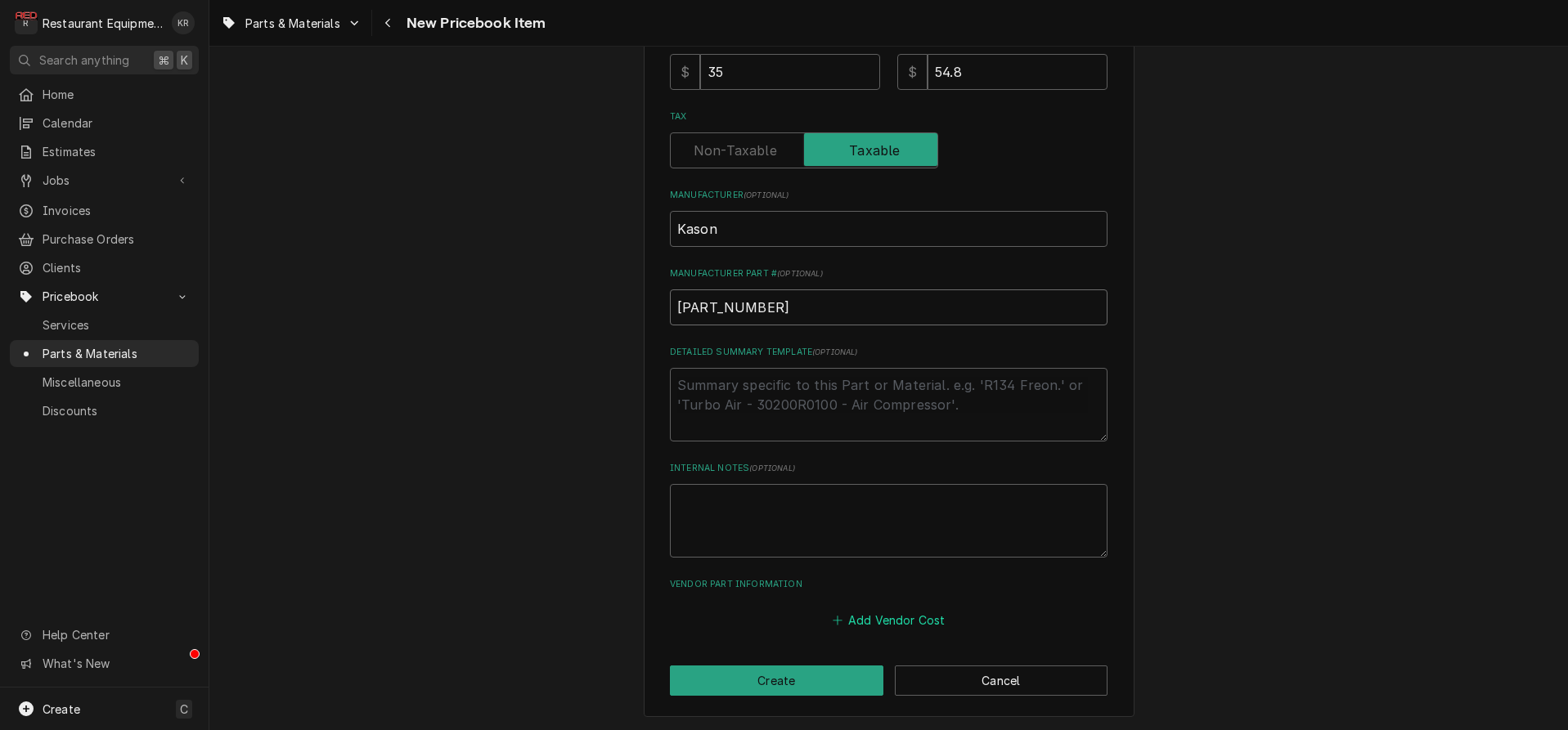 type on "10487C00400" 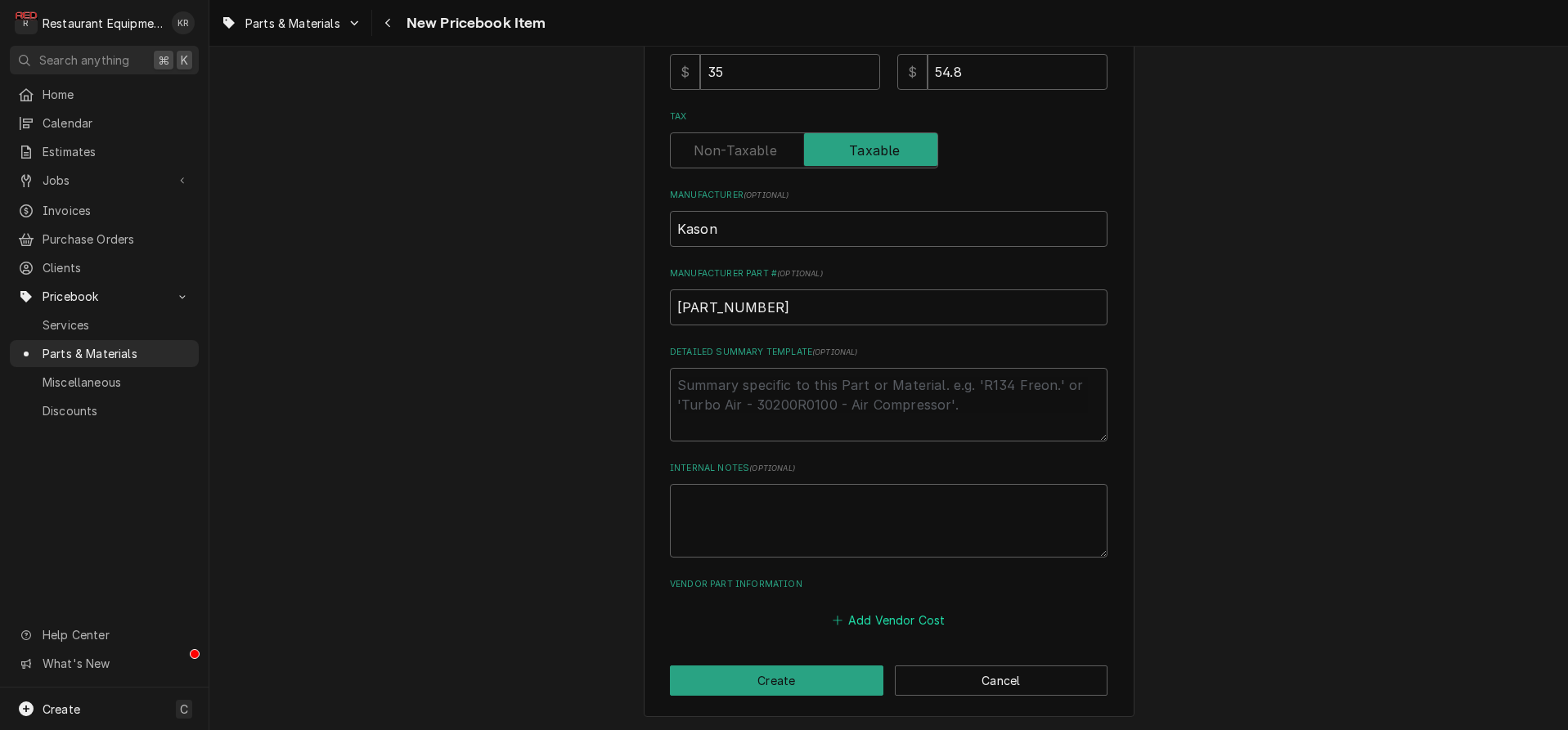 click on "Add Vendor Cost" at bounding box center [888, 620] 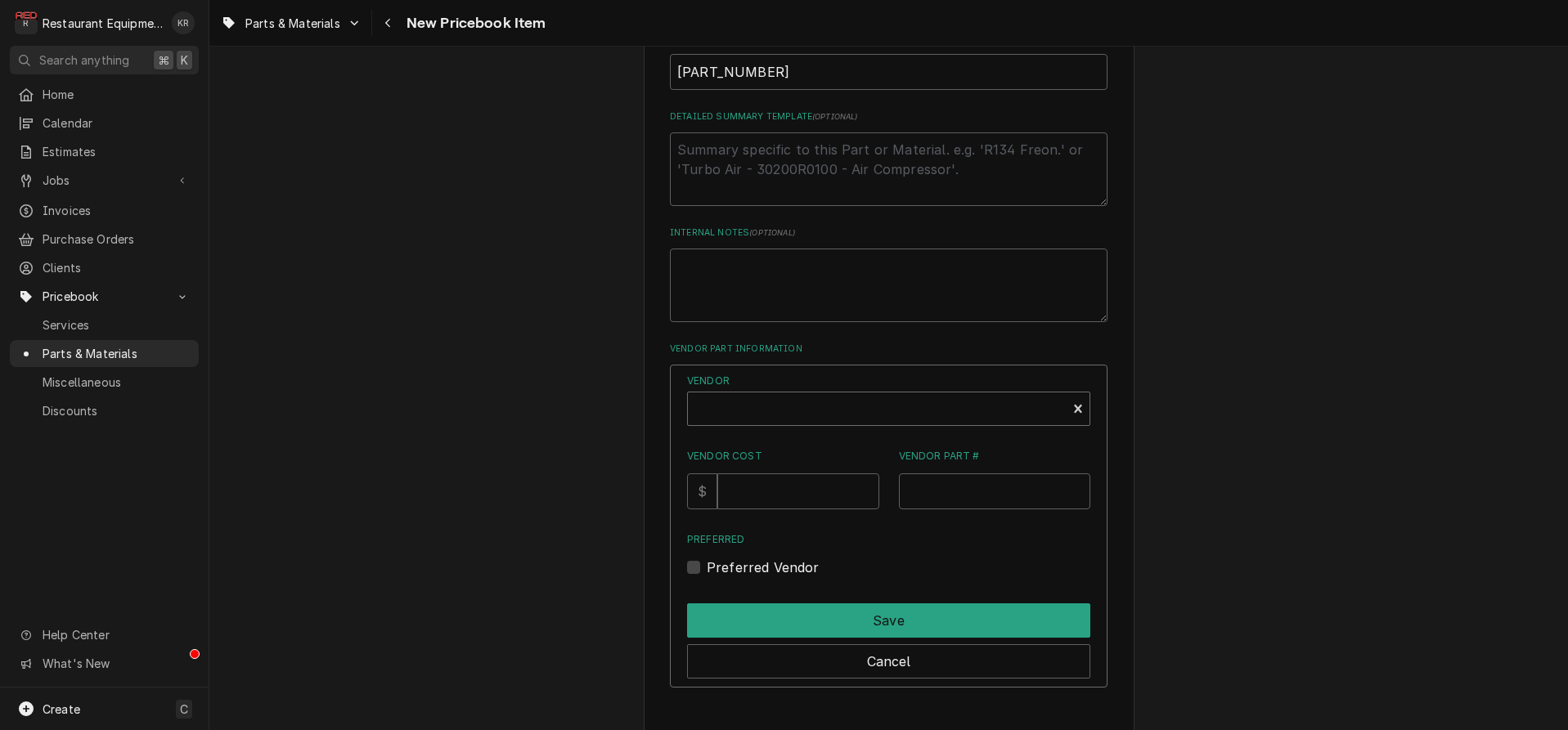 scroll, scrollTop: 791, scrollLeft: 0, axis: vertical 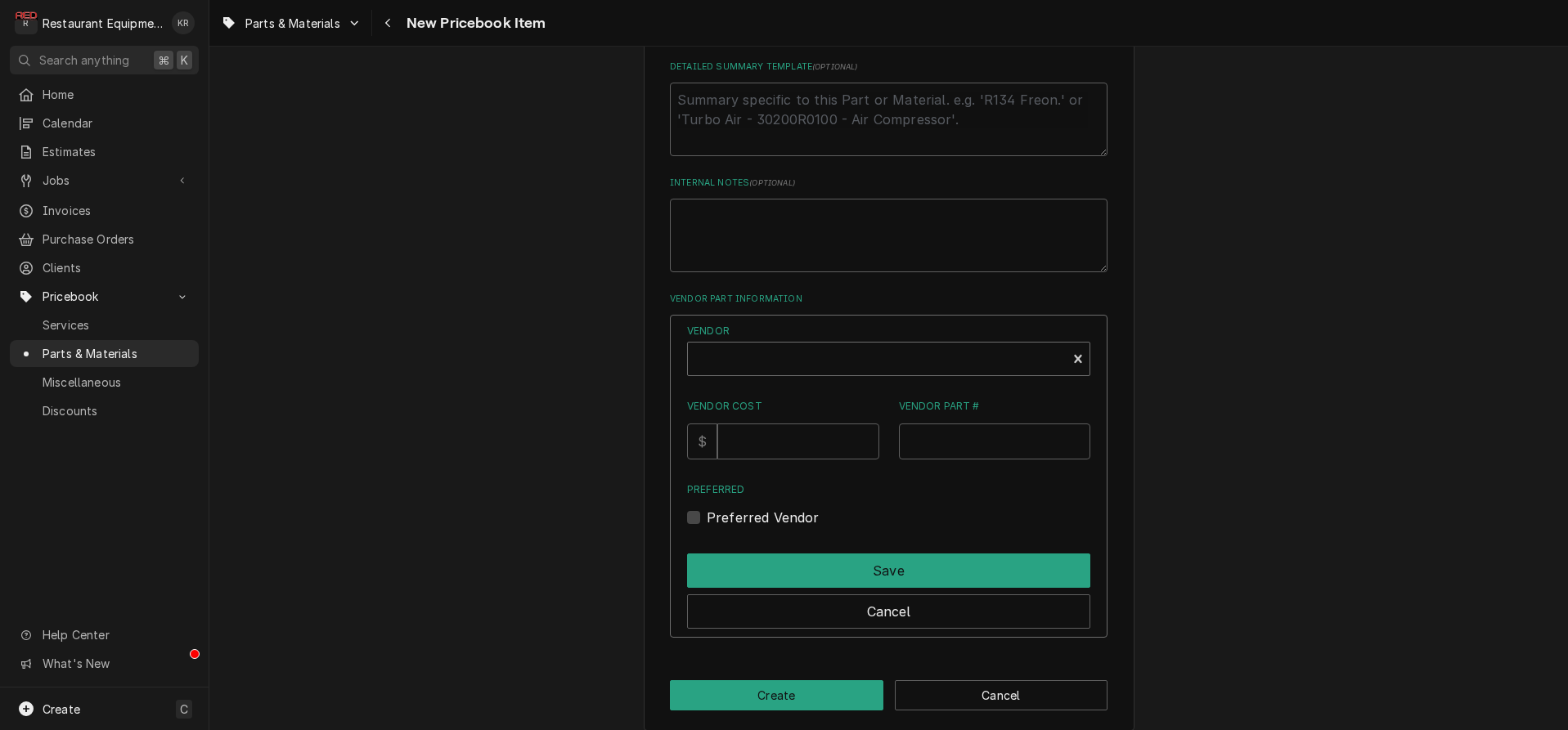 type on "x" 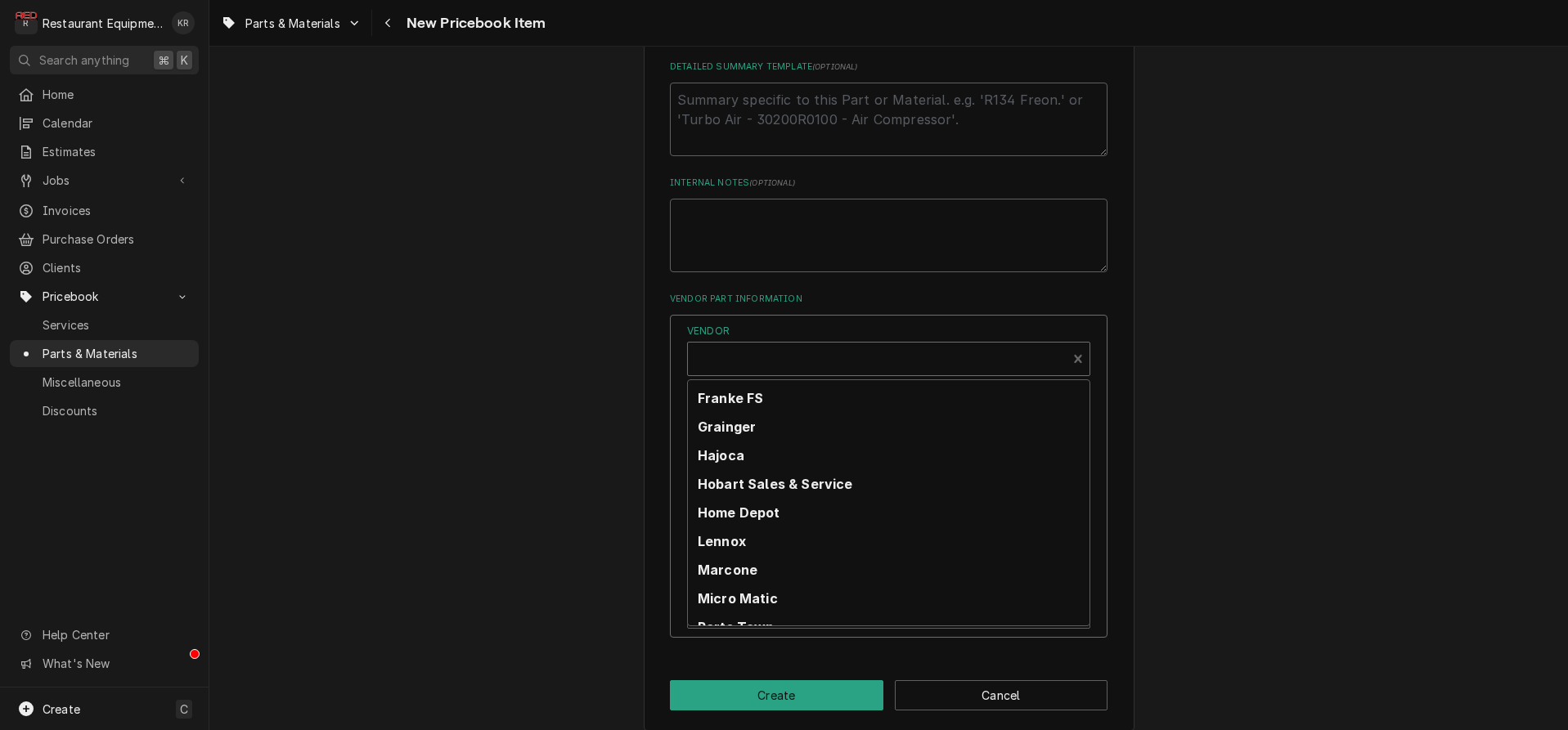 scroll, scrollTop: 327, scrollLeft: 0, axis: vertical 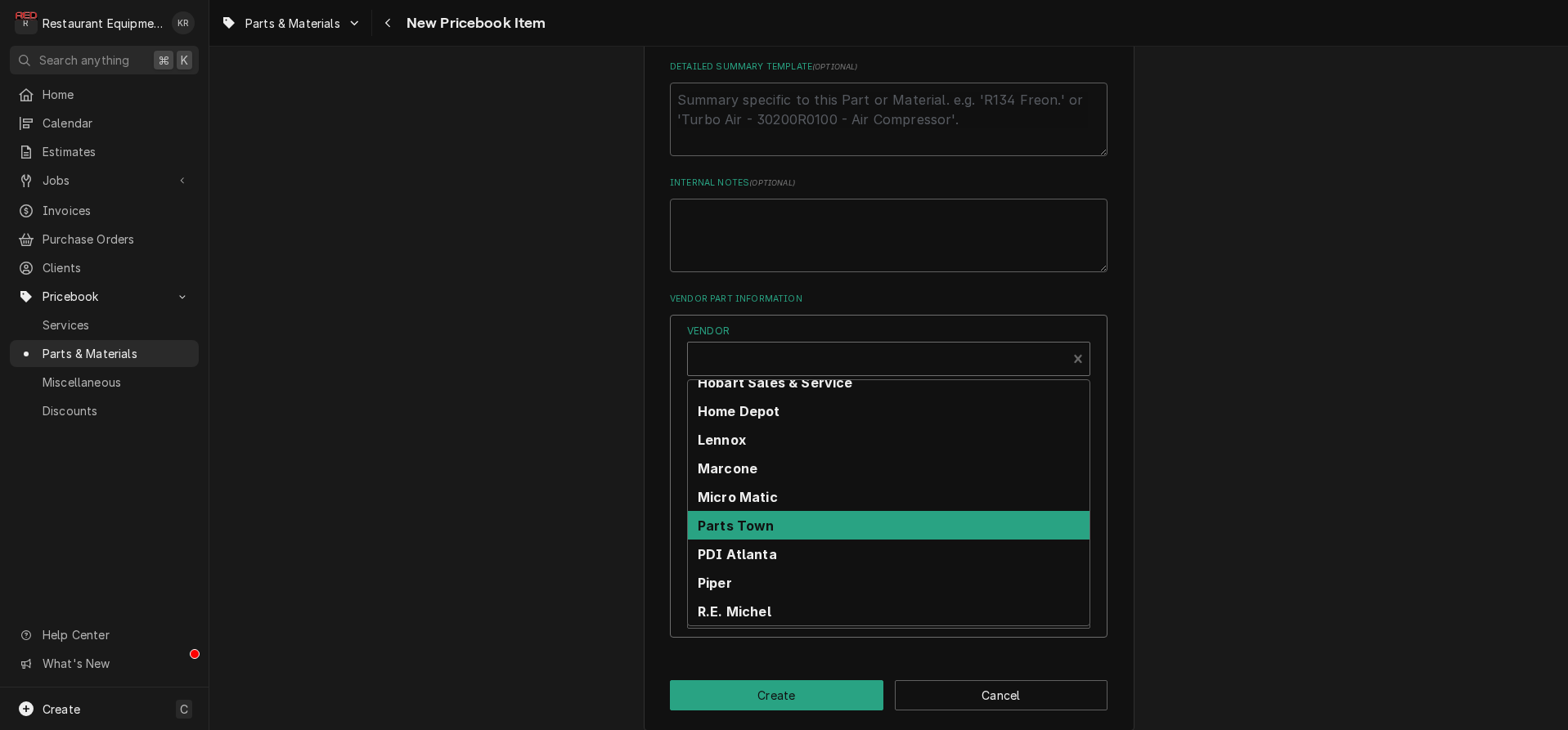 click on "Parts Town" at bounding box center (736, 526) 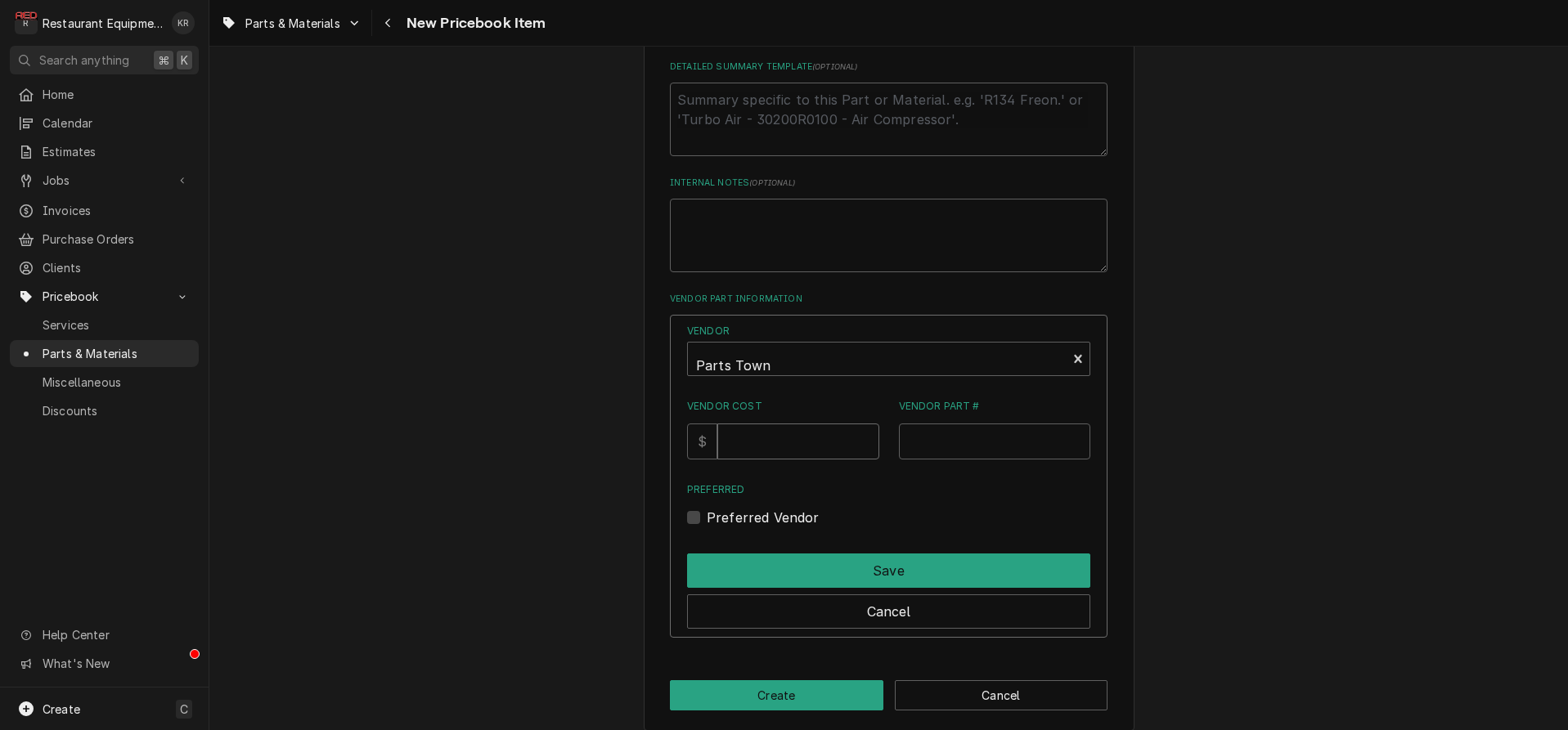 click on "Vendor Cost" at bounding box center [797, 441] 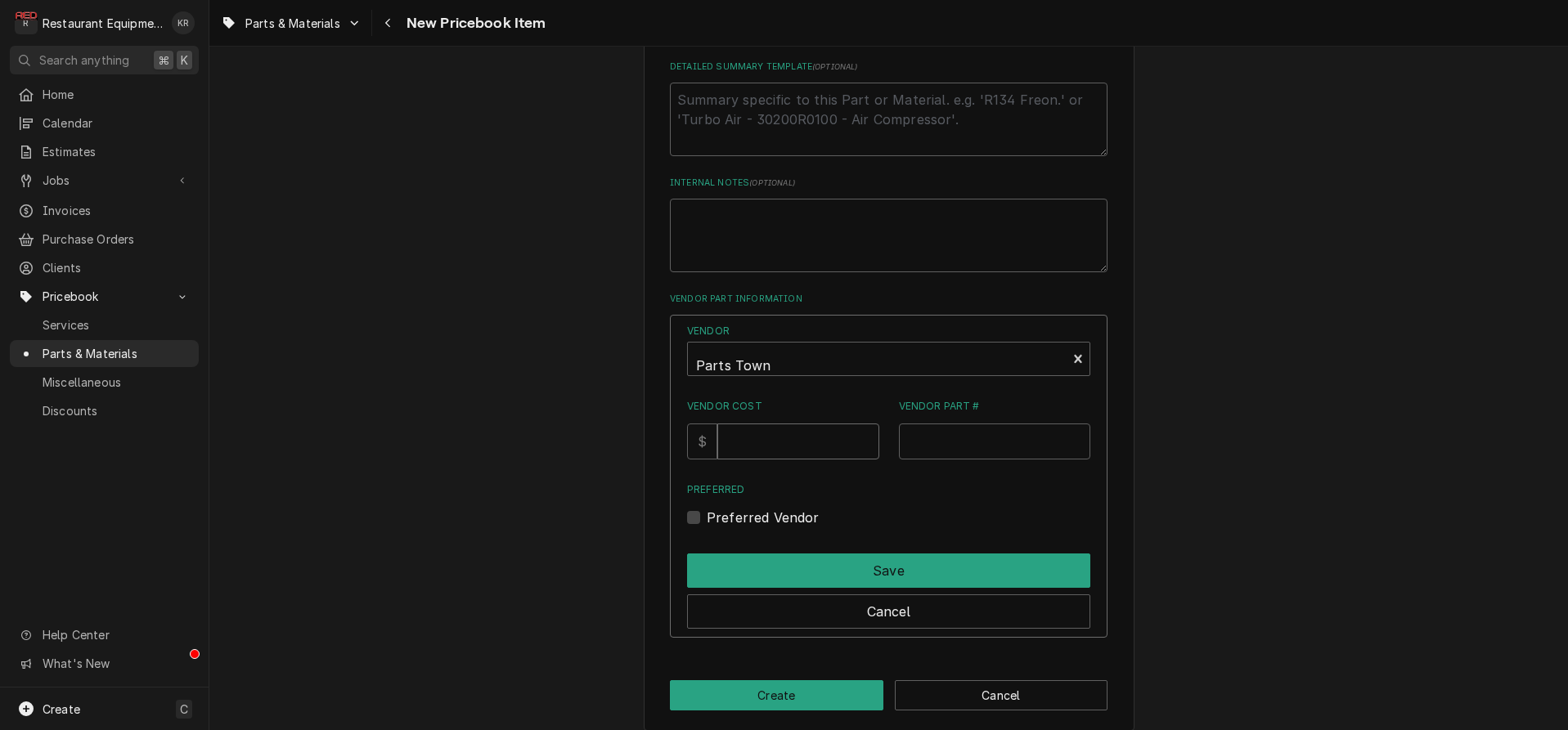 type on "35.85" 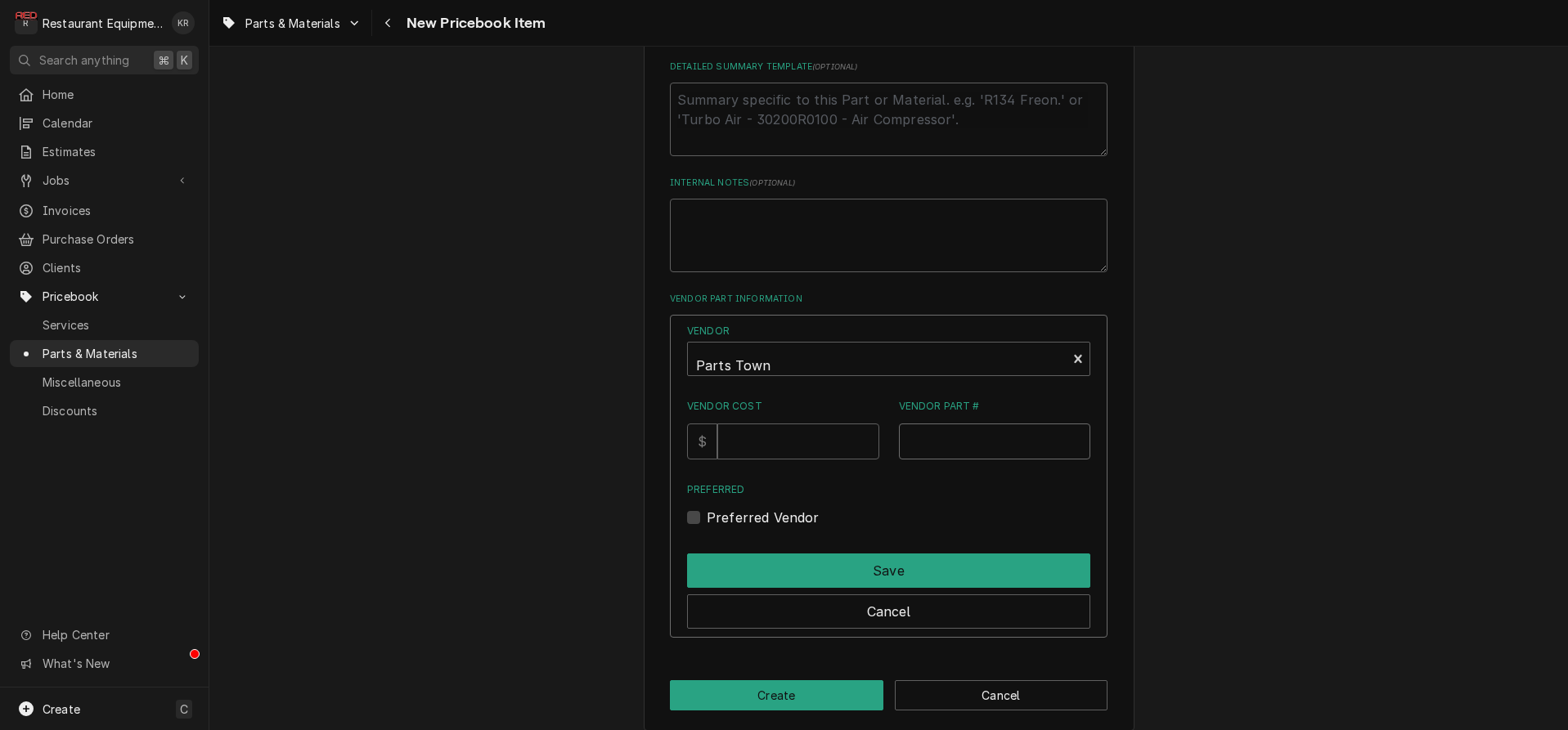 scroll, scrollTop: 805, scrollLeft: 0, axis: vertical 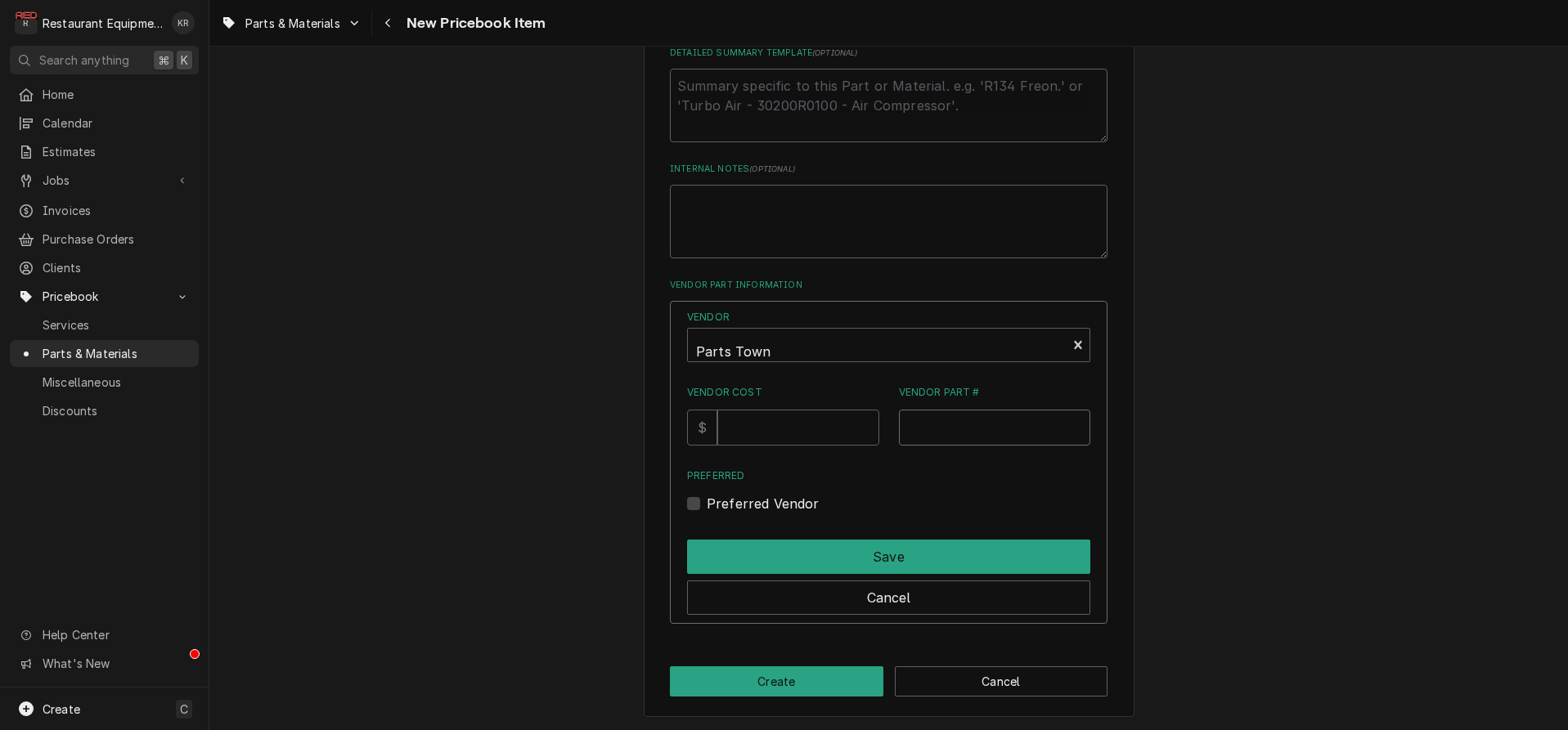 click on "Vendor Part #" at bounding box center [995, 428] 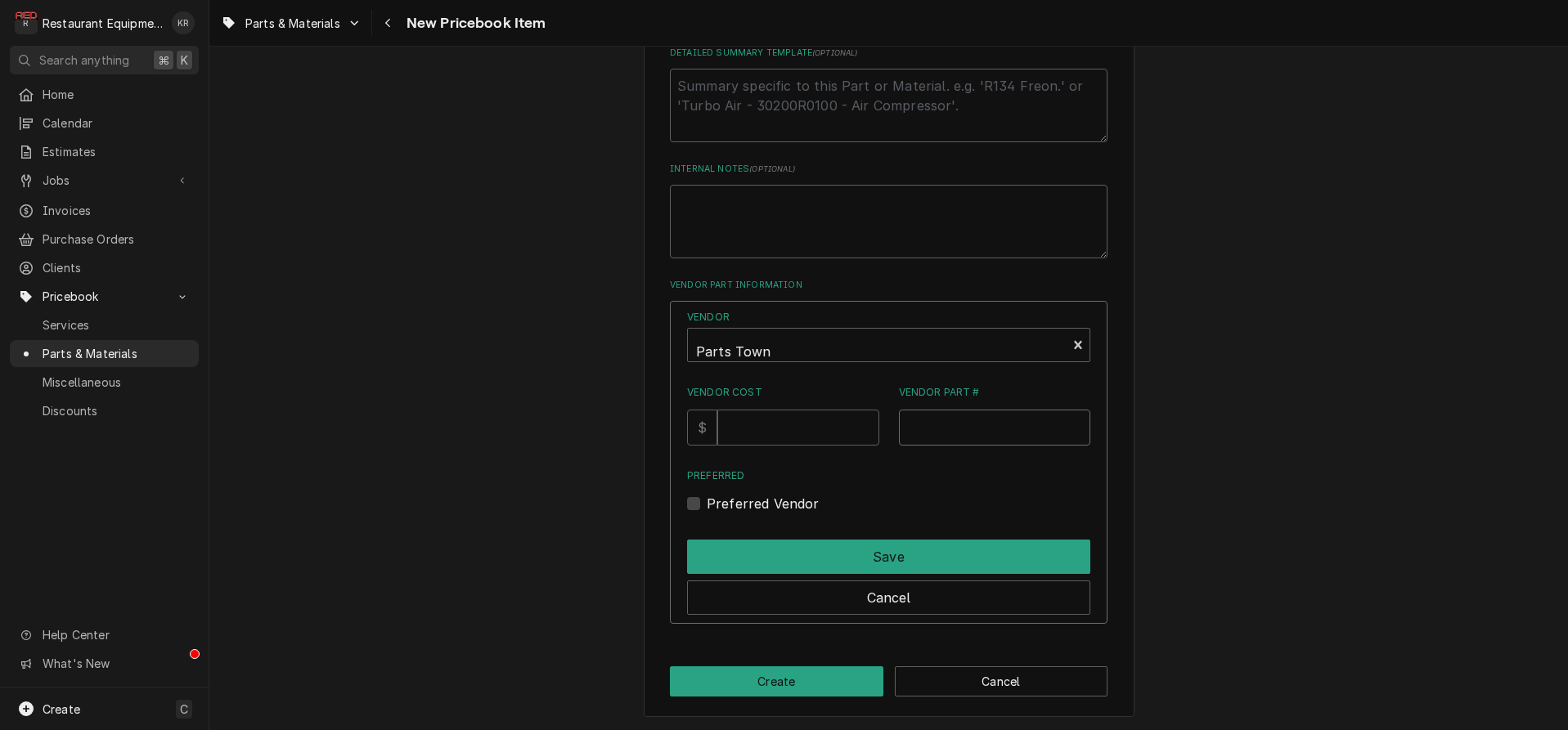 paste on "KAS10487C00400" 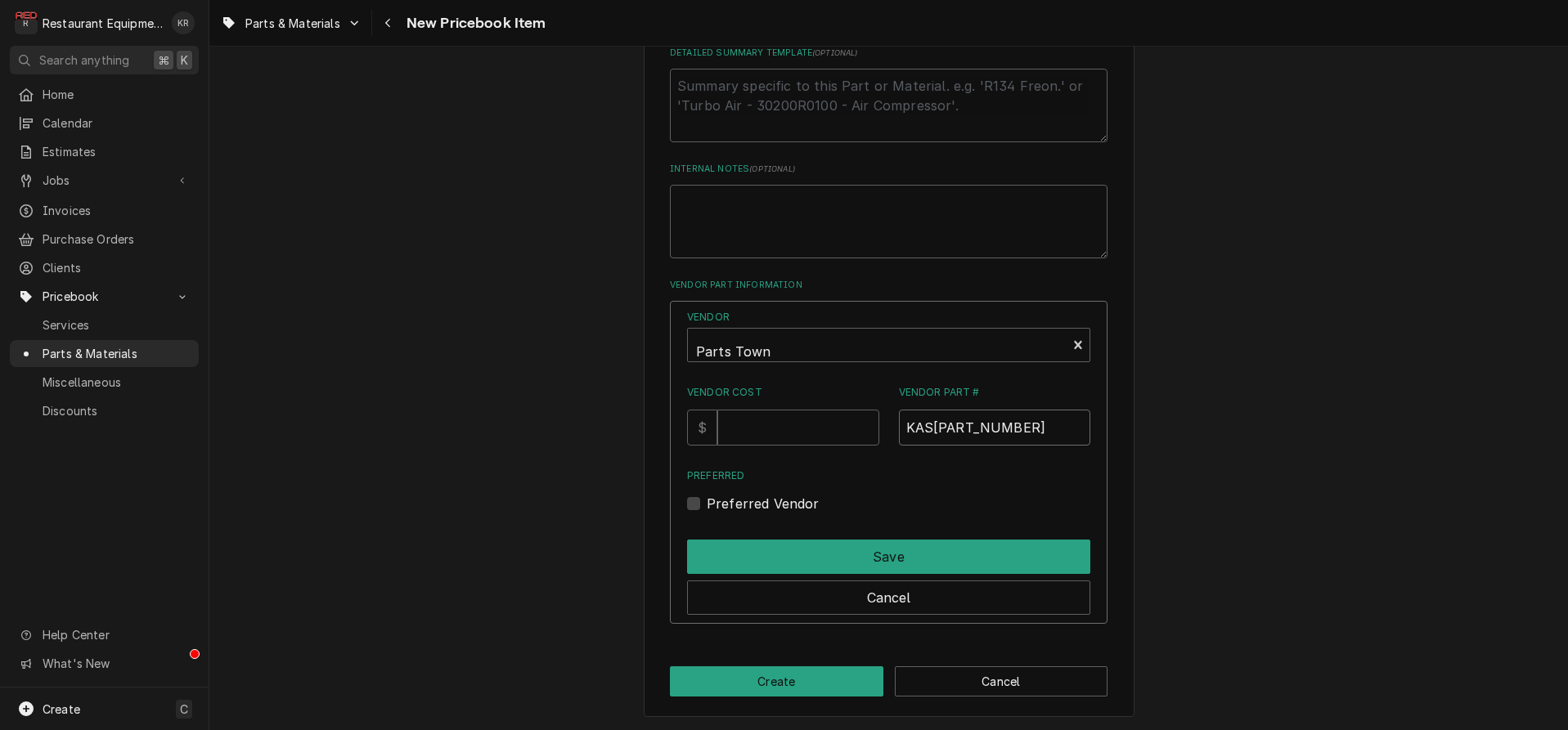 type on "KAS10487C00400" 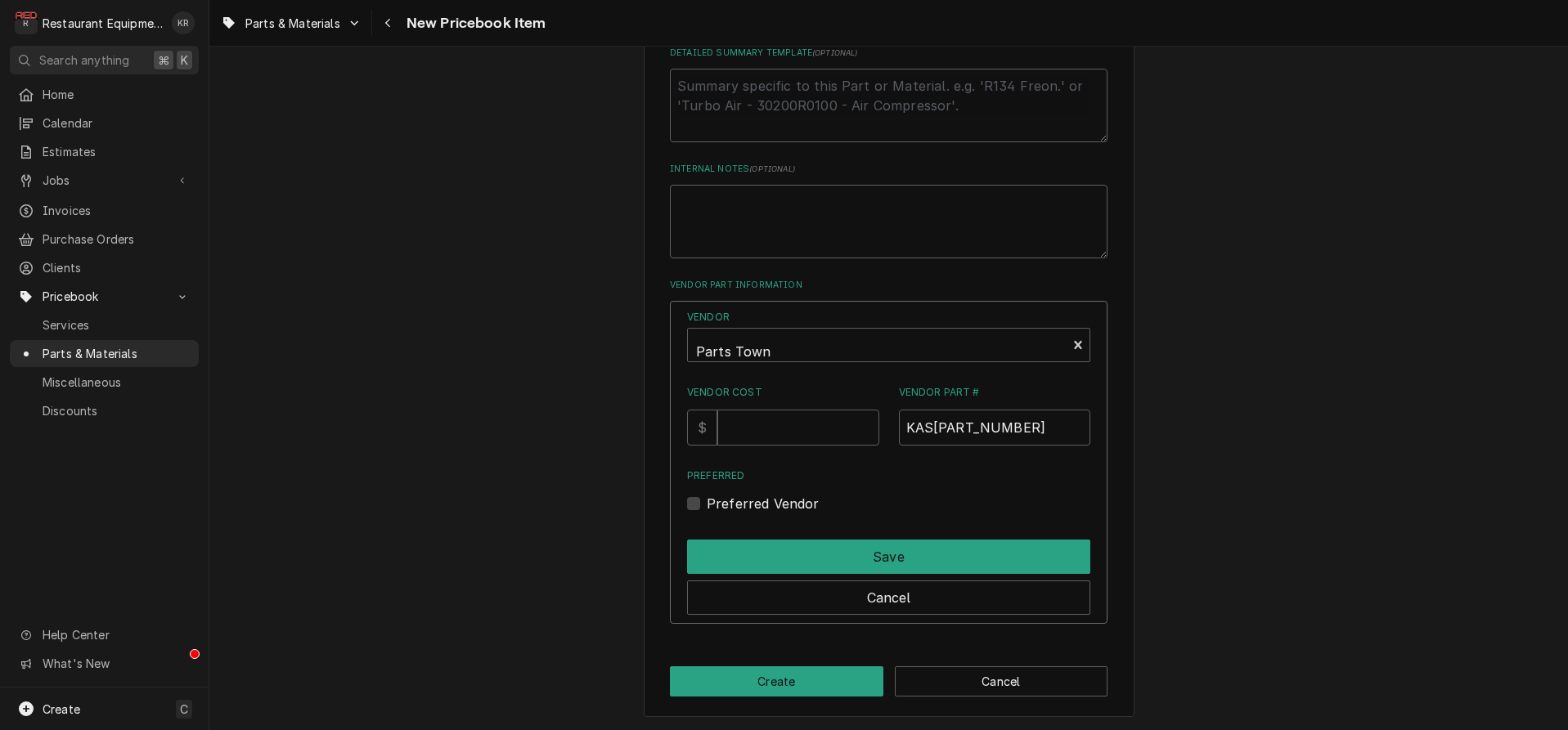 click on "Preferred Vendor" at bounding box center [763, 504] 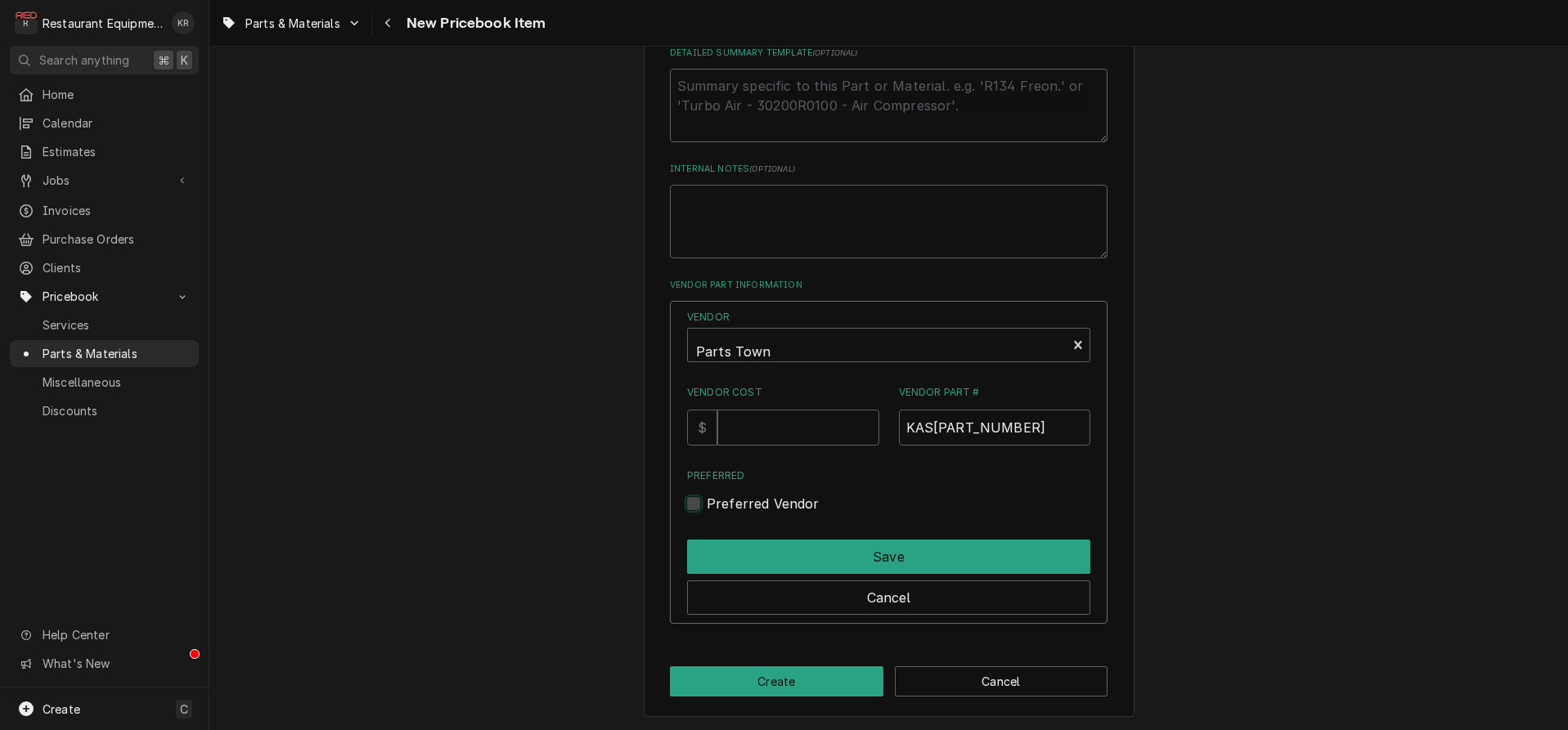 checkbox on "true" 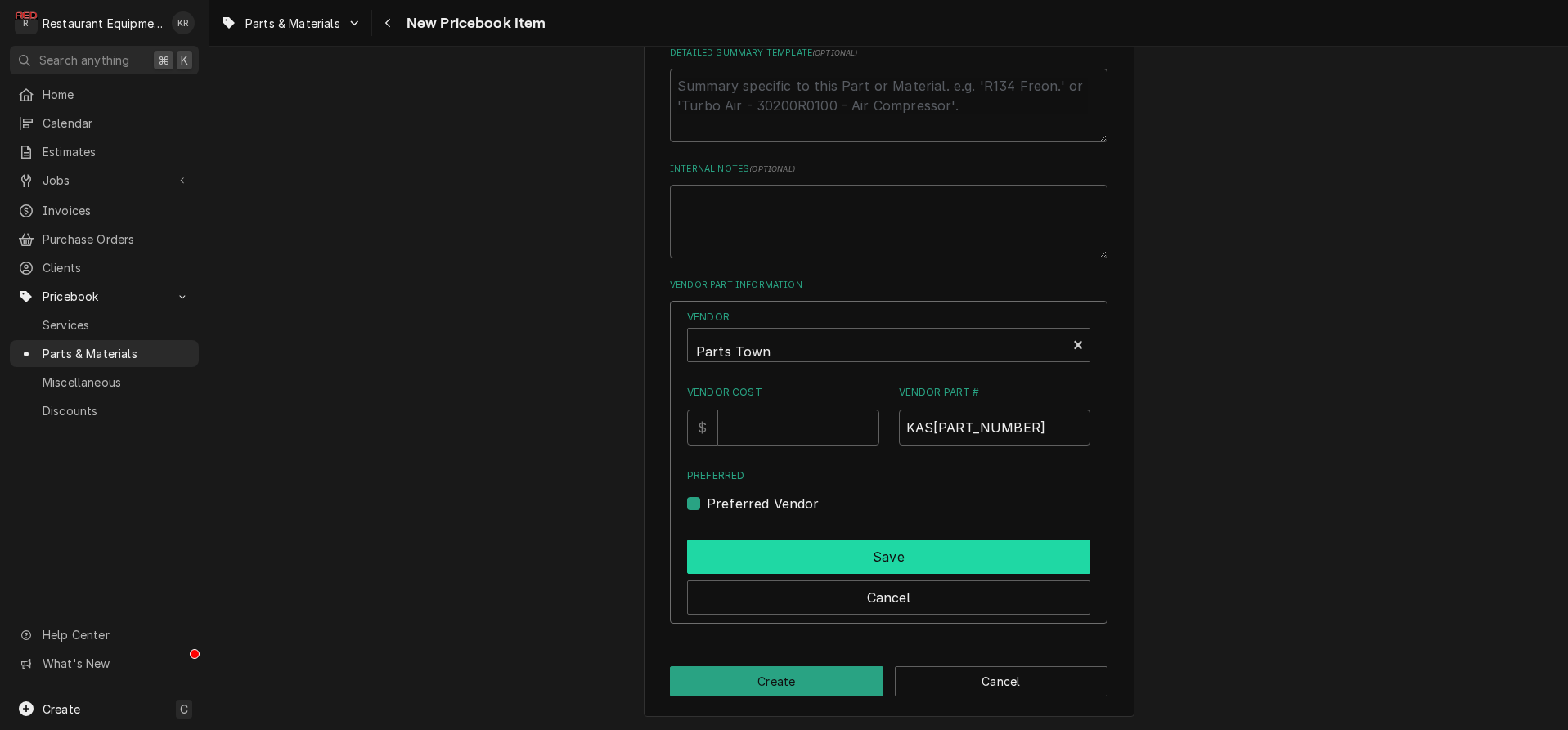 click on "Save" at bounding box center [888, 557] 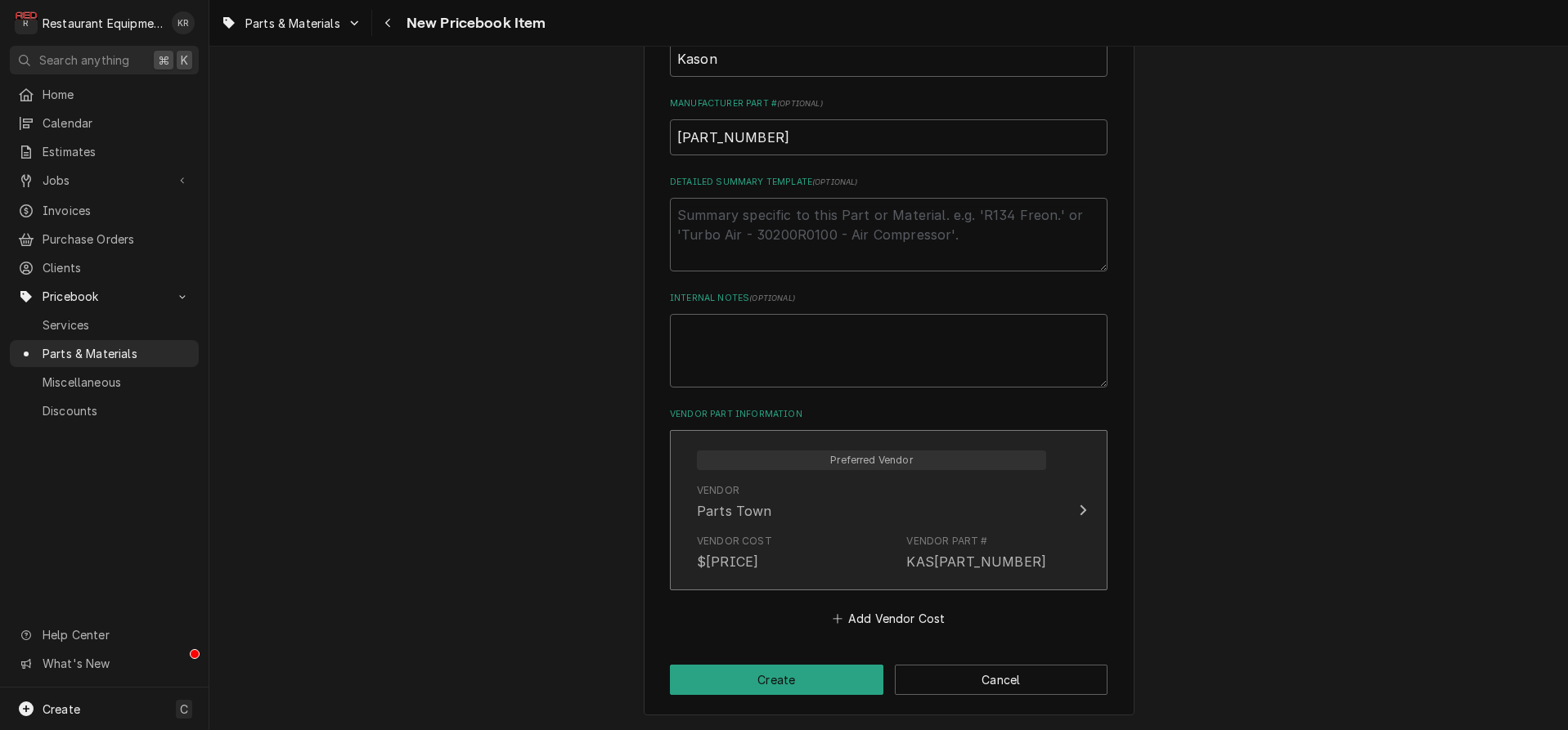 scroll, scrollTop: 674, scrollLeft: 0, axis: vertical 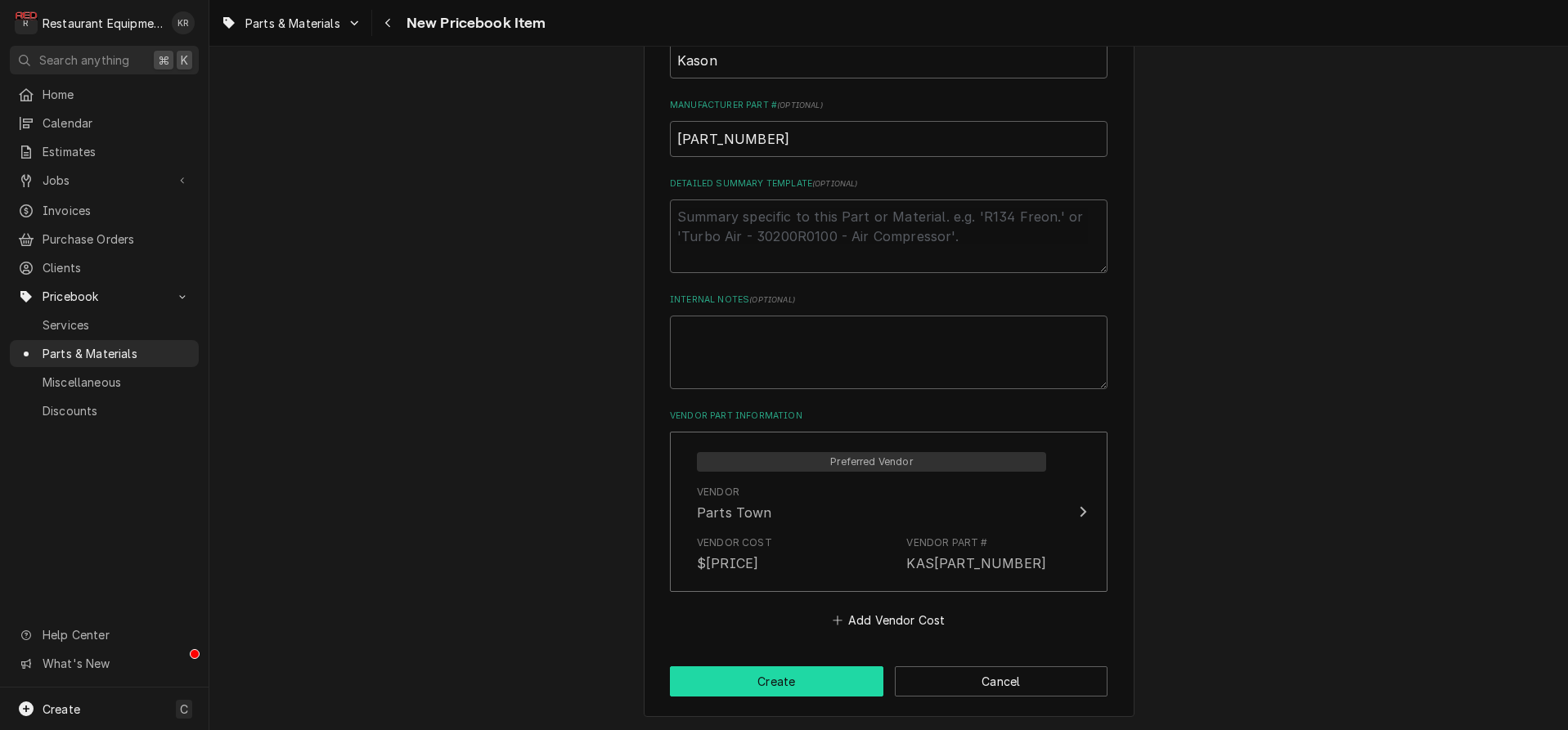 click on "Create" at bounding box center [776, 681] 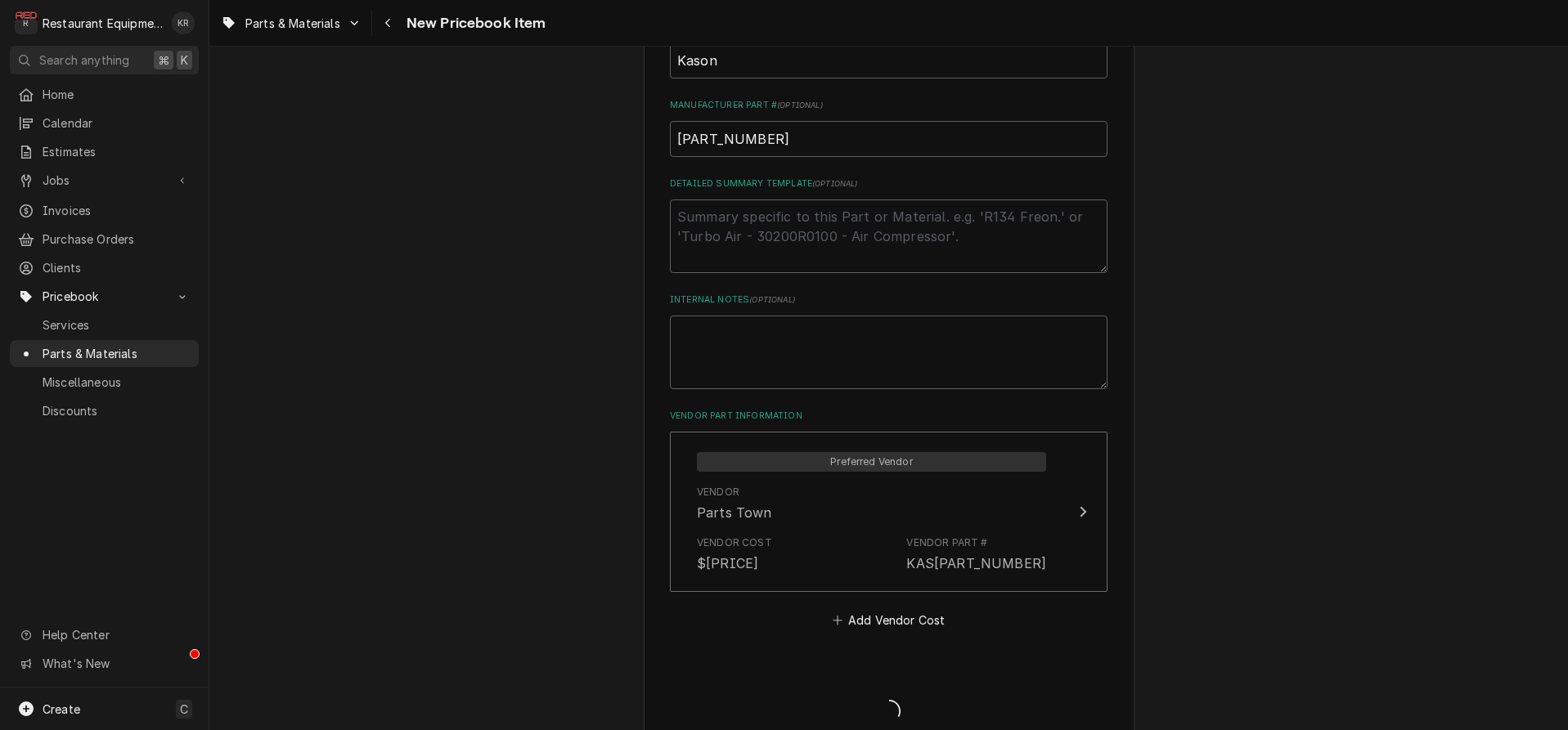 type on "x" 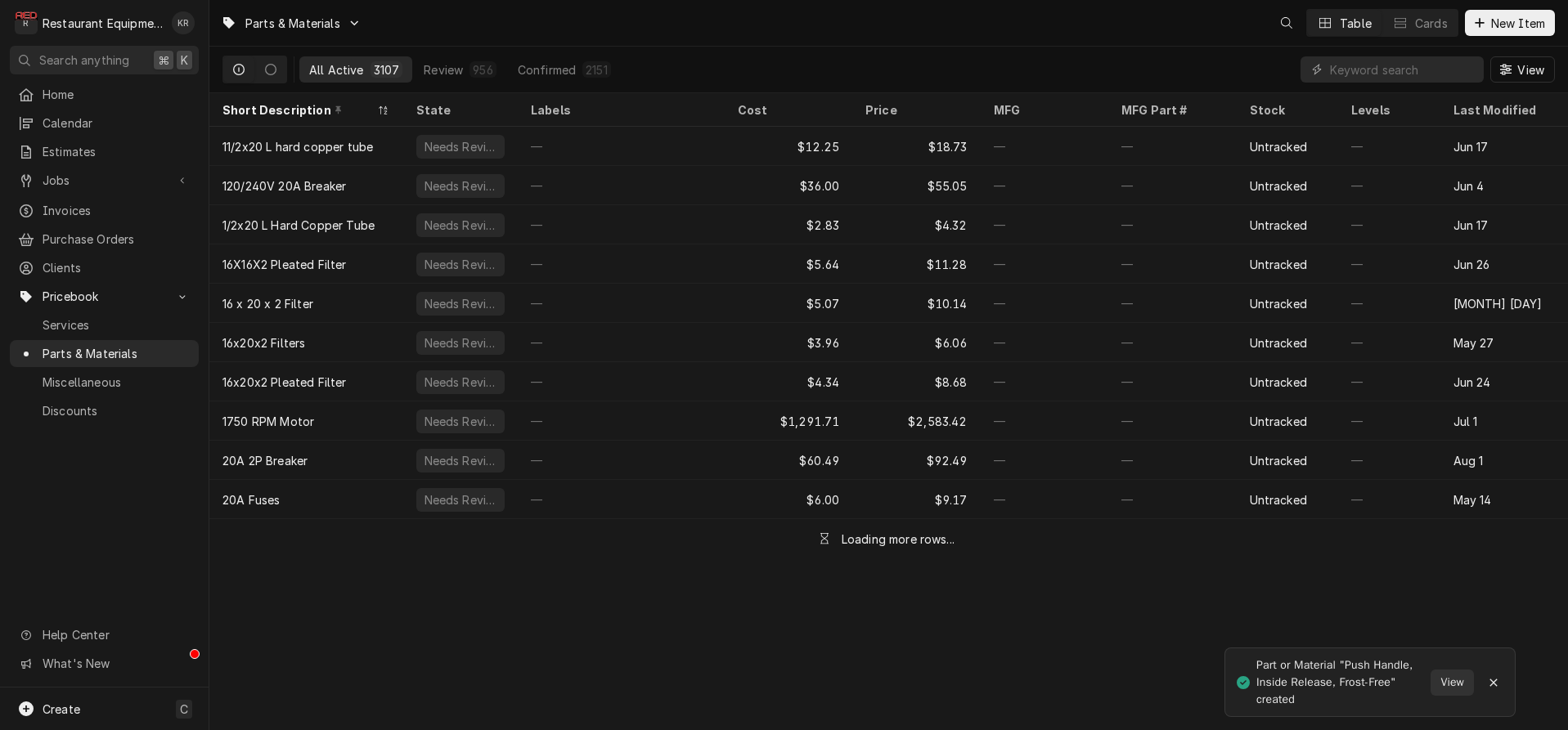 scroll, scrollTop: 0, scrollLeft: 0, axis: both 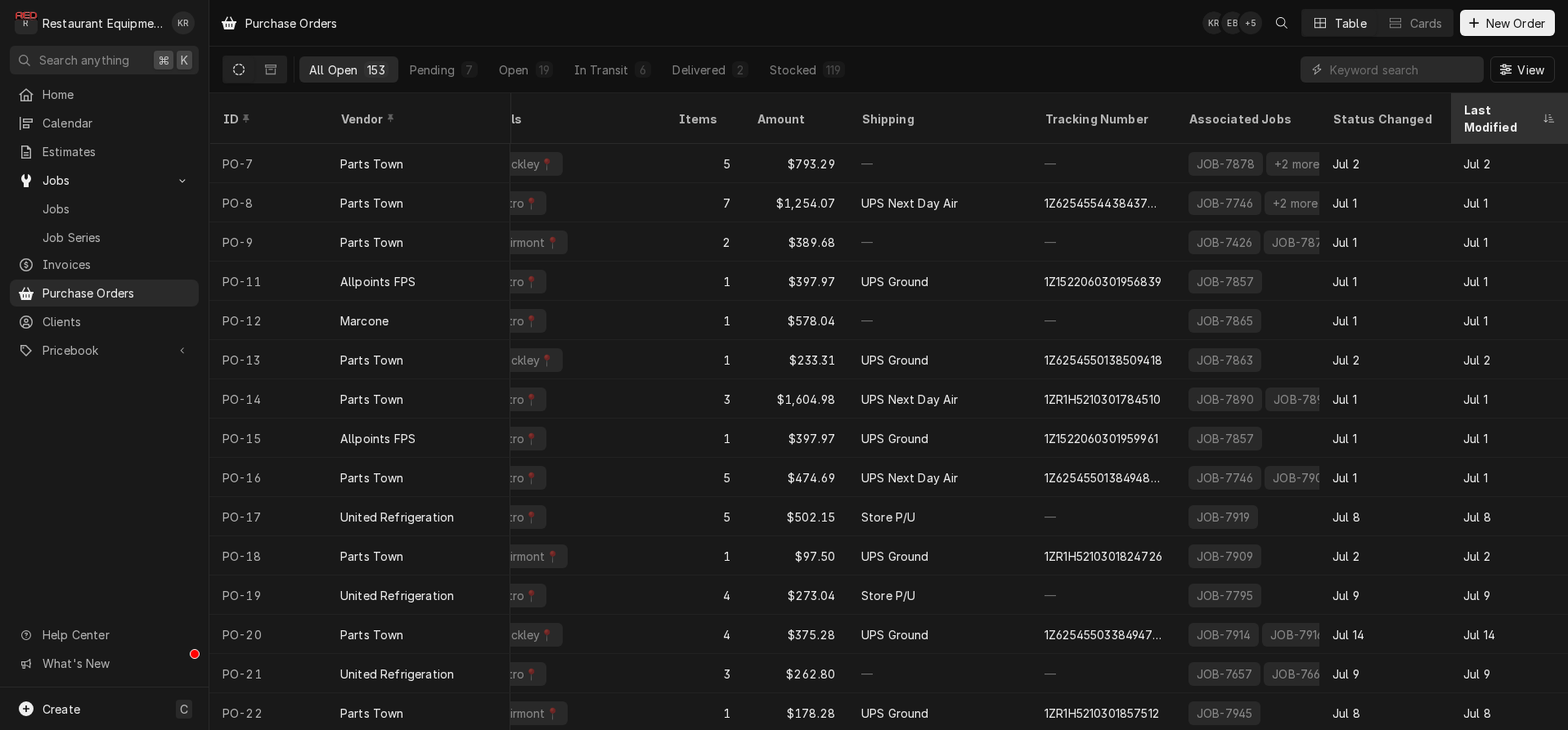 click on "Last Modified" at bounding box center (1501, 119) 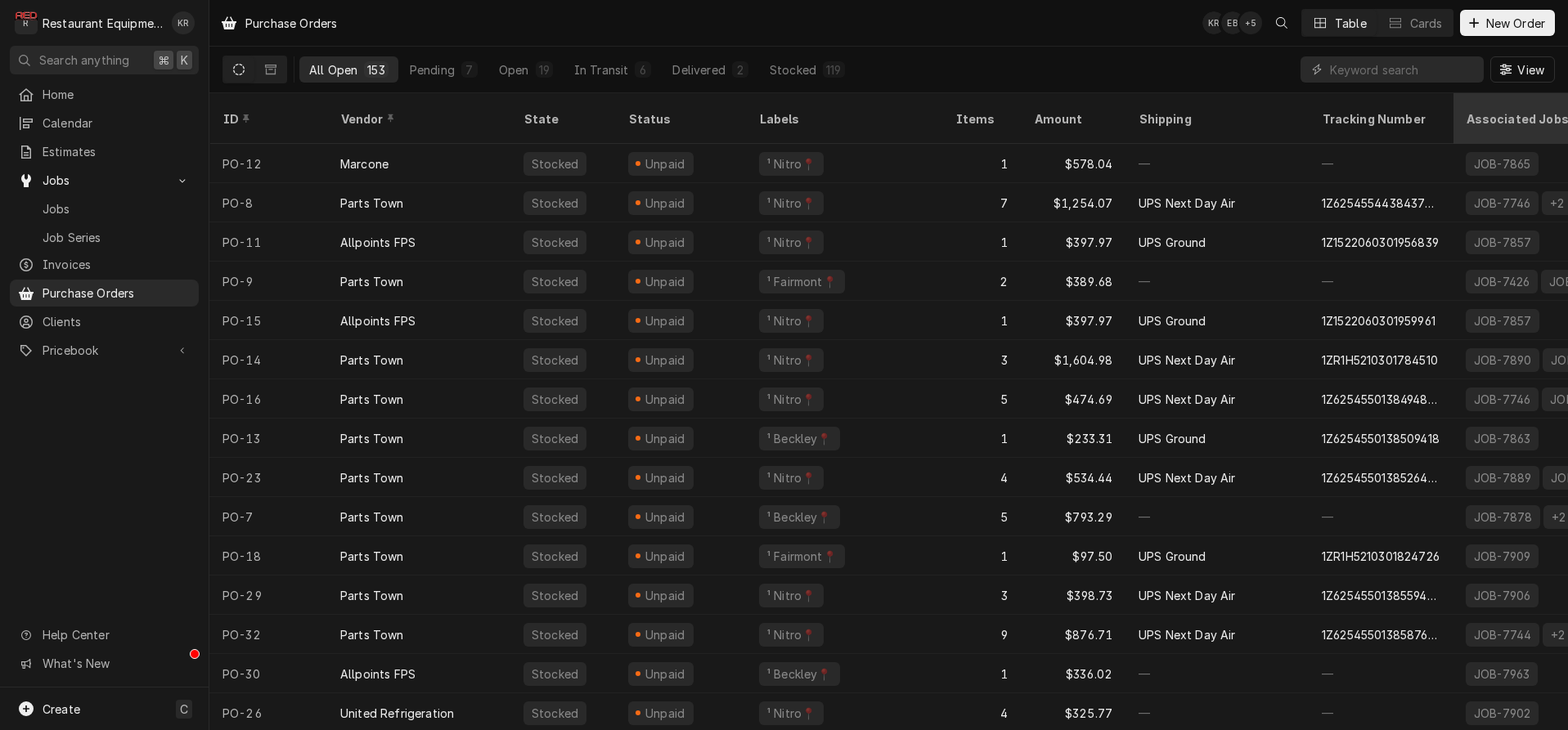 scroll, scrollTop: 0, scrollLeft: 277, axis: horizontal 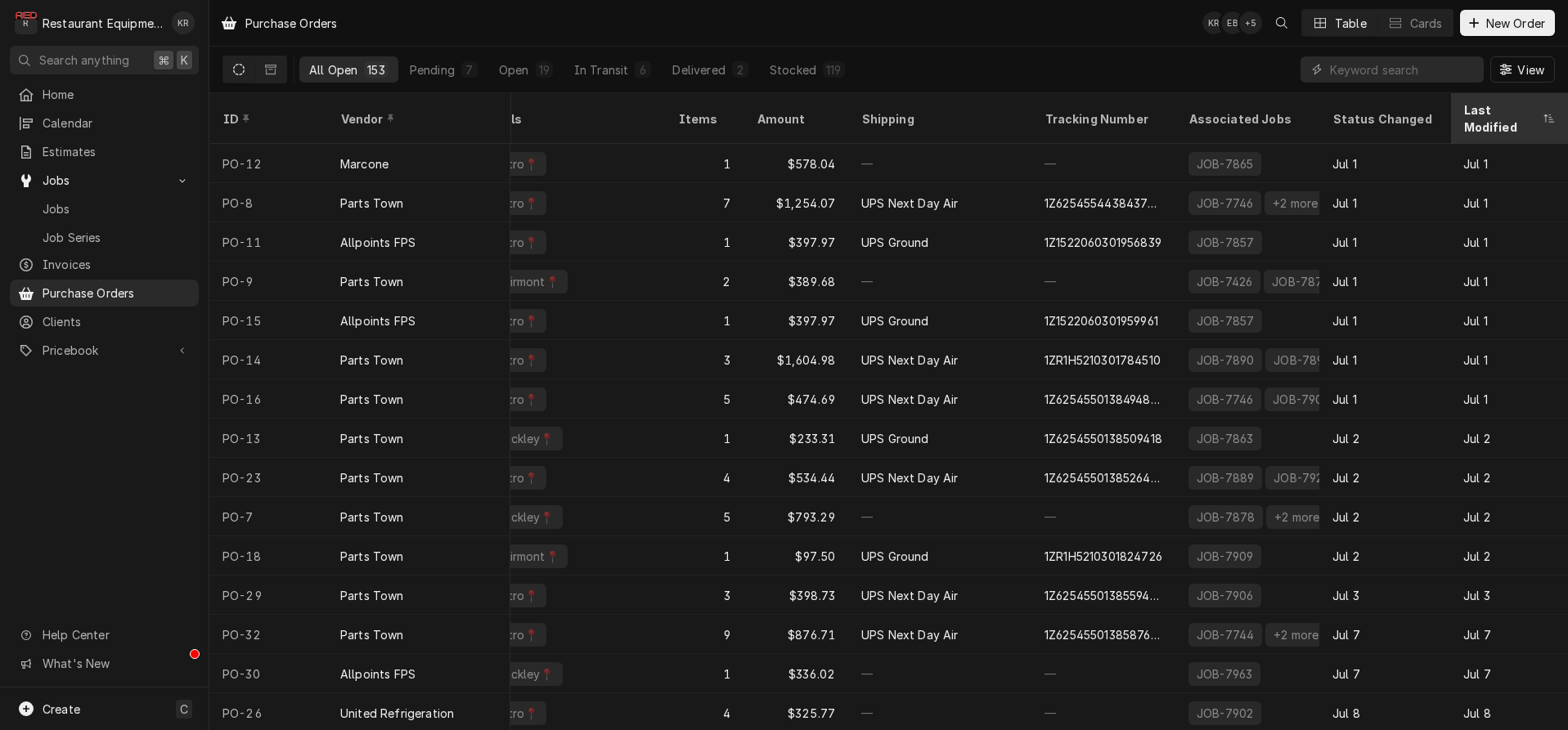 click on "Last Modified" at bounding box center (1501, 119) 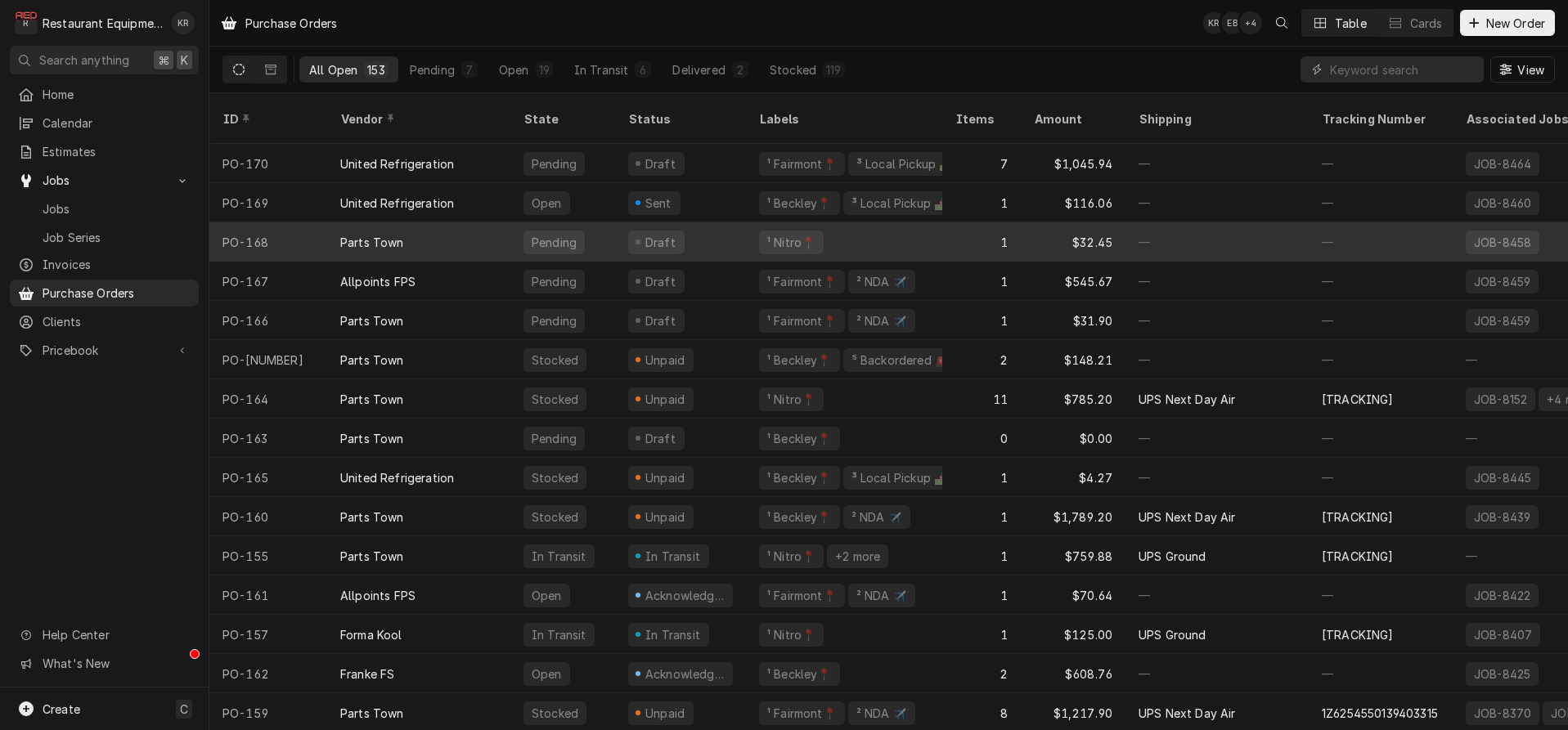 click on "Draft" at bounding box center (681, 242) 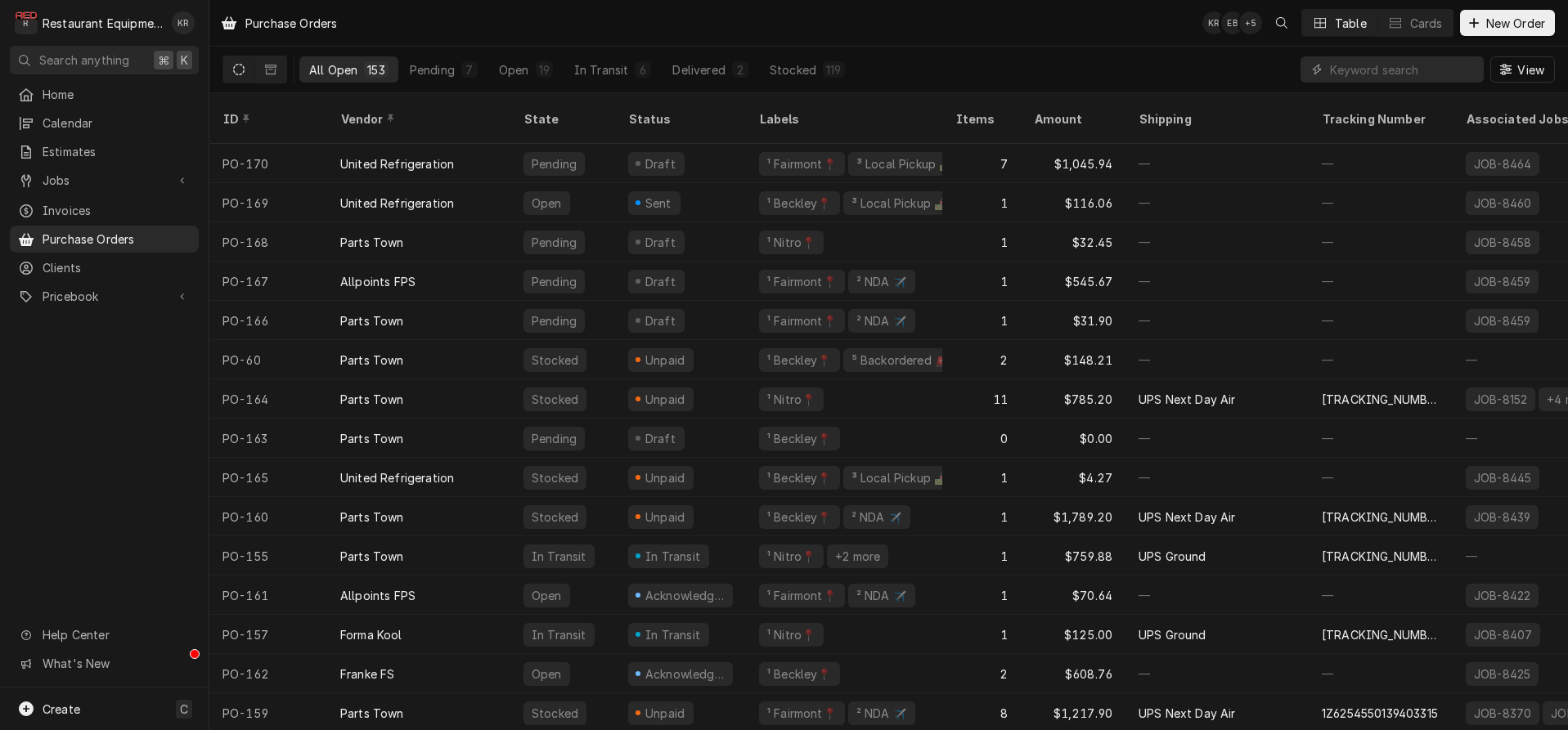 scroll, scrollTop: 0, scrollLeft: 0, axis: both 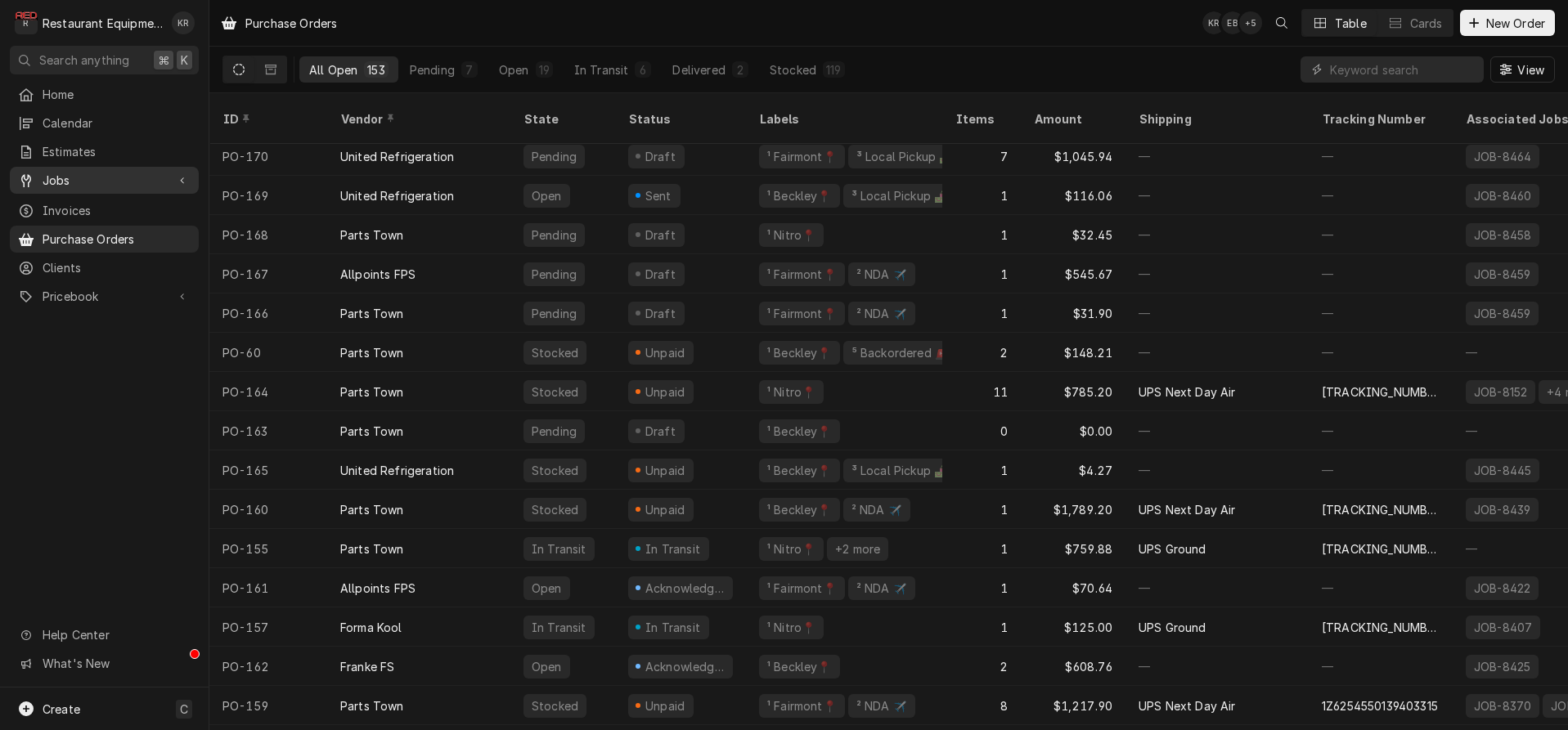 drag, startPoint x: 60, startPoint y: 172, endPoint x: 60, endPoint y: 187, distance: 15 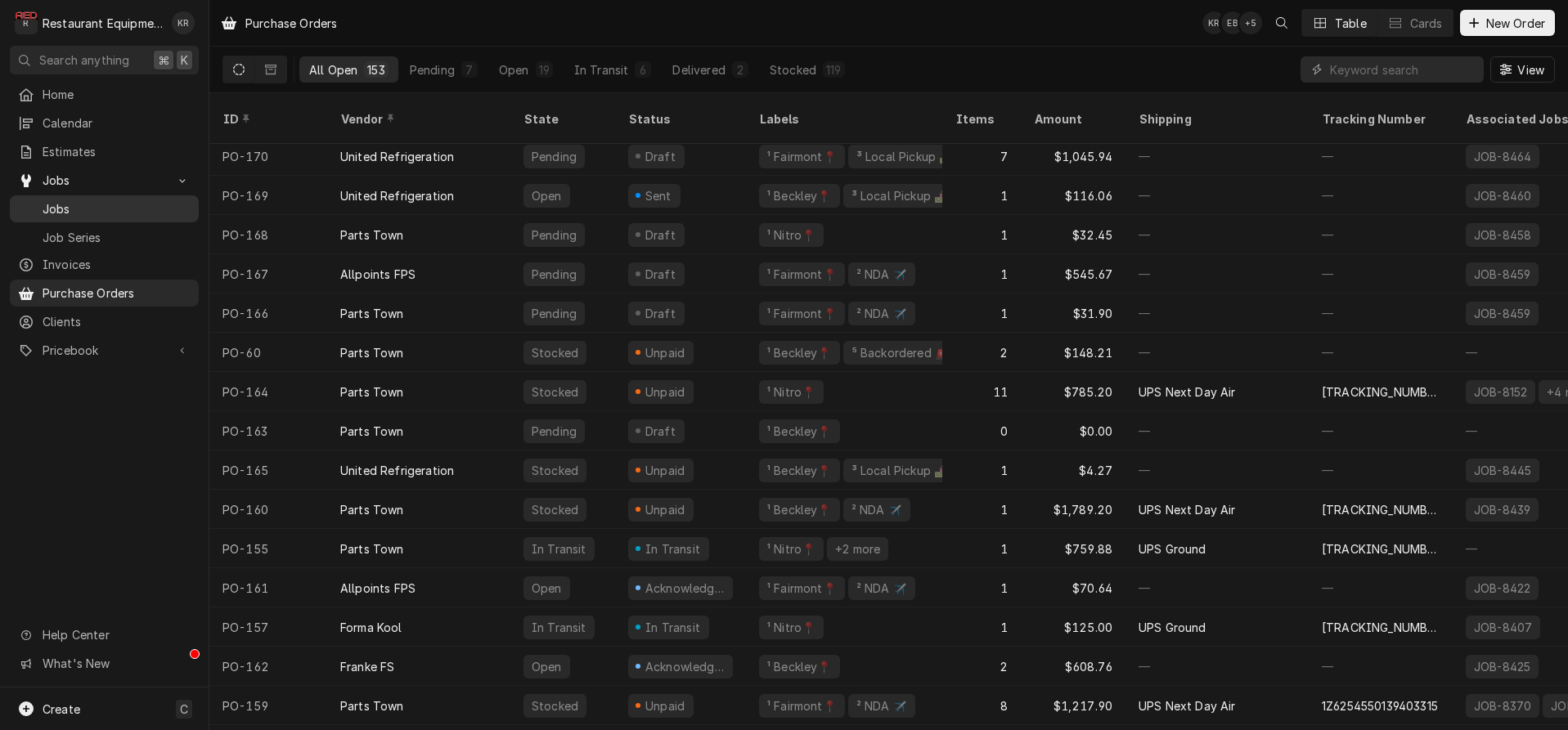 click on "Jobs" at bounding box center [116, 208] 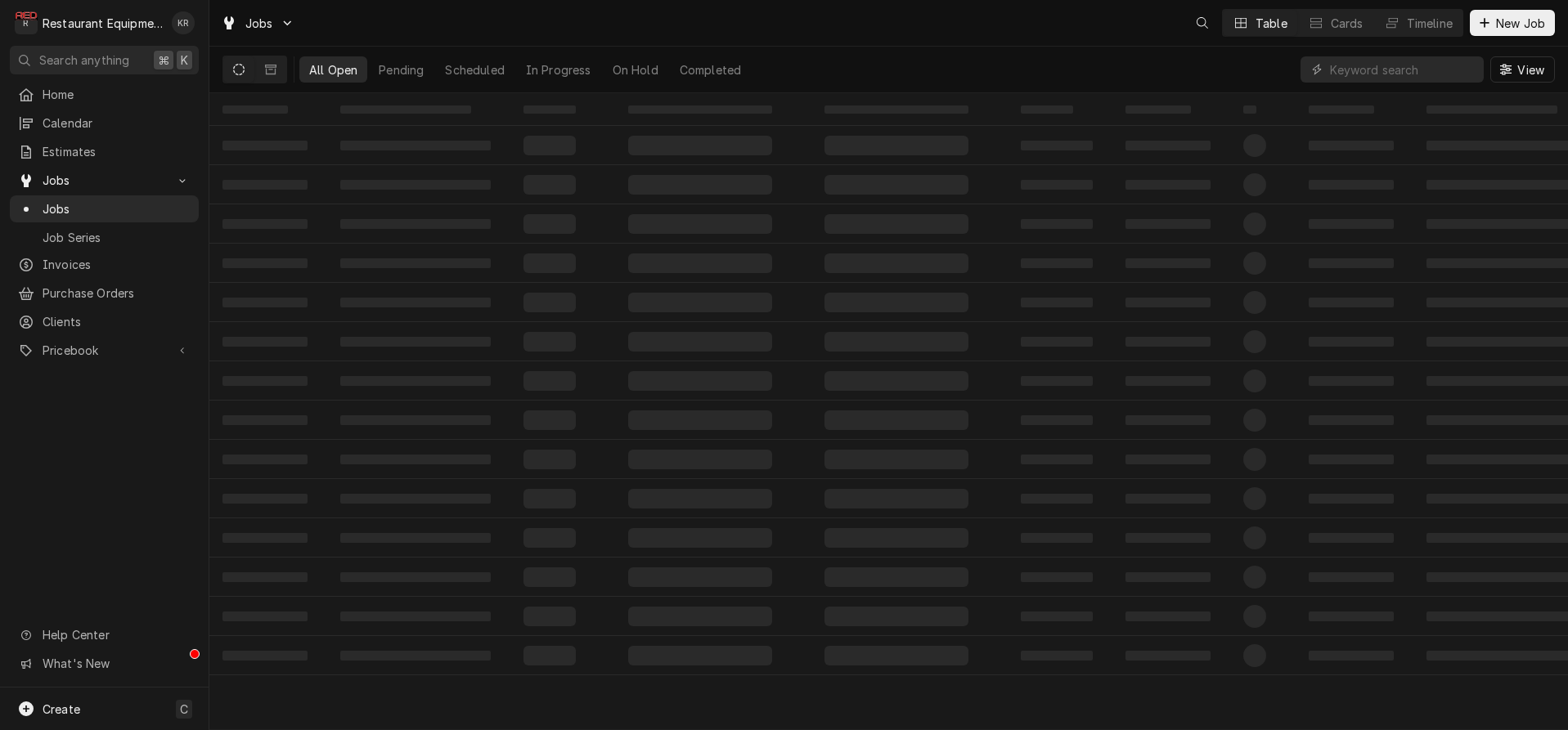 scroll, scrollTop: 0, scrollLeft: 0, axis: both 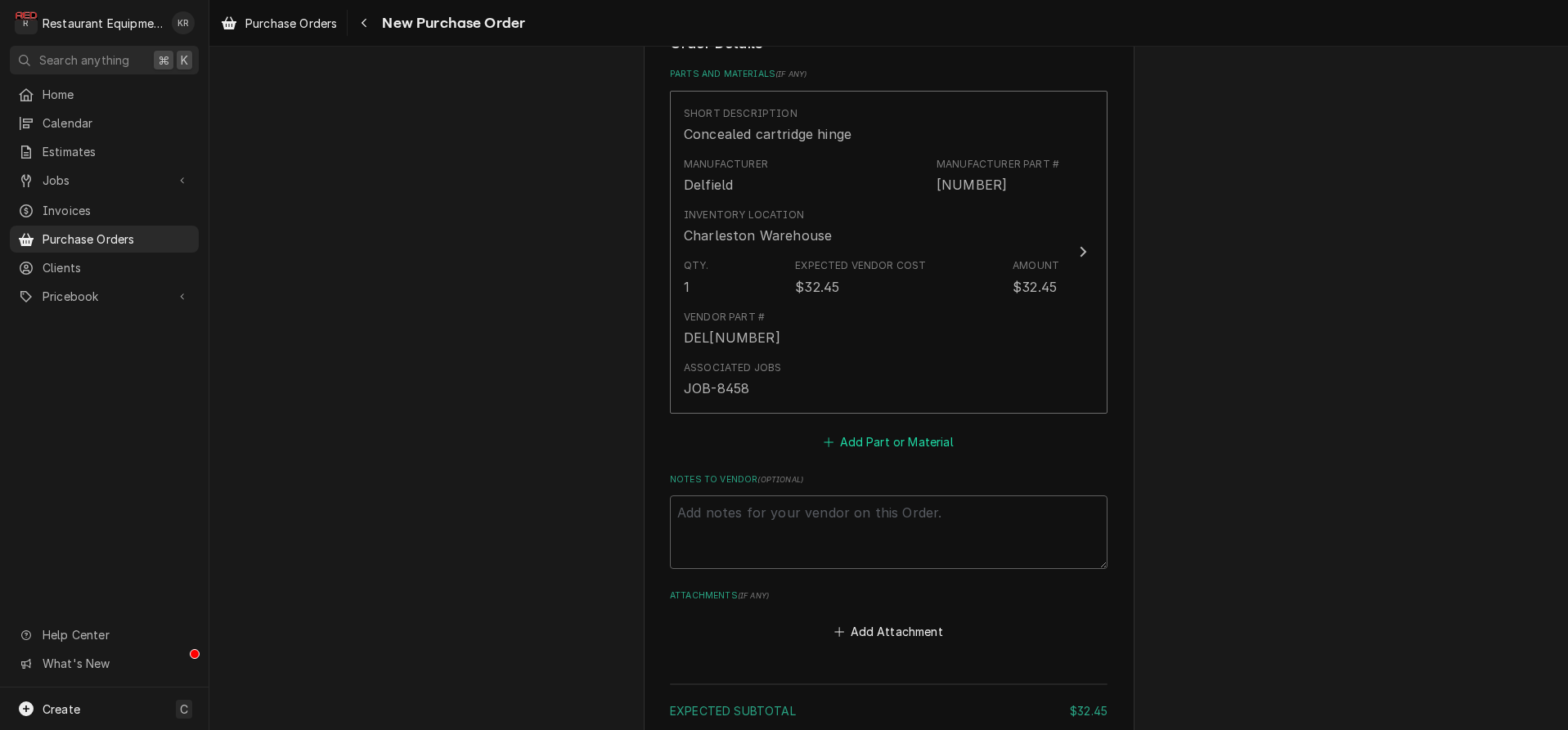 click on "Add Part or Material" at bounding box center (888, 442) 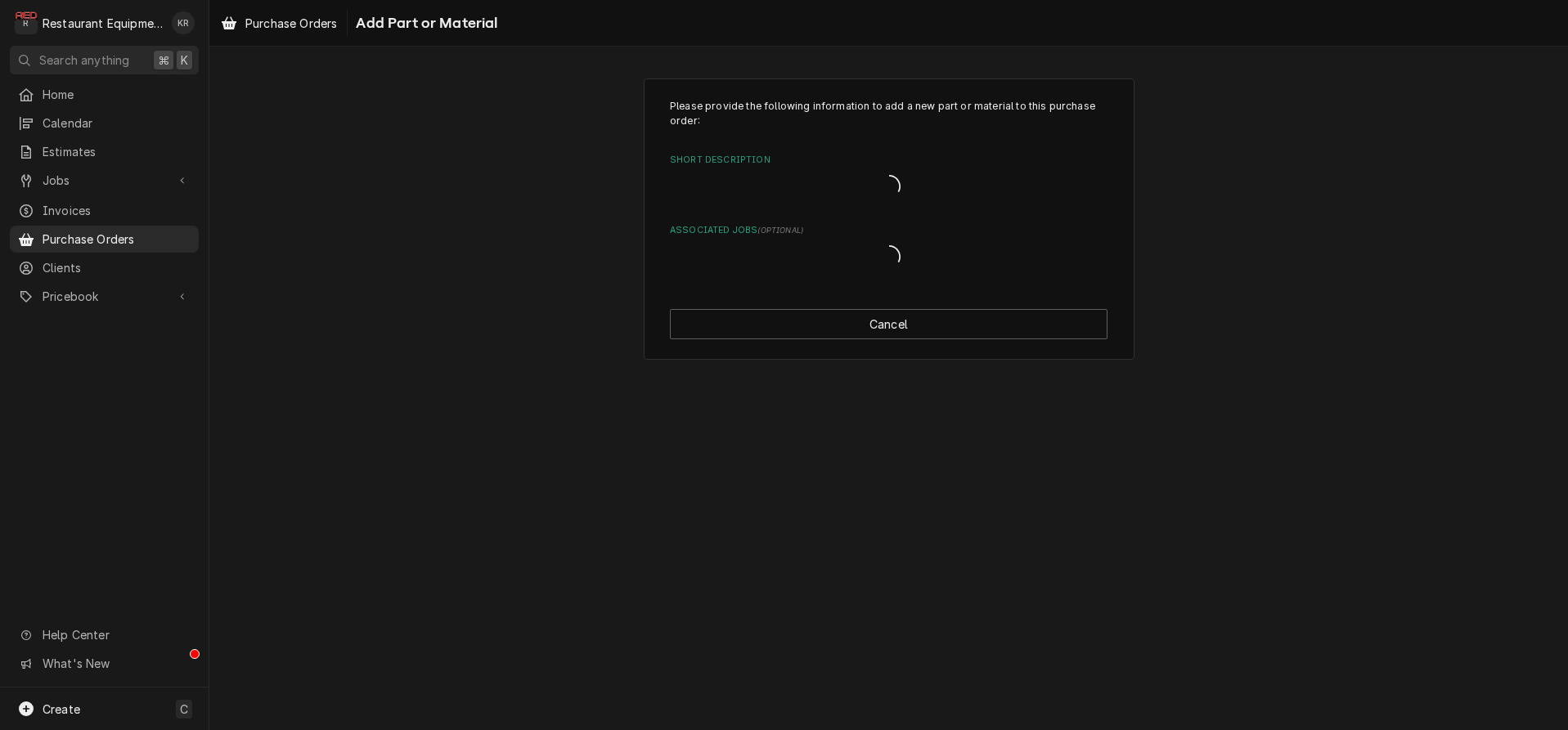 scroll, scrollTop: 0, scrollLeft: 0, axis: both 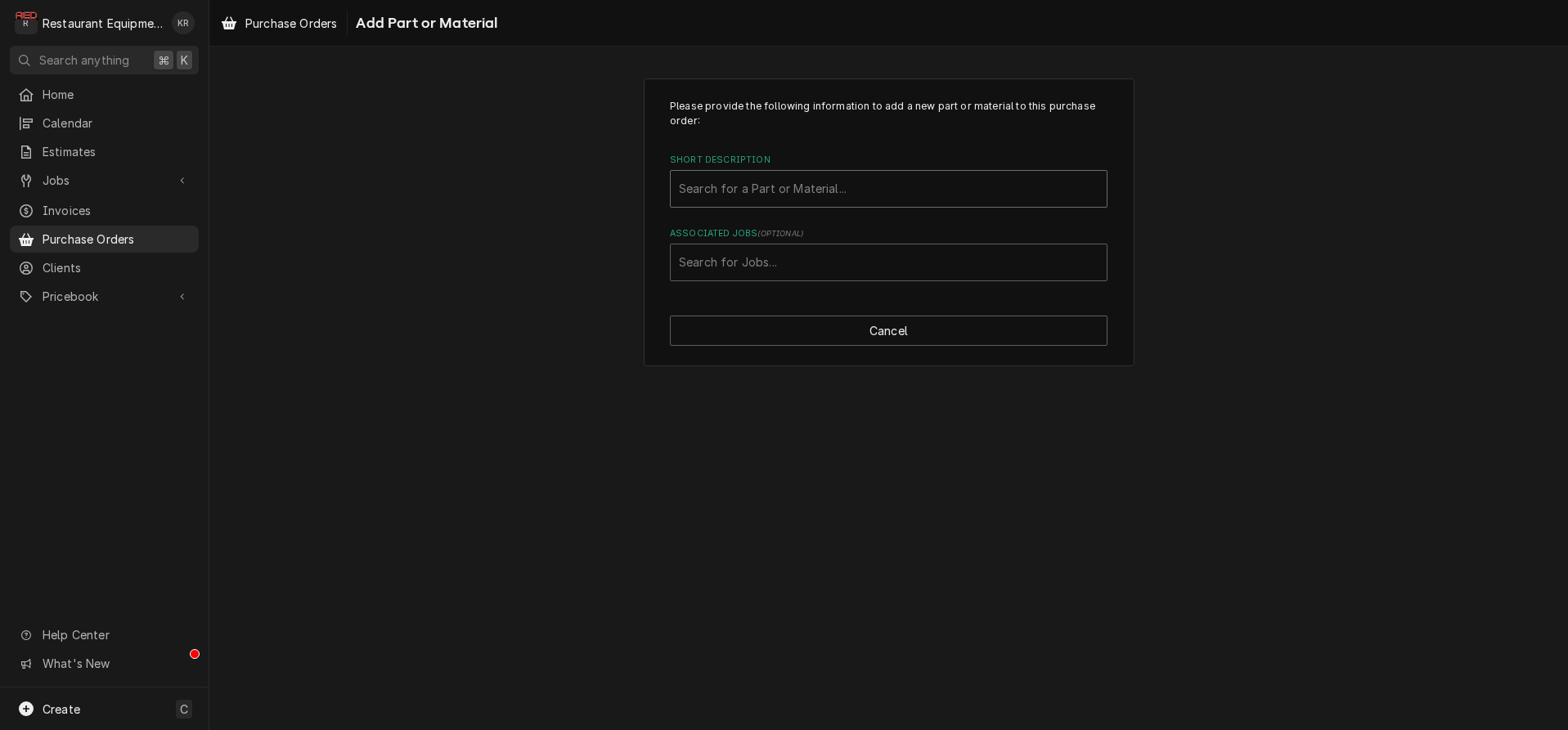 click at bounding box center [888, 189] 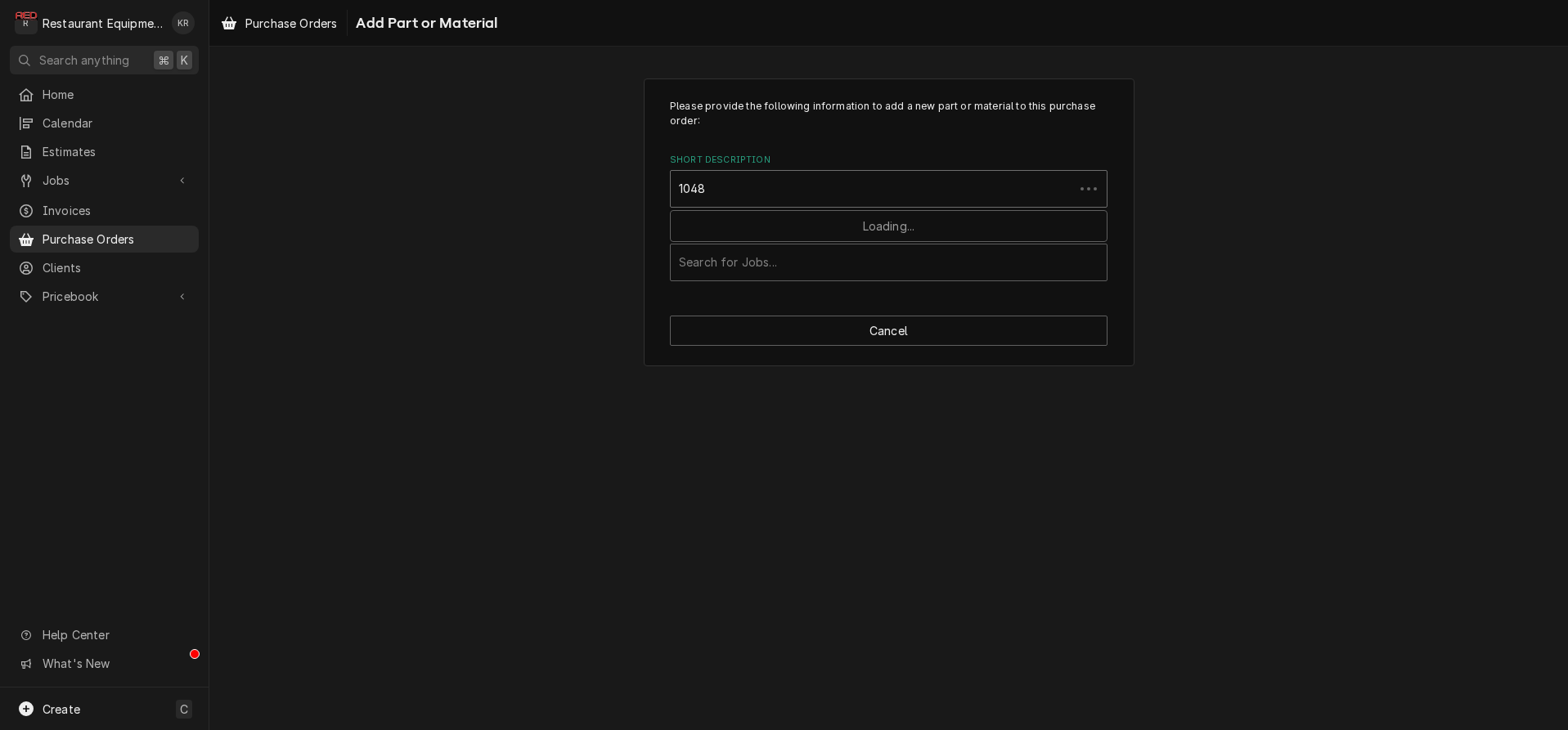 type on "10487" 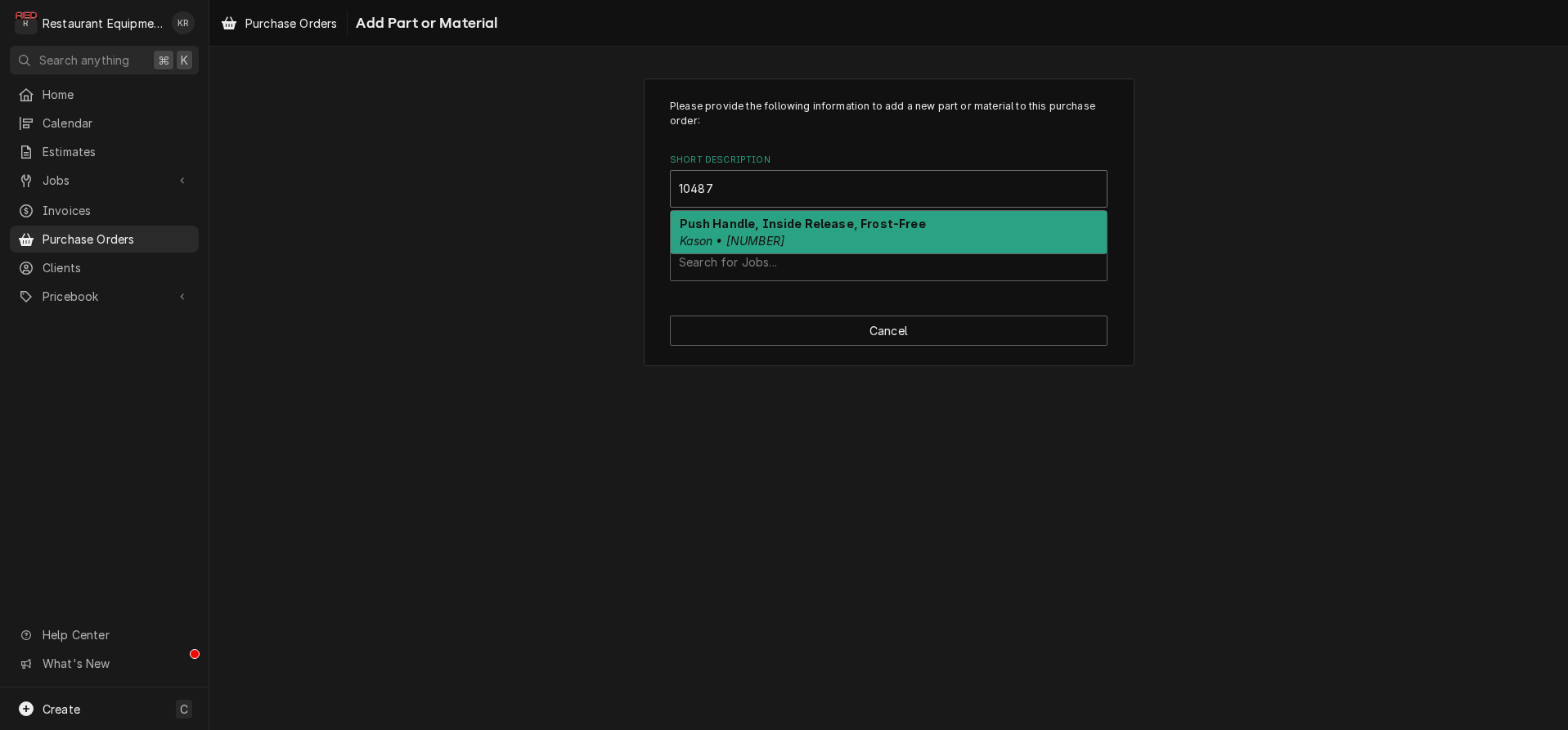 click on "Kason • 10487C00400" at bounding box center [732, 240] 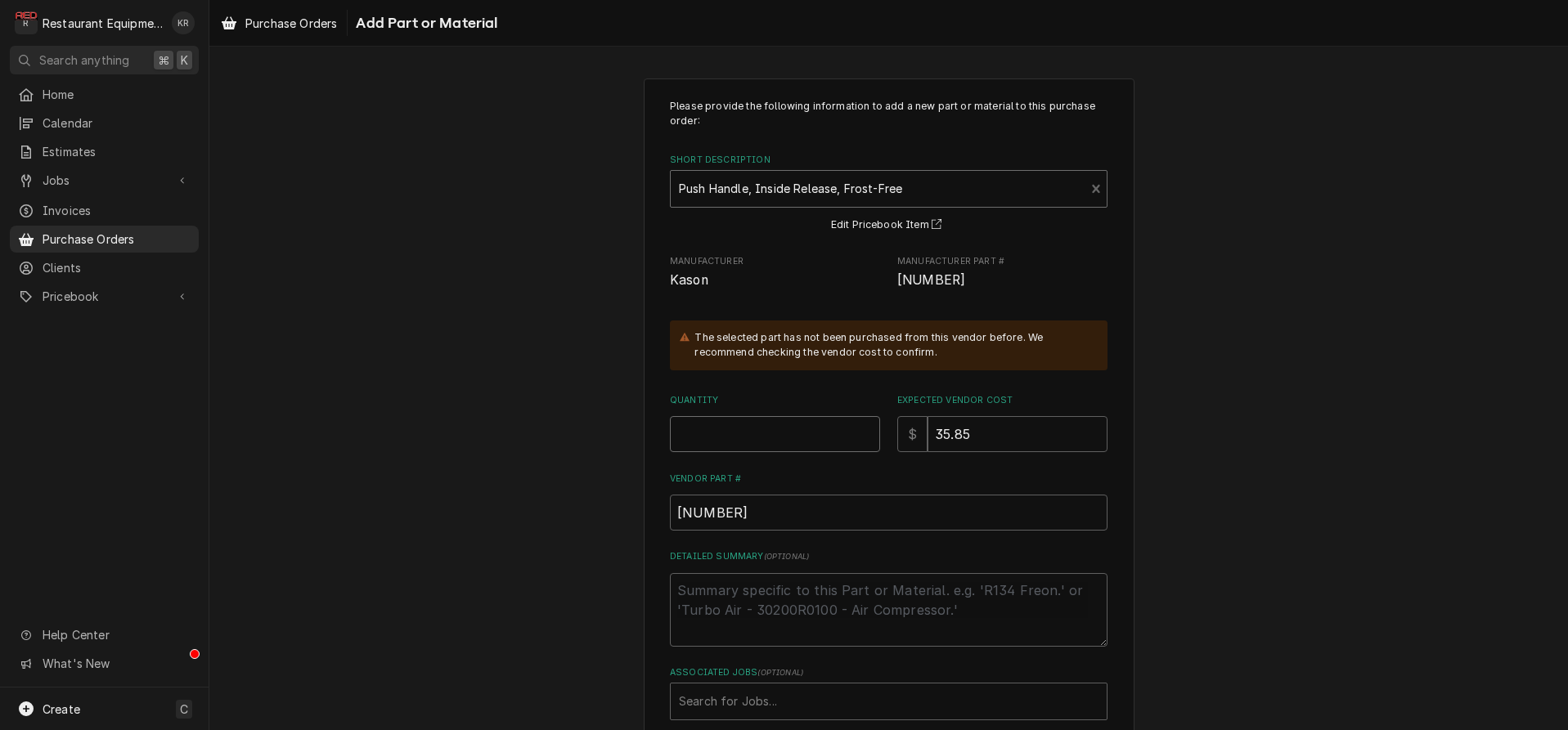 click on "Quantity" at bounding box center [775, 434] 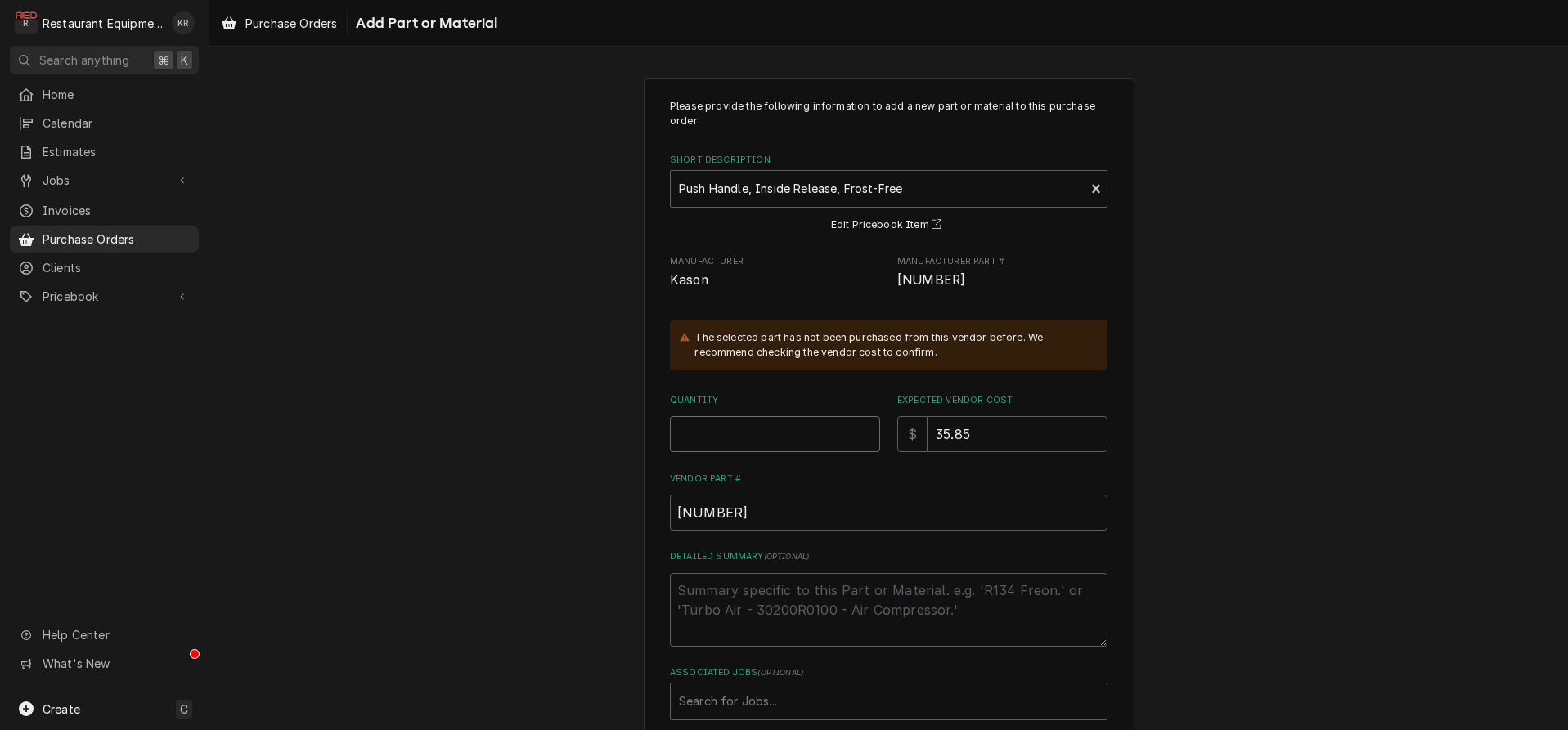 type on "x" 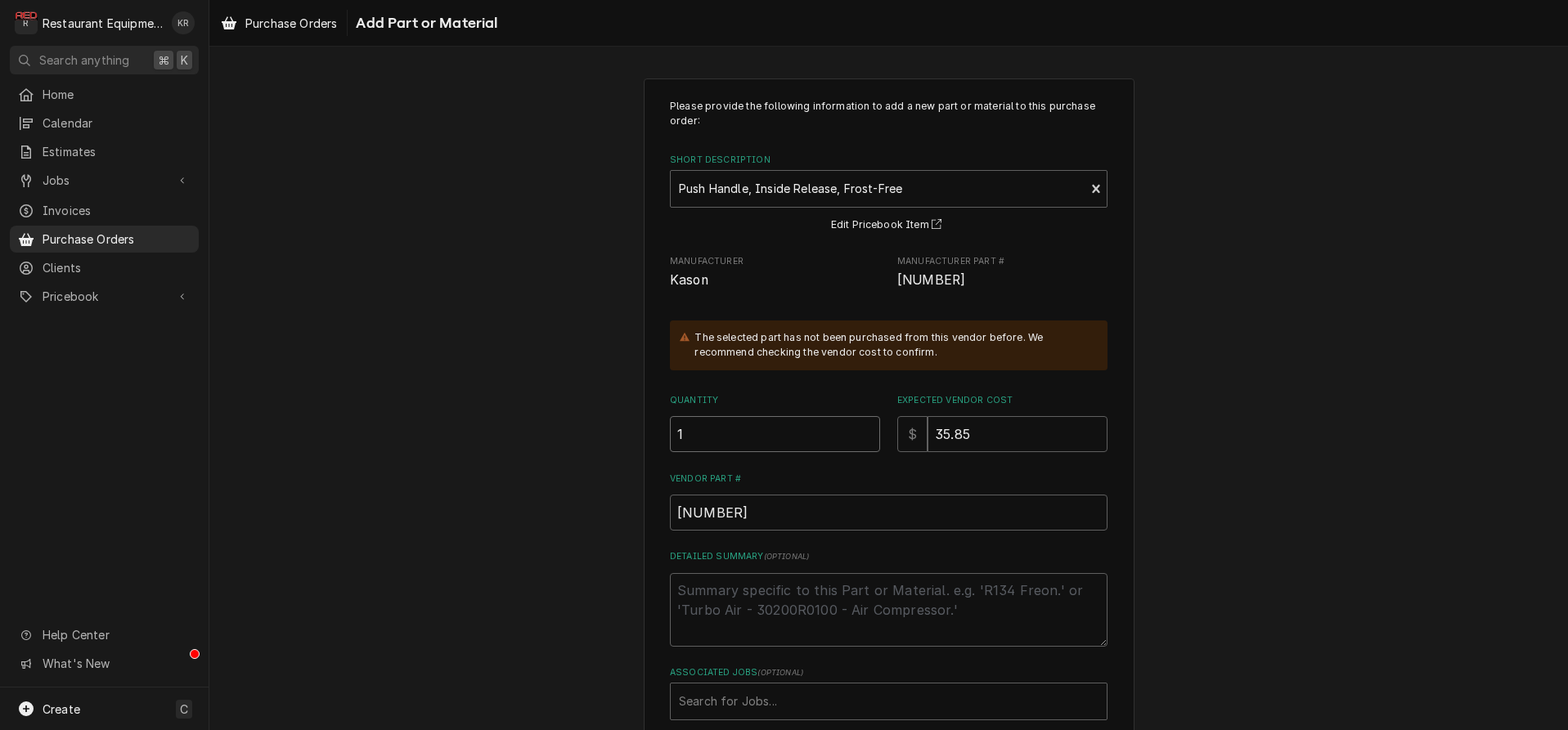 type on "1" 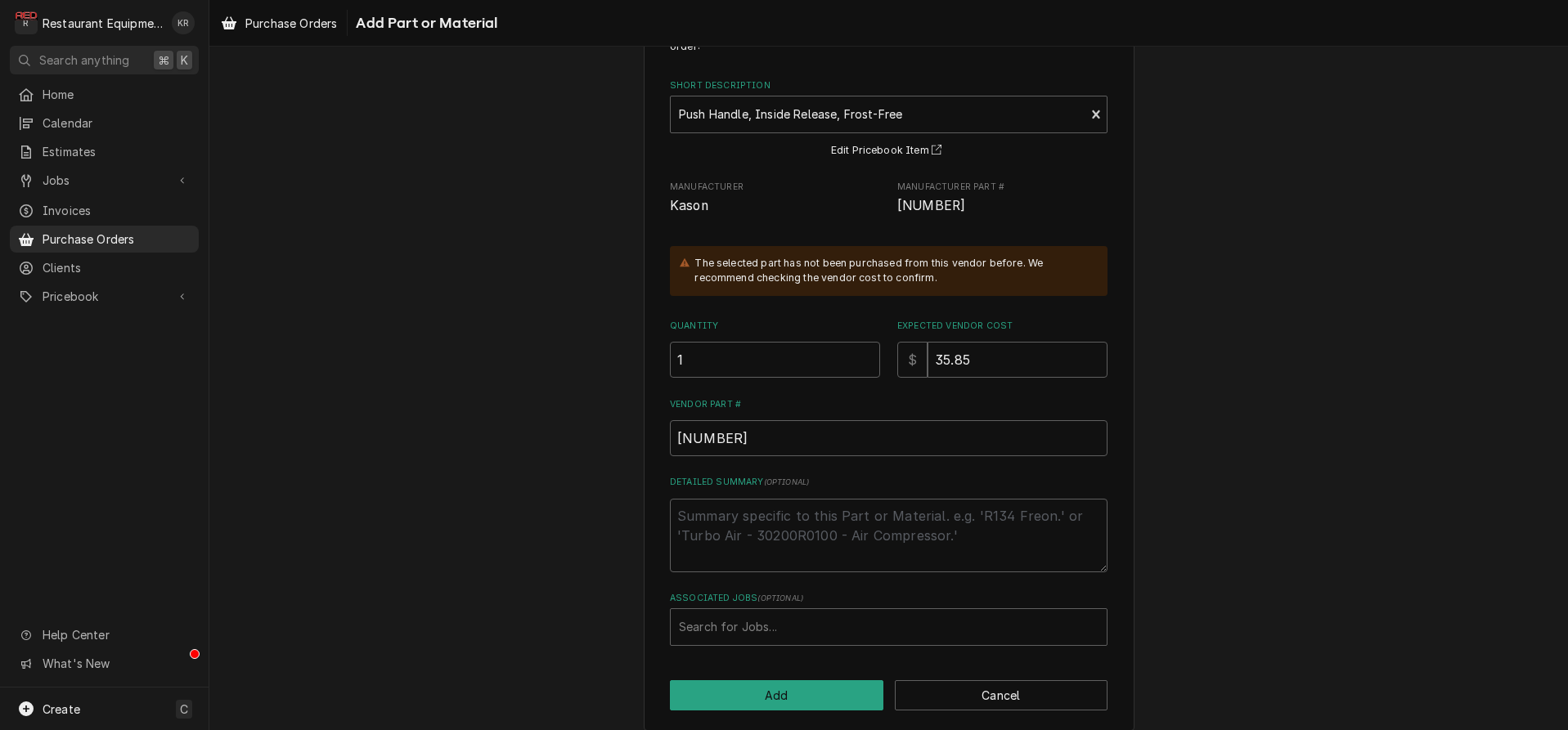 scroll, scrollTop: 90, scrollLeft: 0, axis: vertical 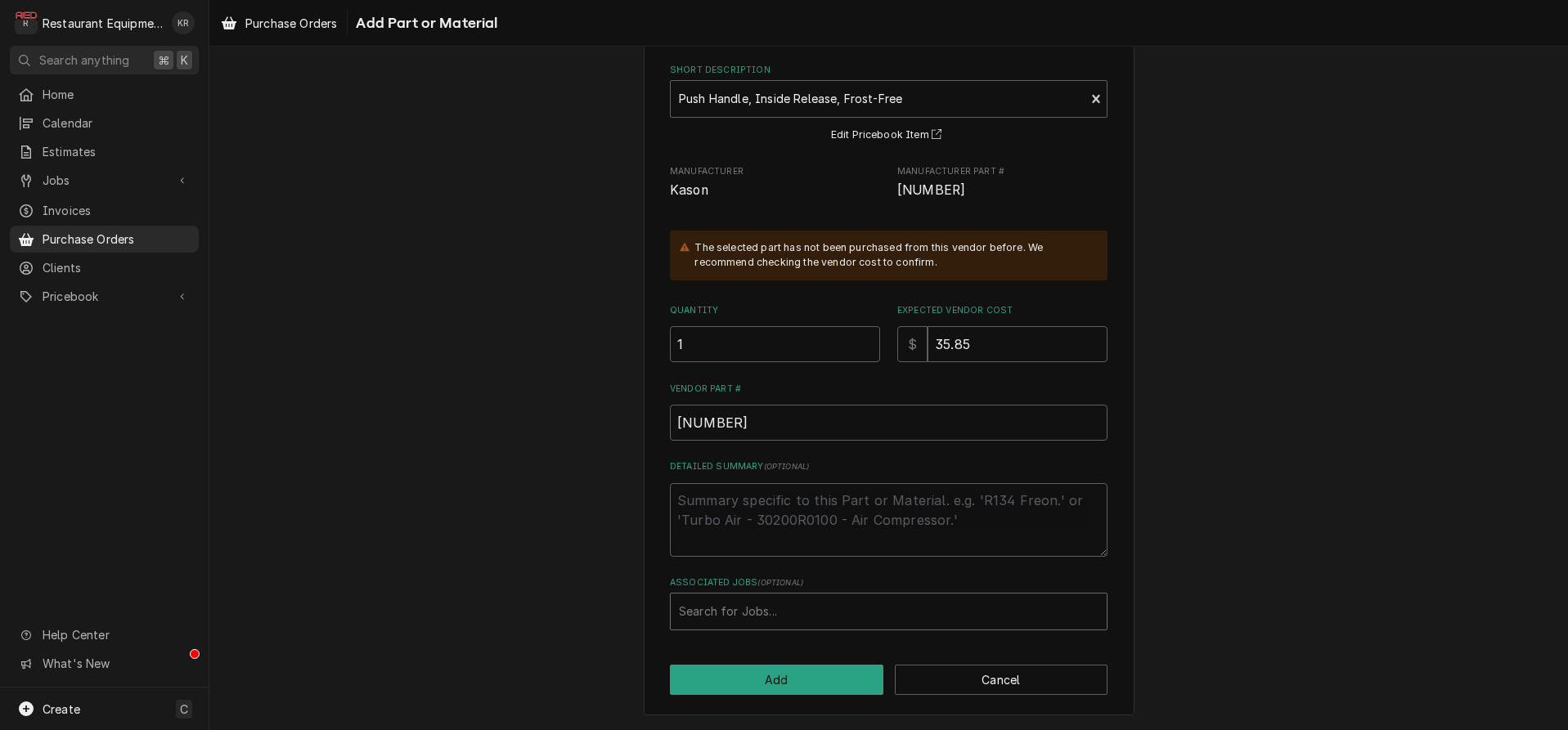 click at bounding box center [888, 611] 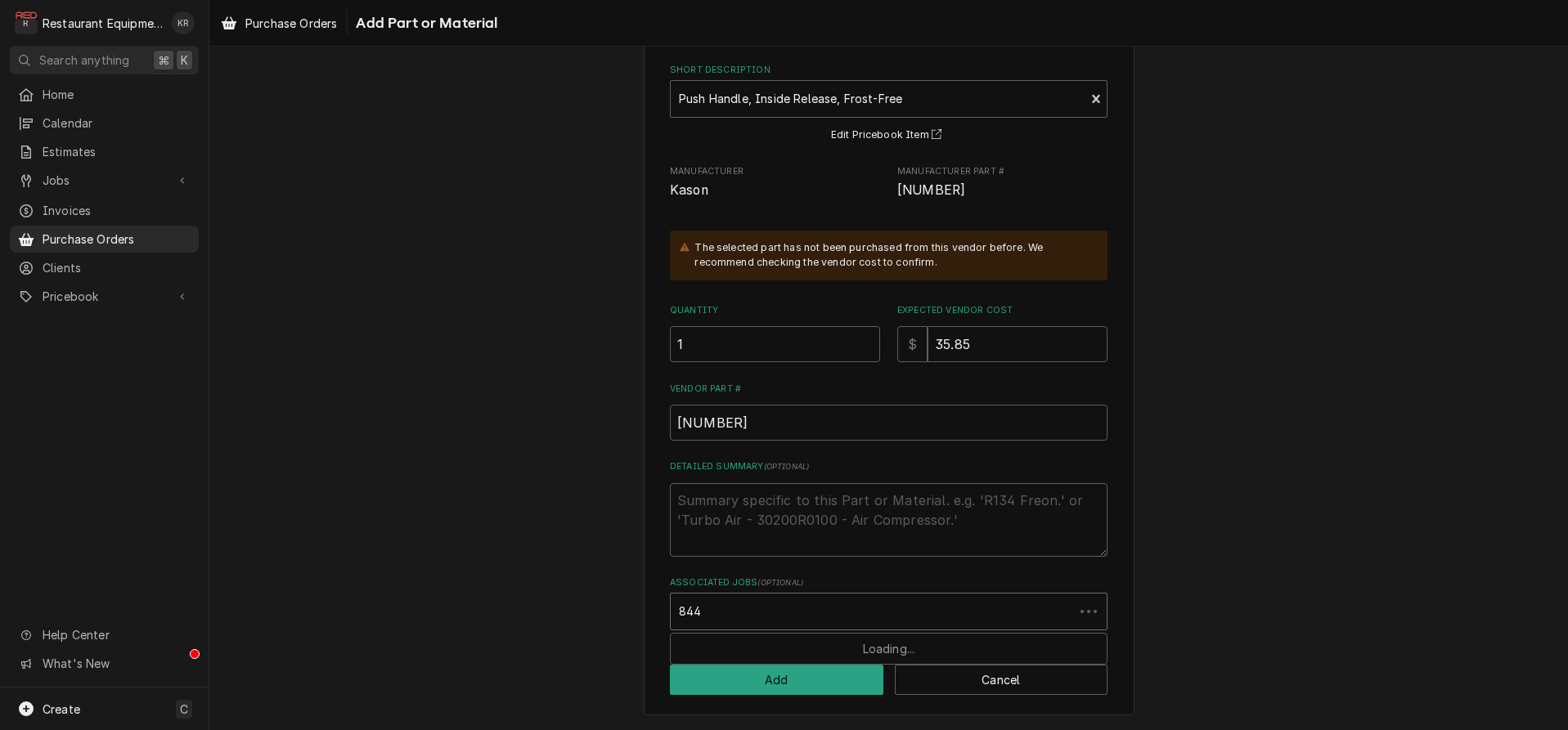 type on "8446" 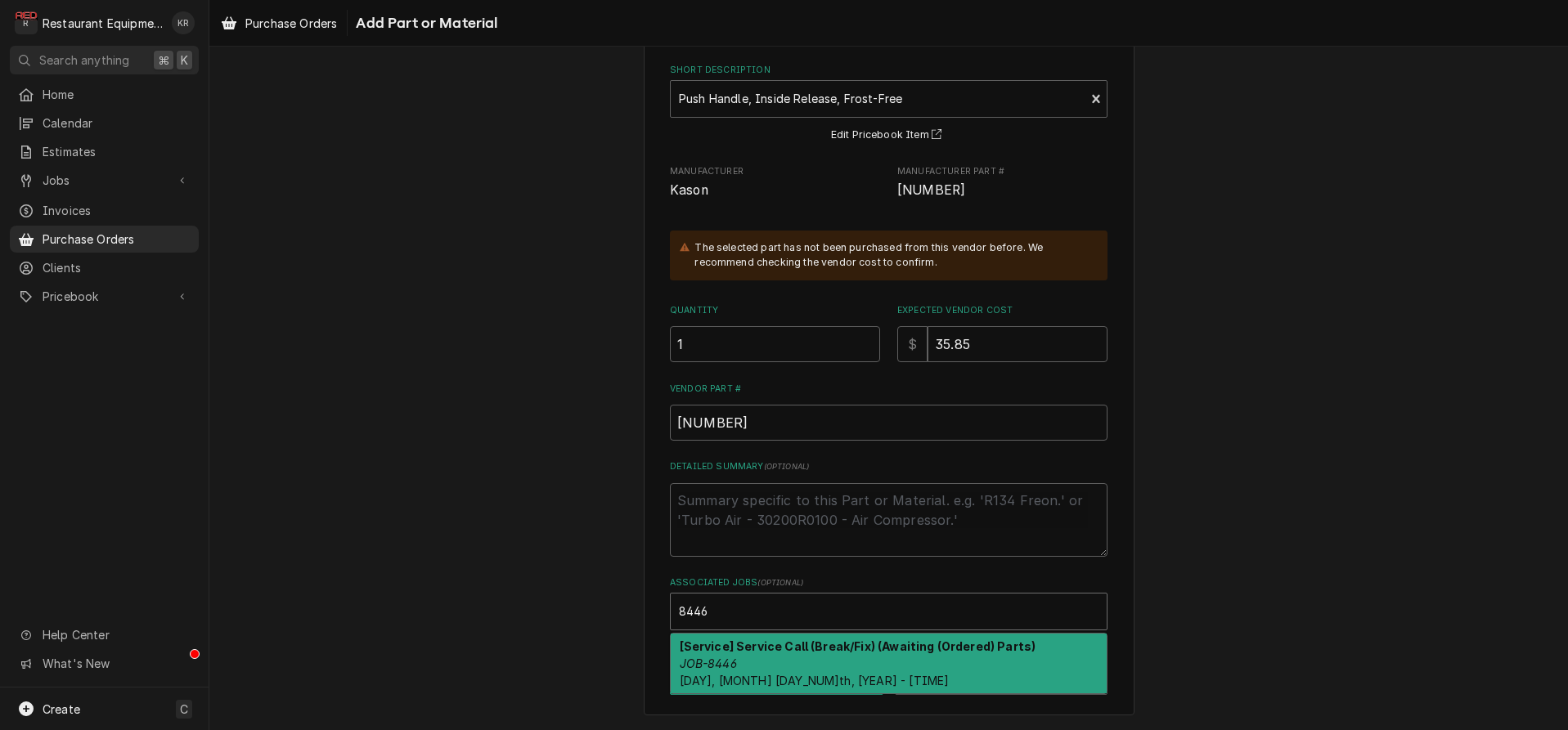 click on "JOB-8446" at bounding box center [708, 663] 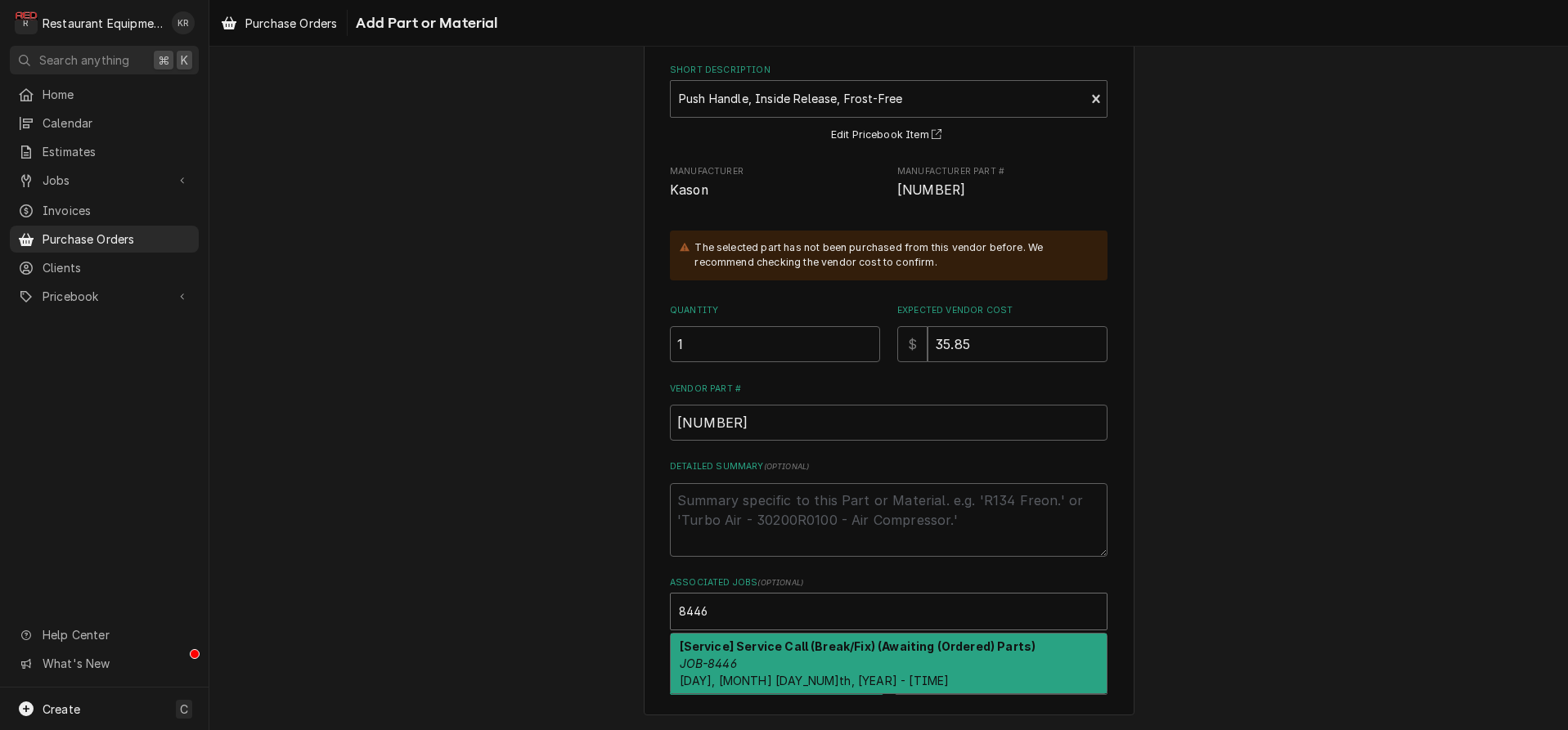 type on "x" 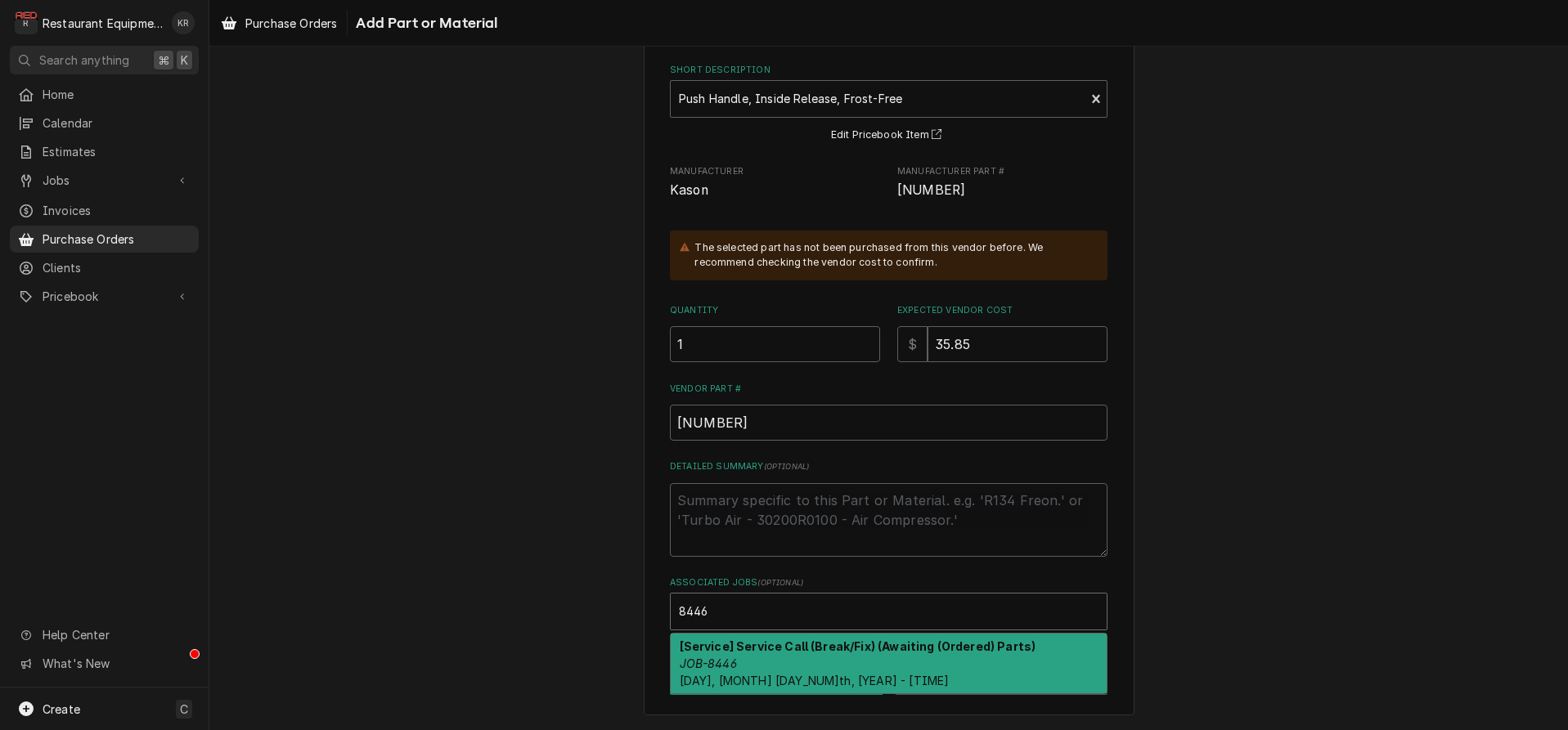 type 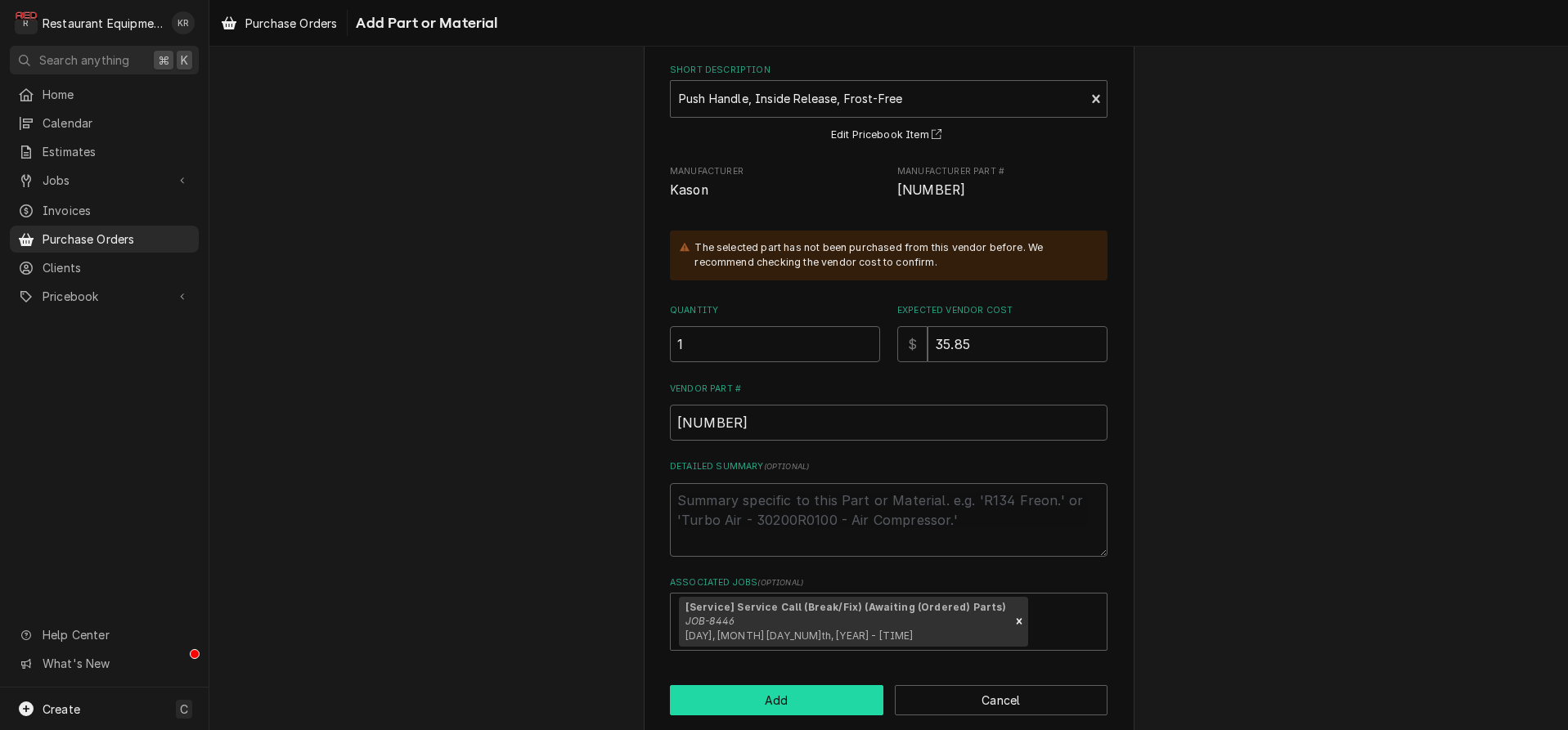 click on "Add" at bounding box center [776, 700] 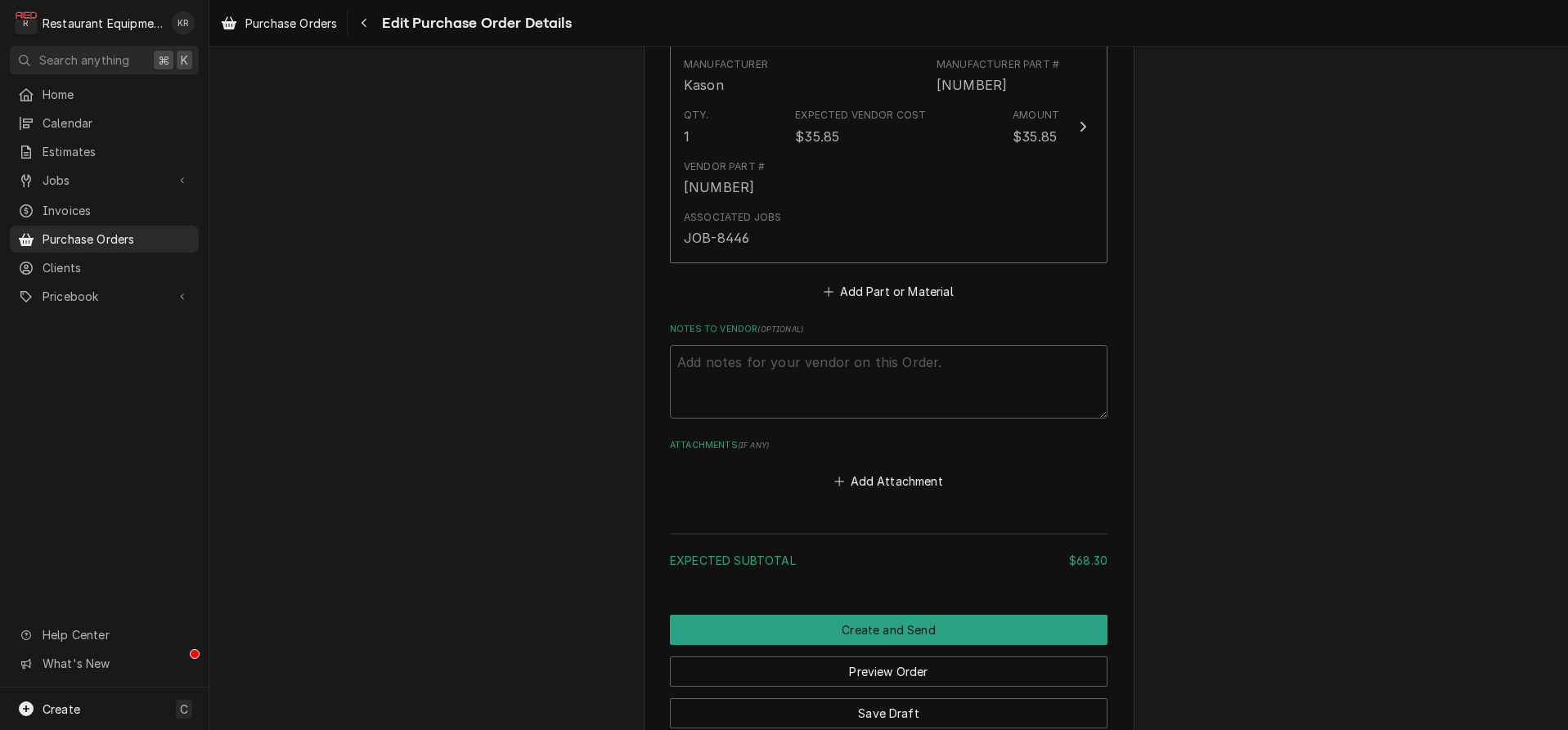 scroll, scrollTop: 1200, scrollLeft: 0, axis: vertical 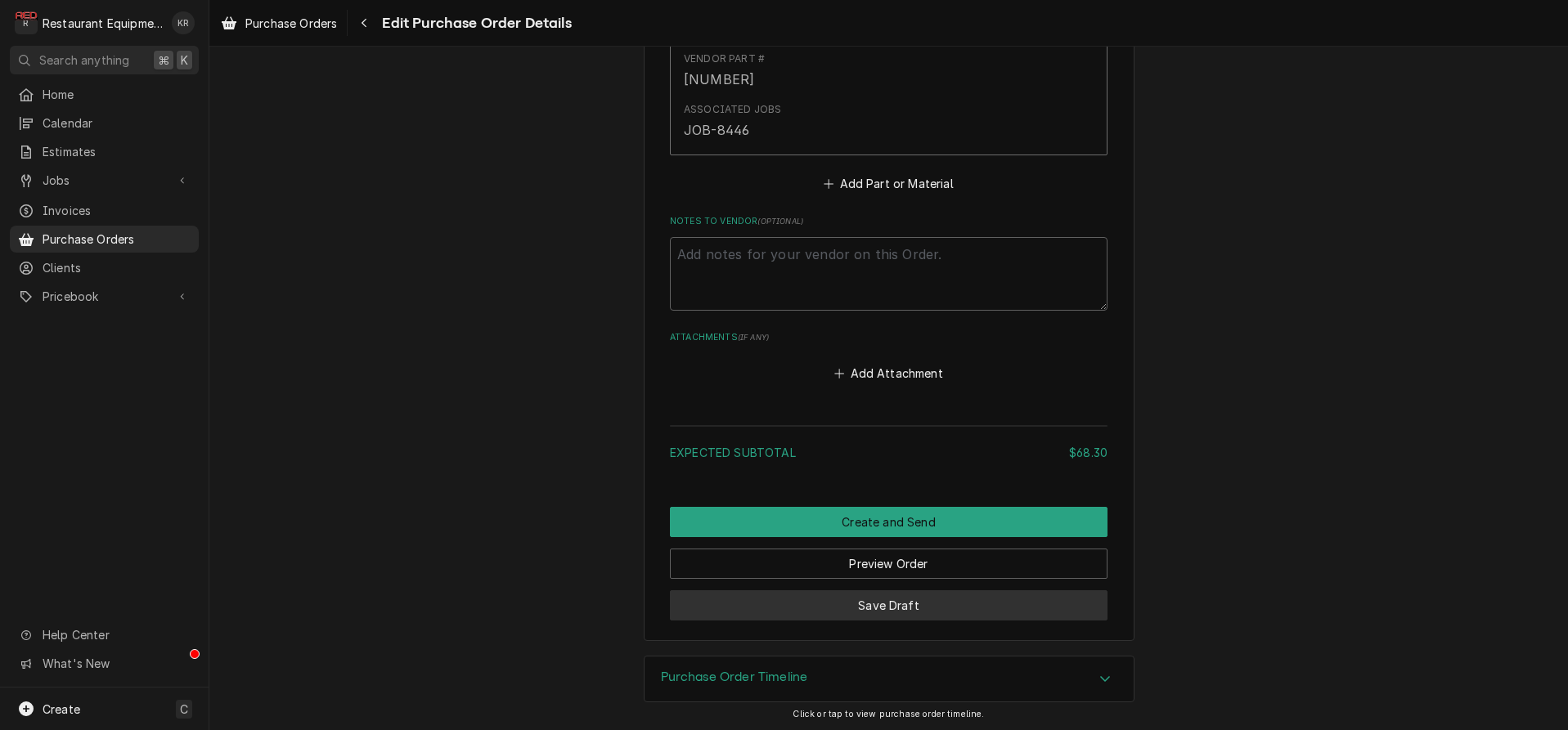 click on "Save Draft" at bounding box center (888, 605) 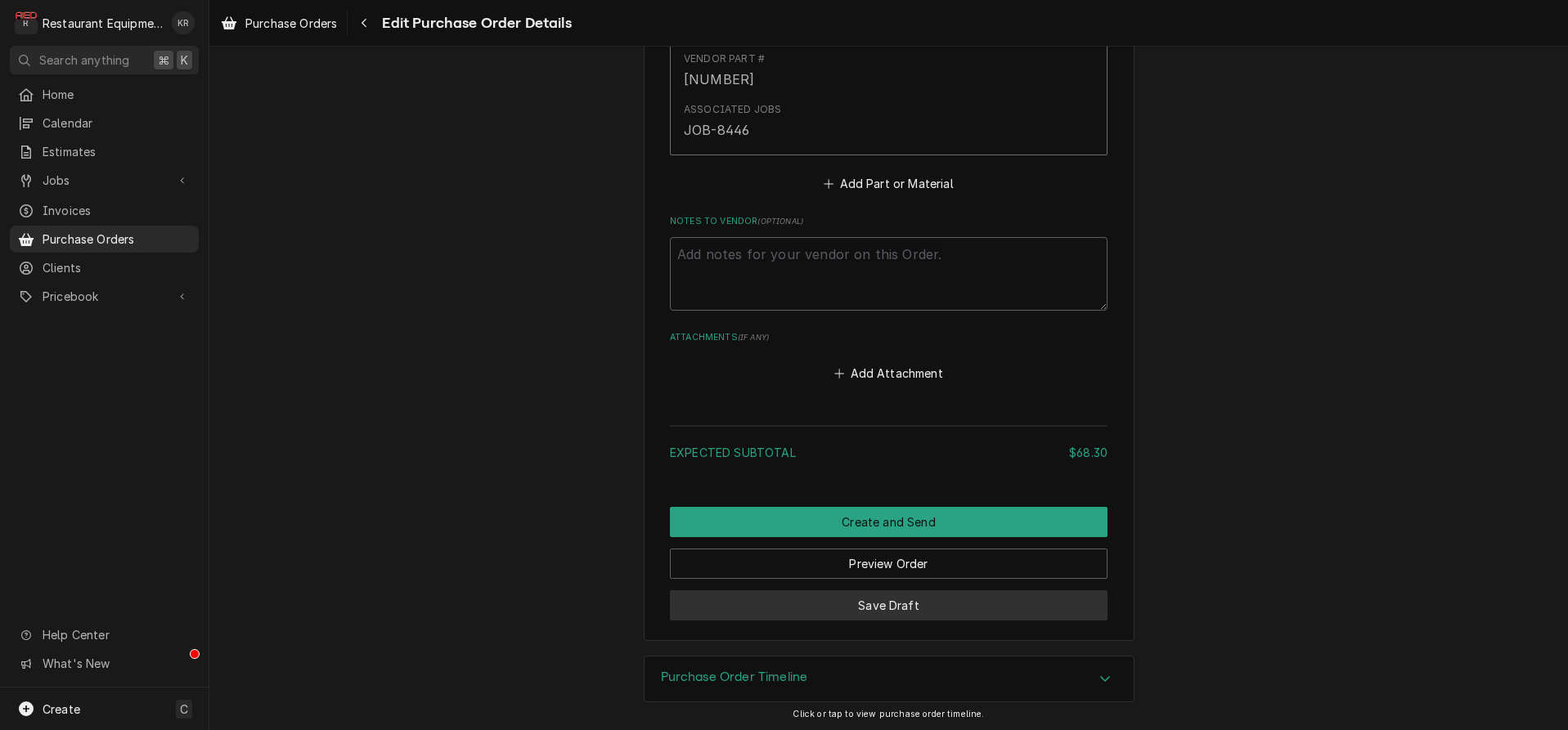scroll, scrollTop: 1149, scrollLeft: 0, axis: vertical 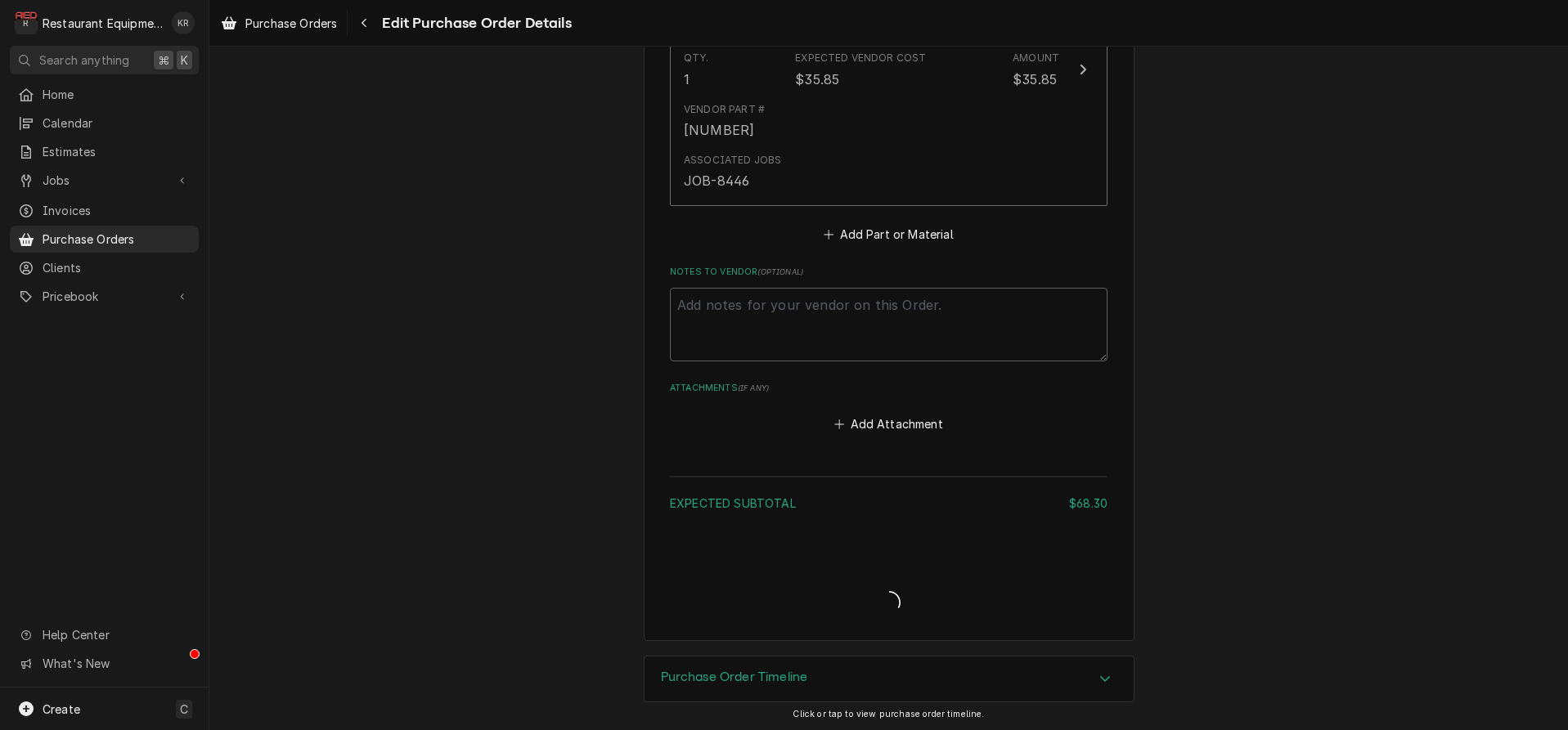 type on "x" 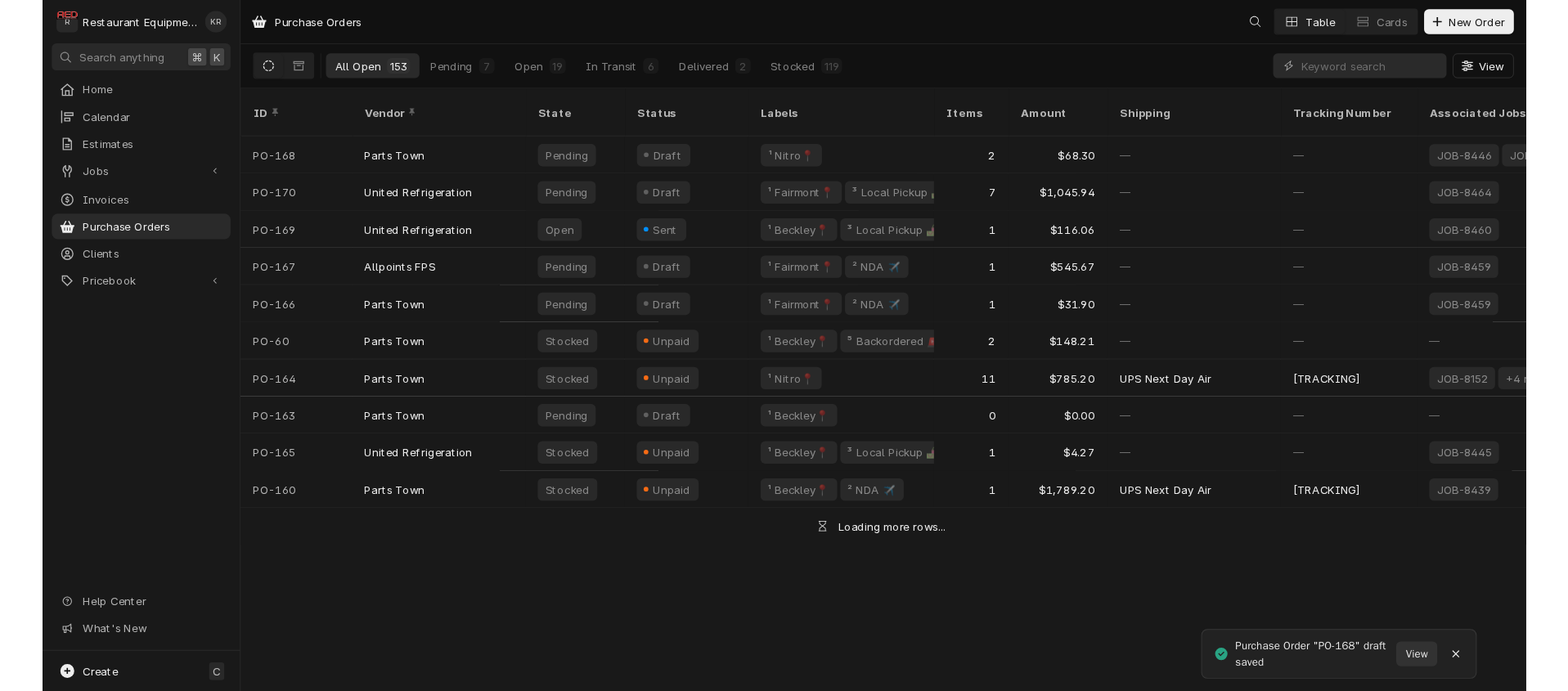 scroll, scrollTop: 0, scrollLeft: 0, axis: both 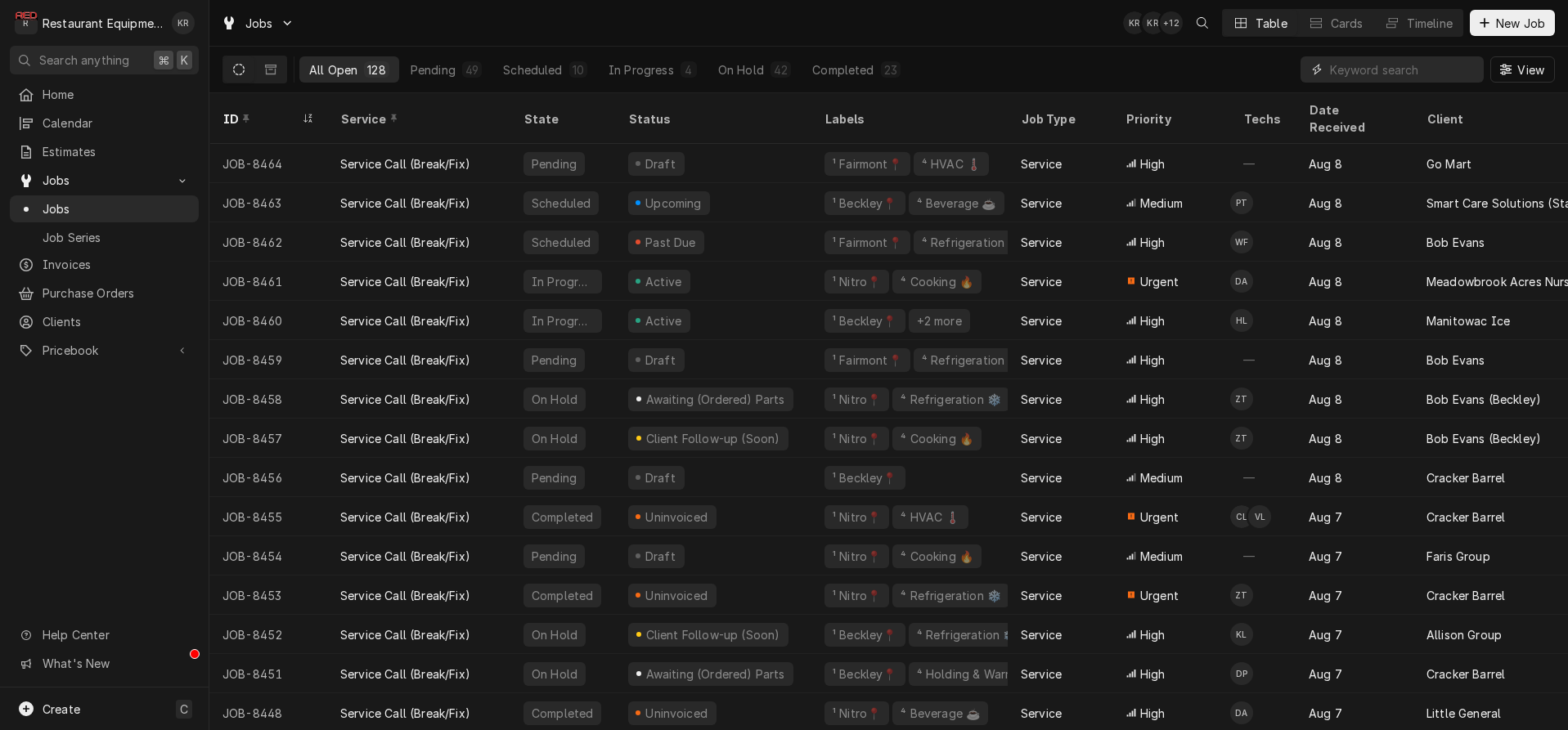 drag, startPoint x: 28, startPoint y: 334, endPoint x: 1400, endPoint y: 64, distance: 1398.3147 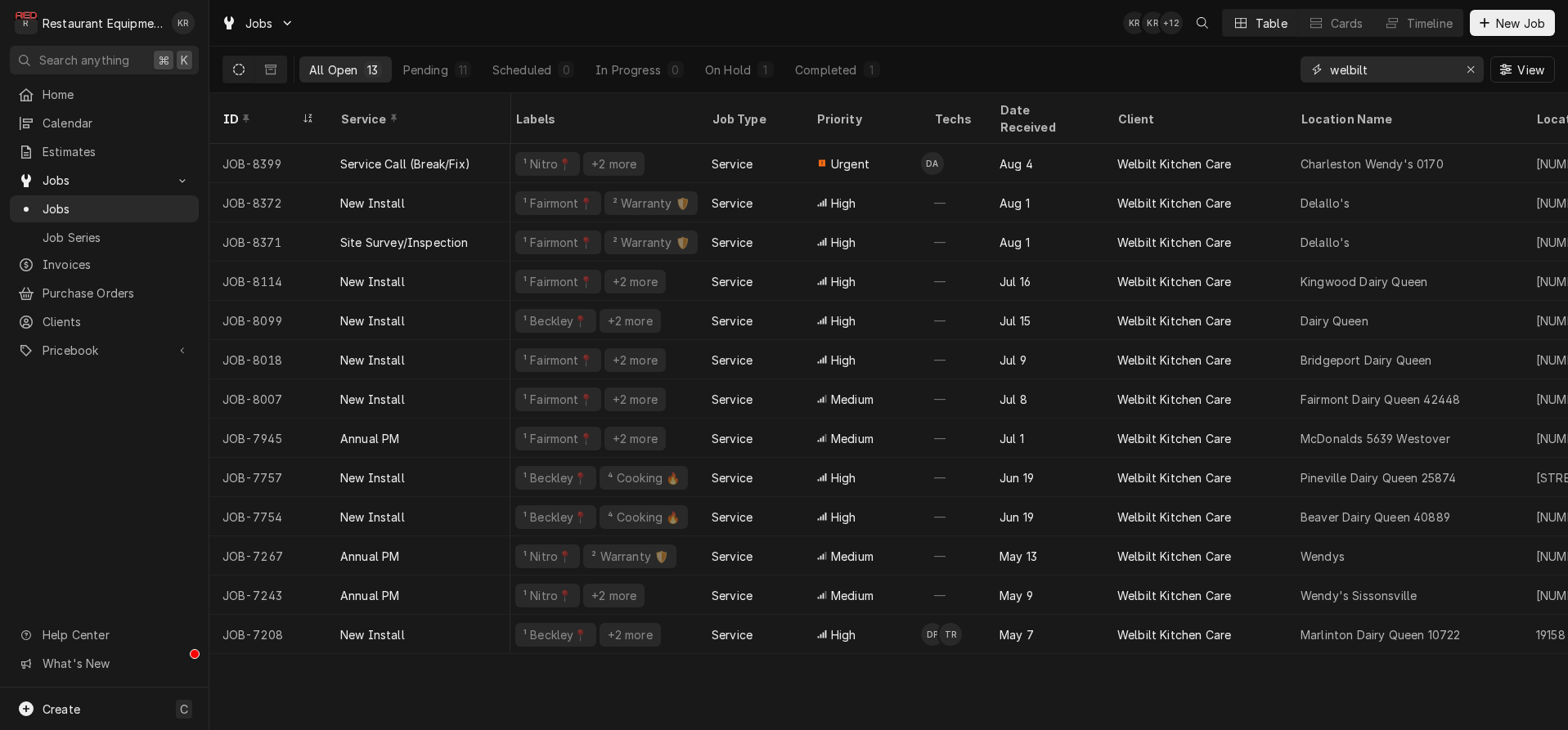 scroll, scrollTop: 0, scrollLeft: 308, axis: horizontal 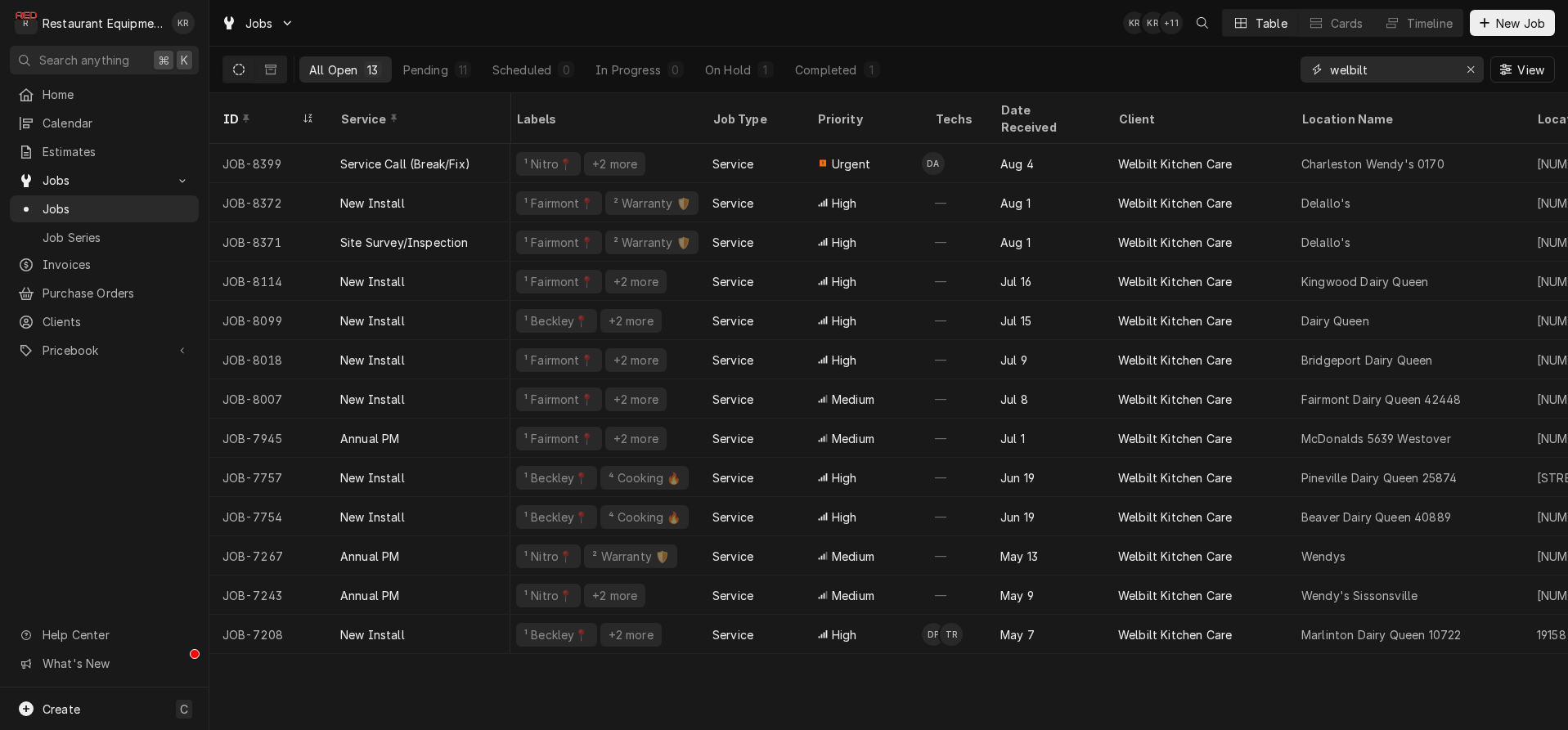 drag, startPoint x: 1350, startPoint y: 65, endPoint x: 1304, endPoint y: 65, distance: 46 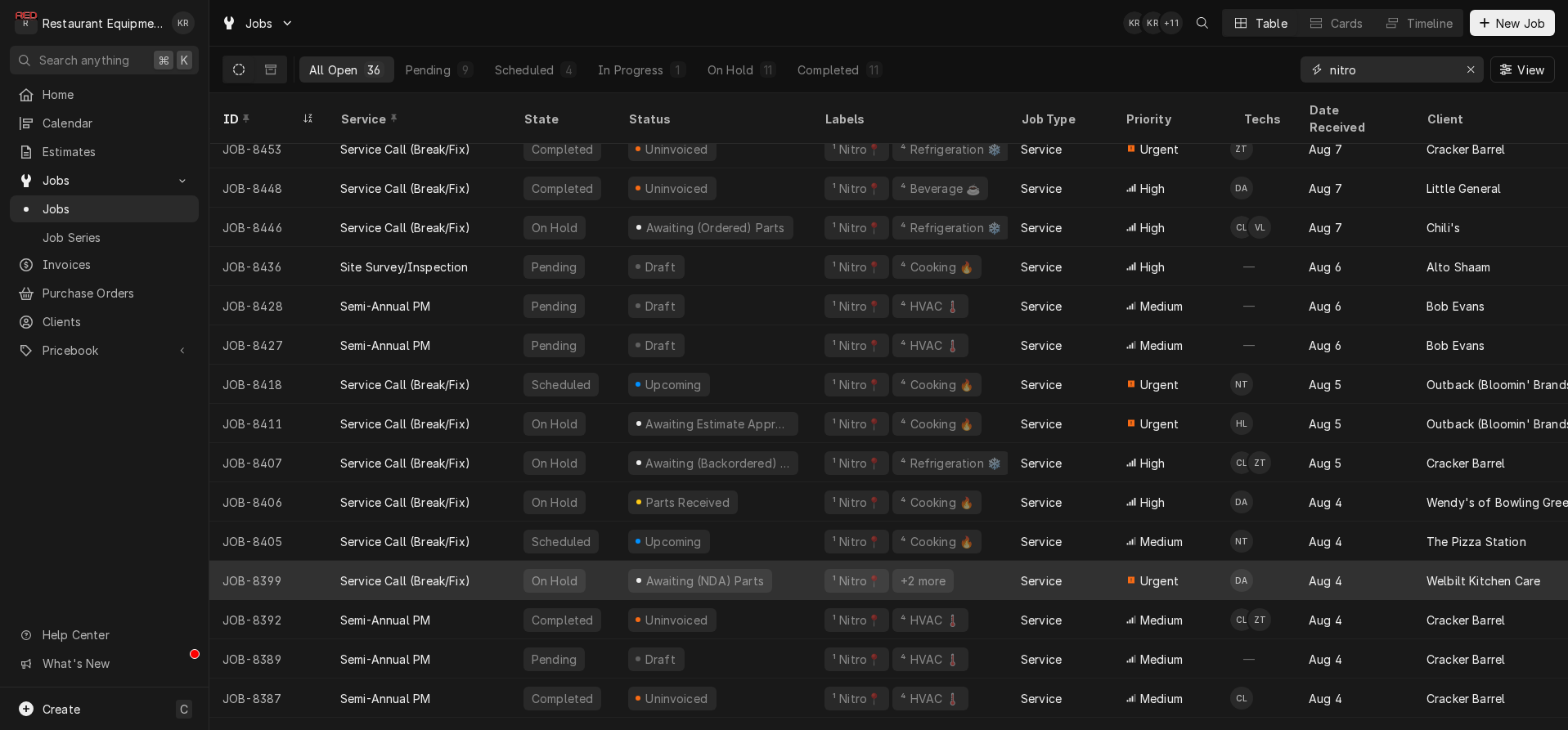 scroll, scrollTop: 218, scrollLeft: 0, axis: vertical 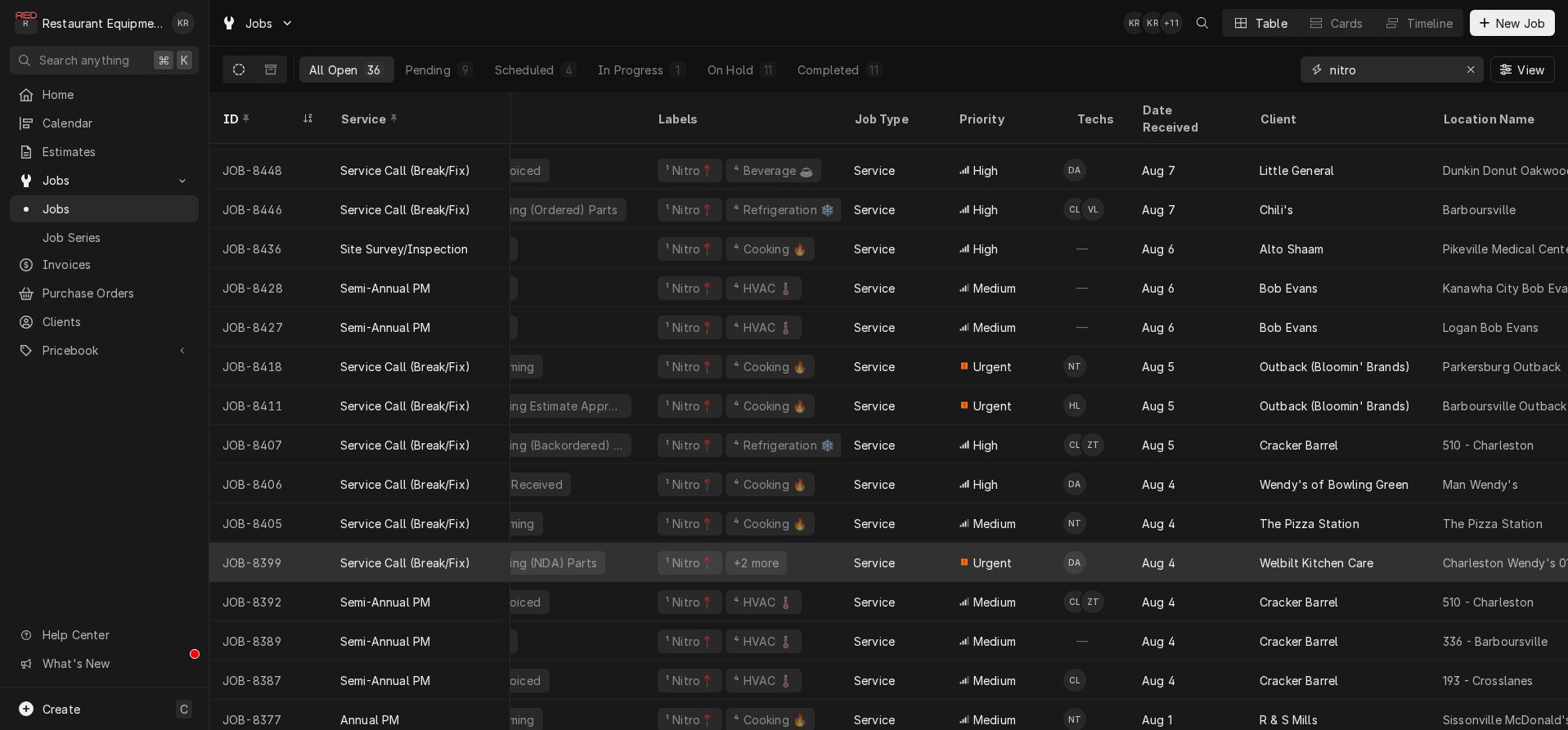 type on "nitro" 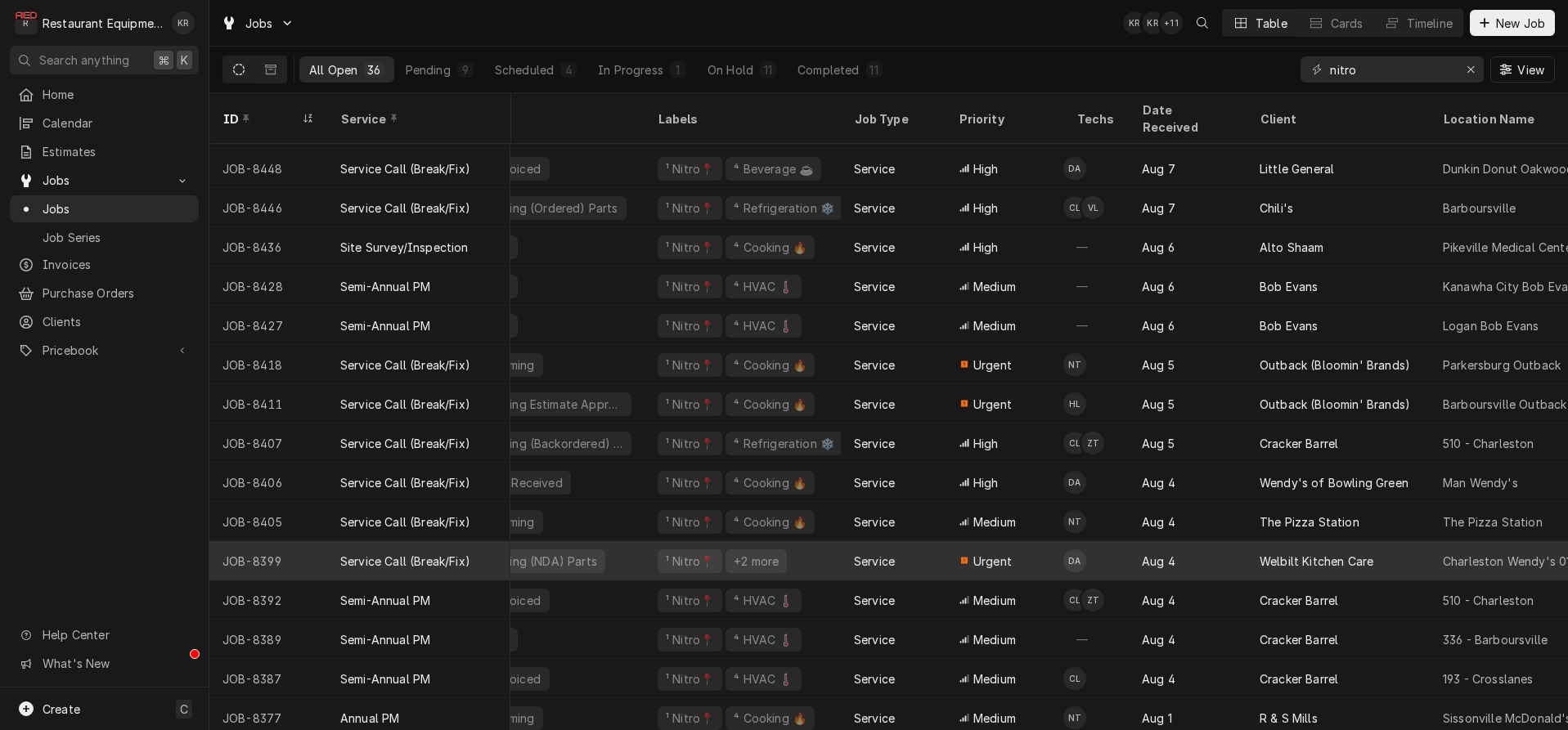 click on "Service" at bounding box center [874, 561] 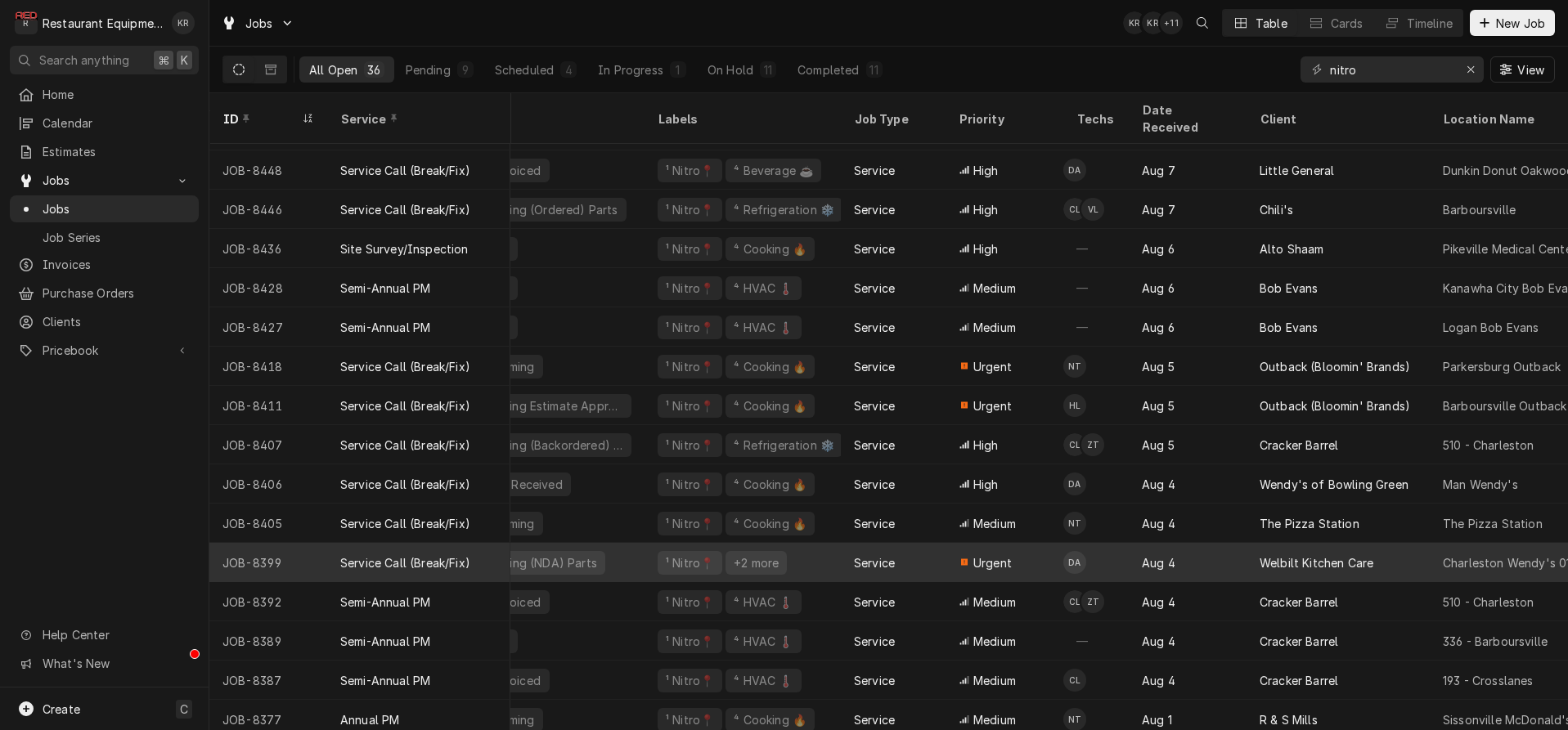 scroll, scrollTop: 229, scrollLeft: 162, axis: both 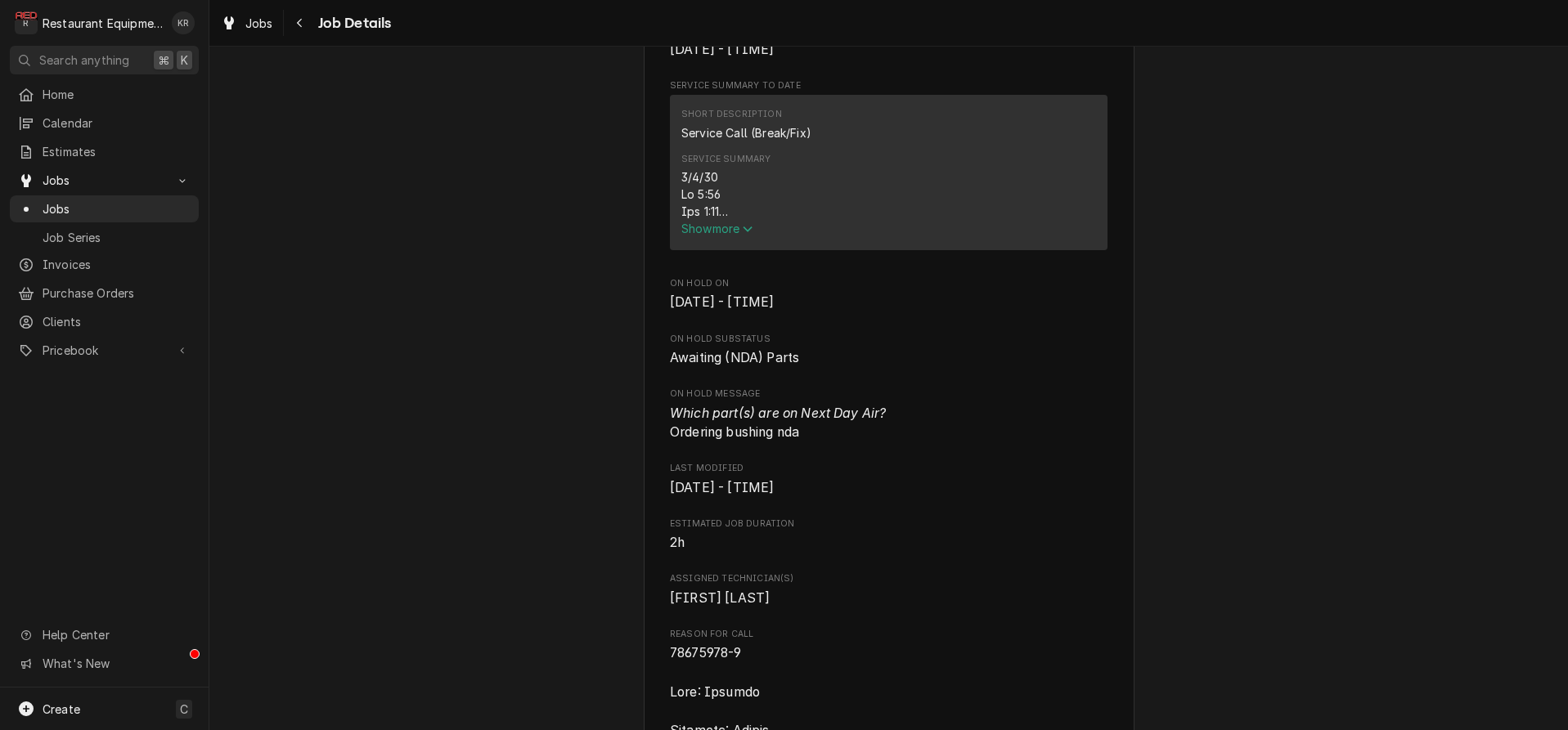 click on "Show  more" at bounding box center [717, 228] 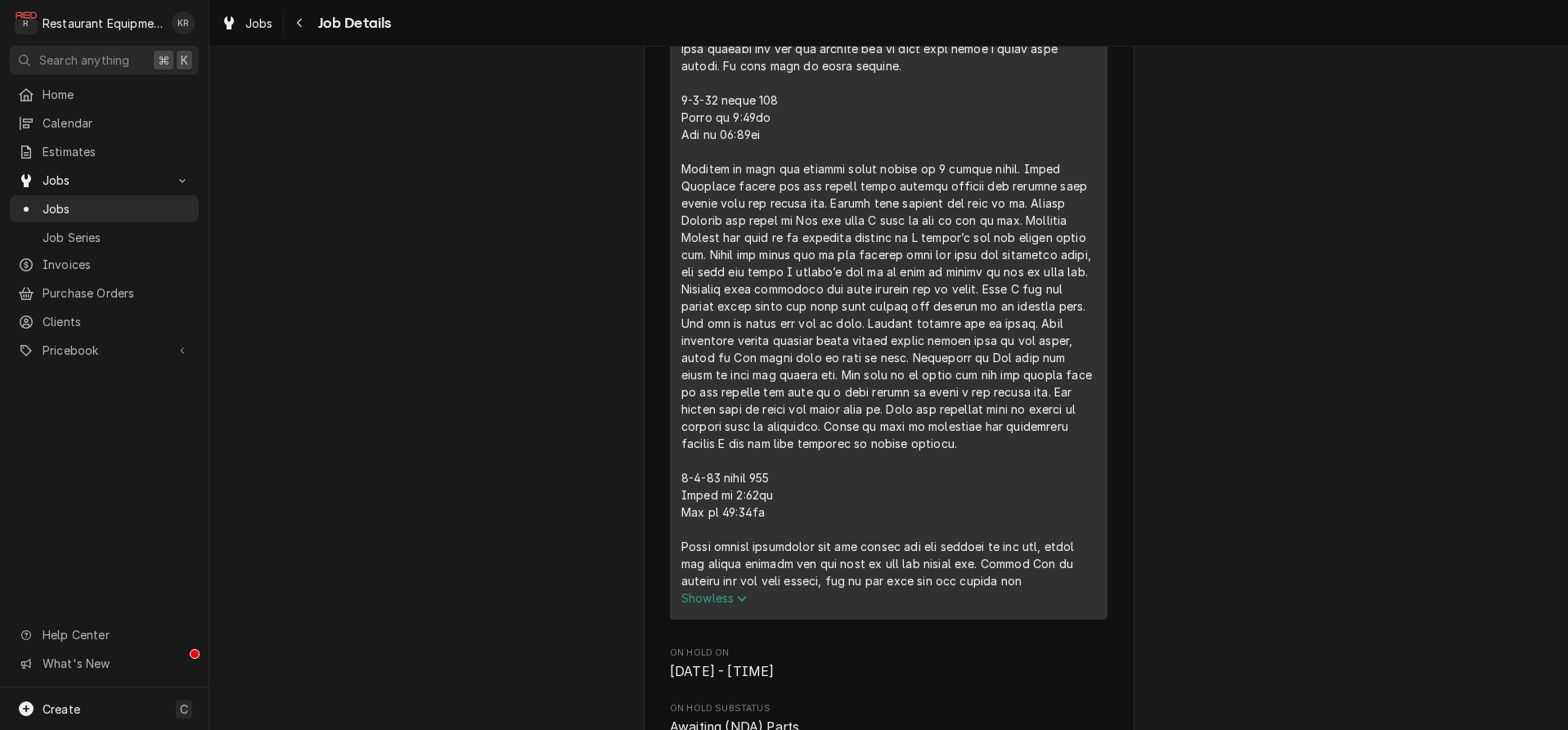 scroll, scrollTop: 951, scrollLeft: 0, axis: vertical 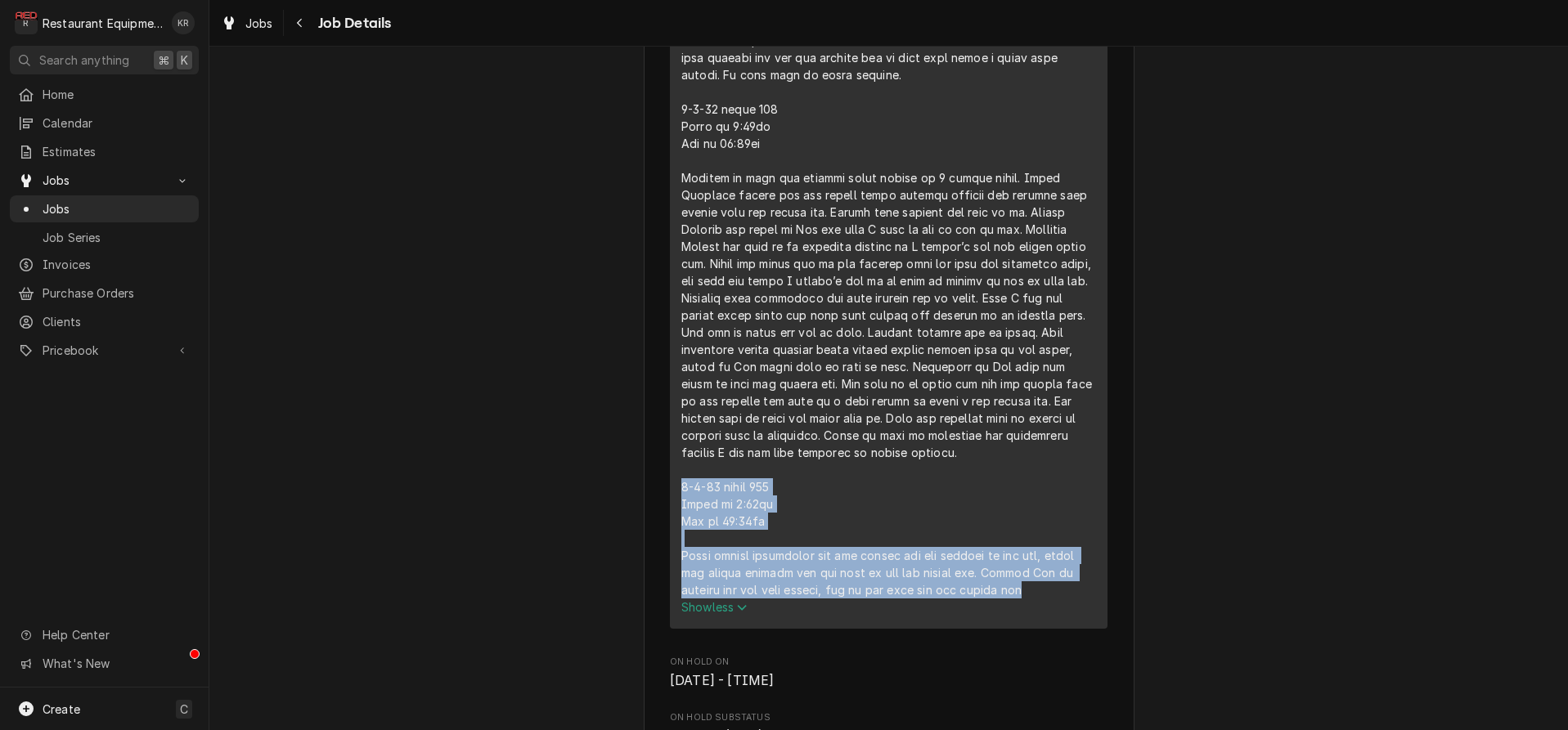 drag, startPoint x: 678, startPoint y: 483, endPoint x: 1074, endPoint y: 602, distance: 413.4937 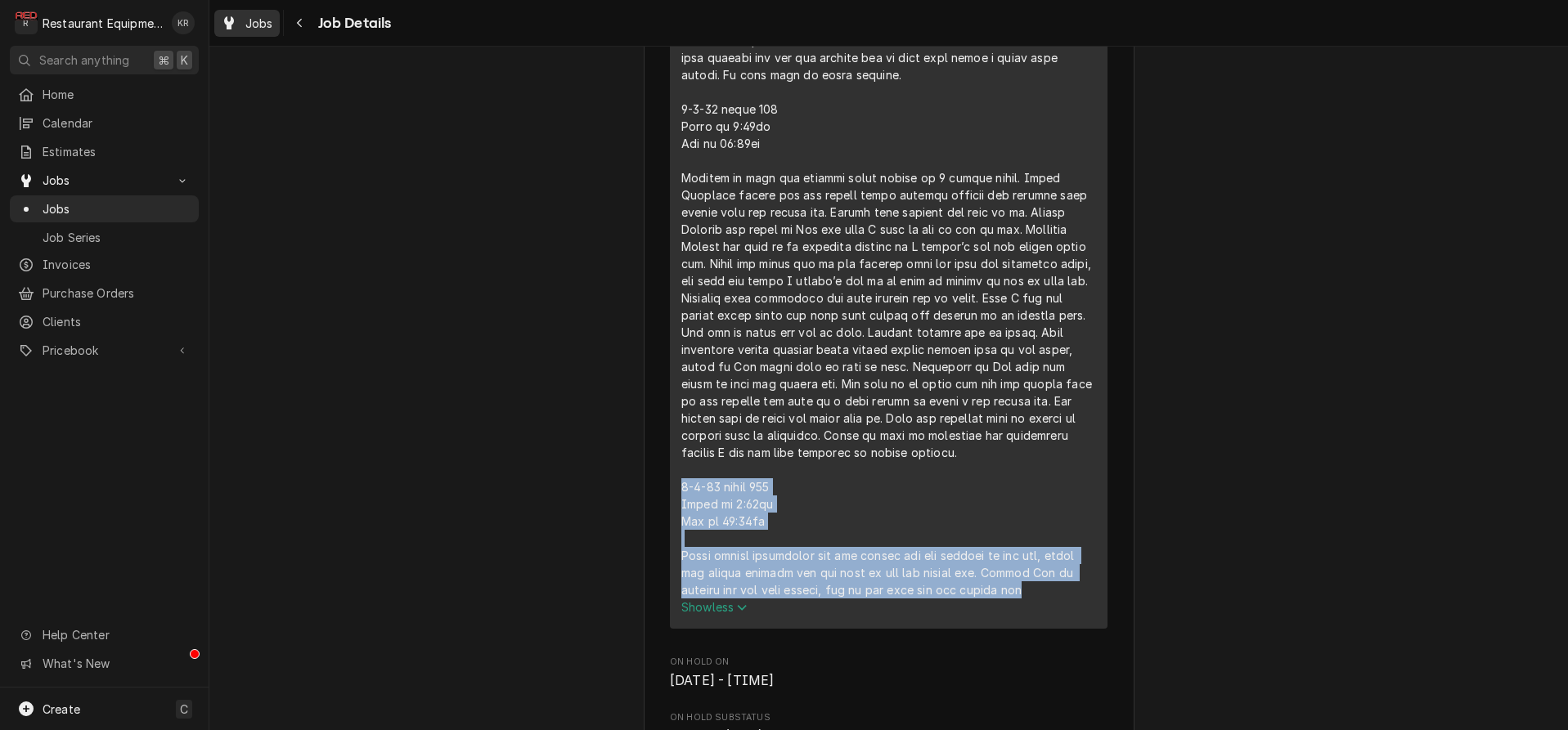 click on "Jobs" at bounding box center [259, 23] 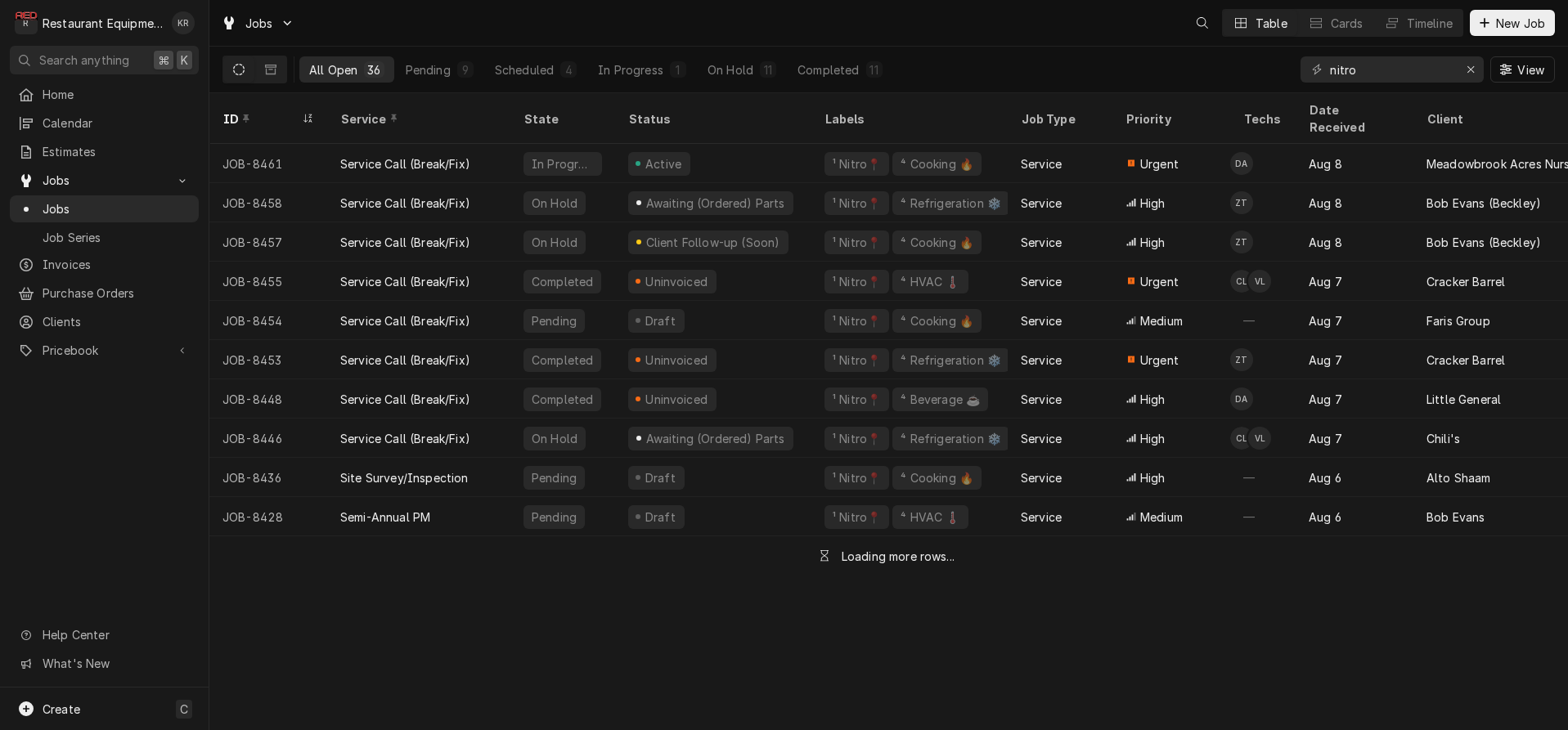 scroll, scrollTop: 0, scrollLeft: 0, axis: both 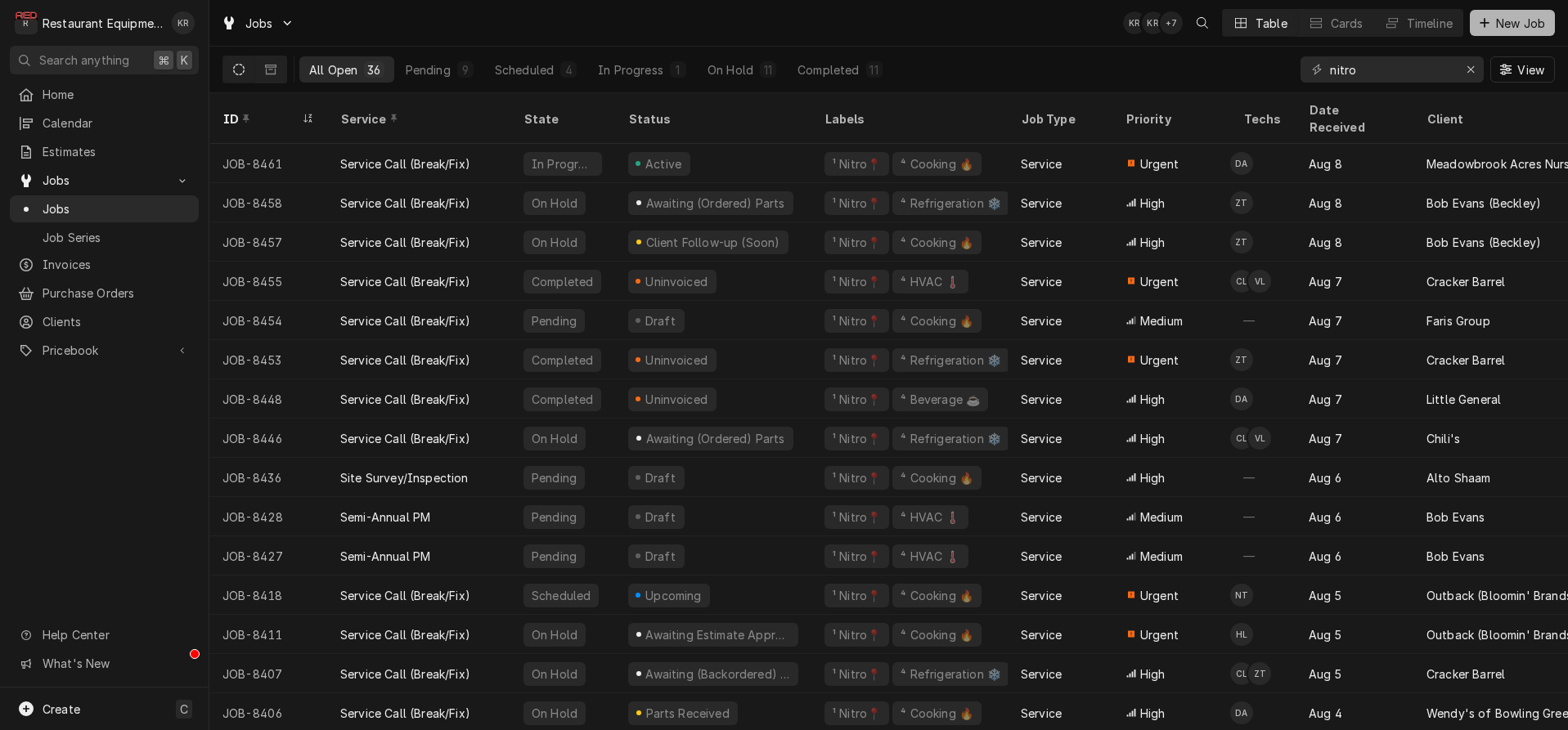 click on "New Job" at bounding box center [1521, 23] 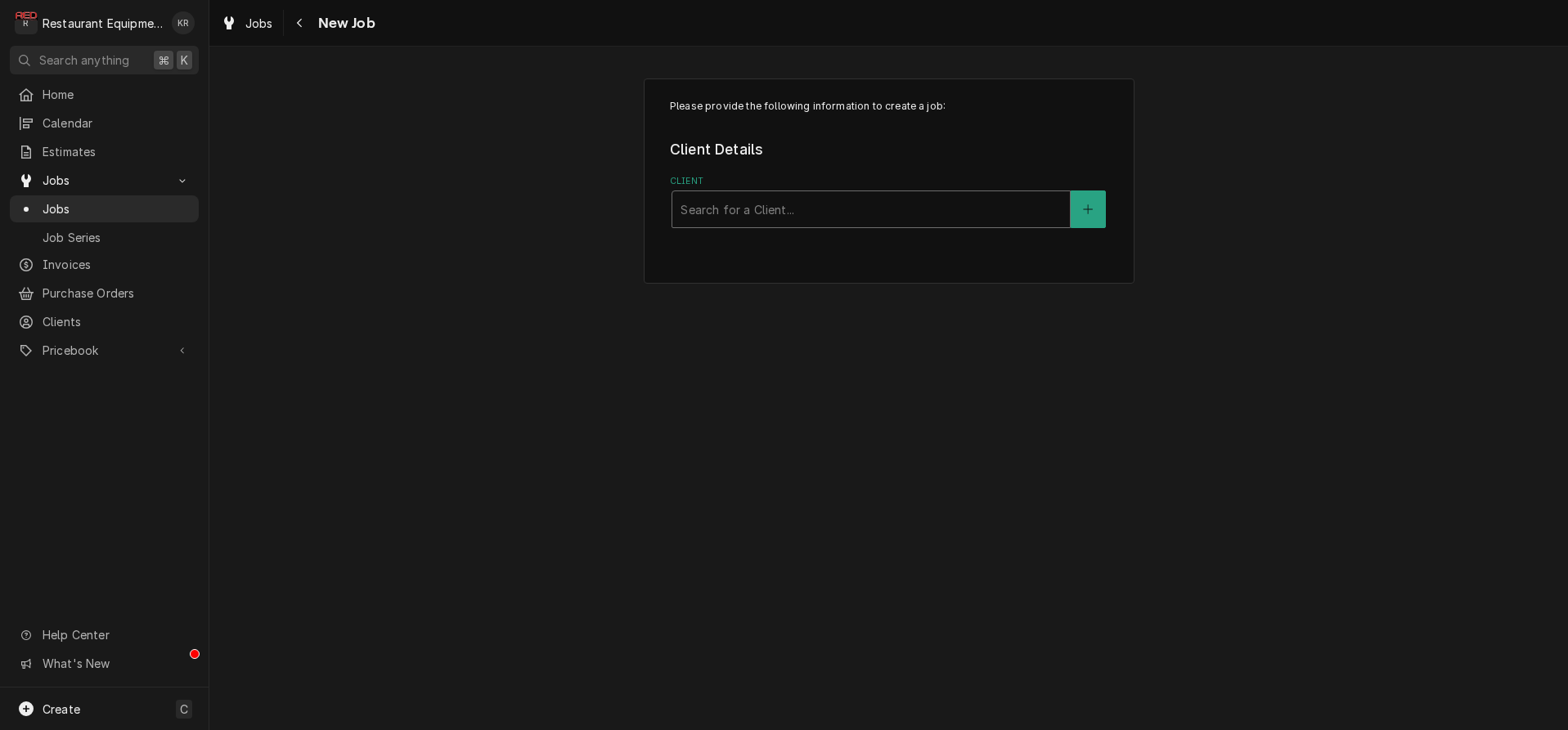 scroll, scrollTop: 0, scrollLeft: 0, axis: both 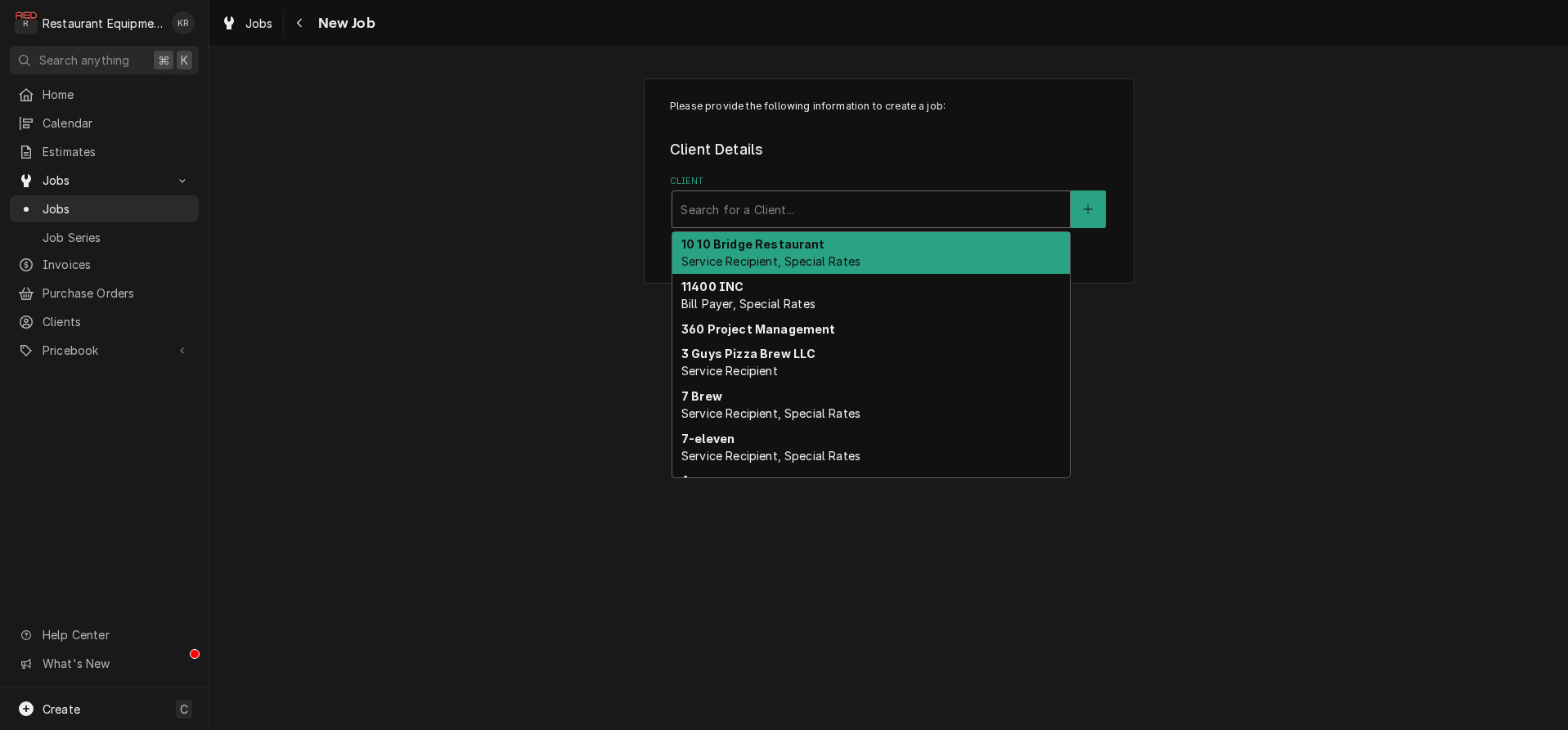 click at bounding box center (871, 209) 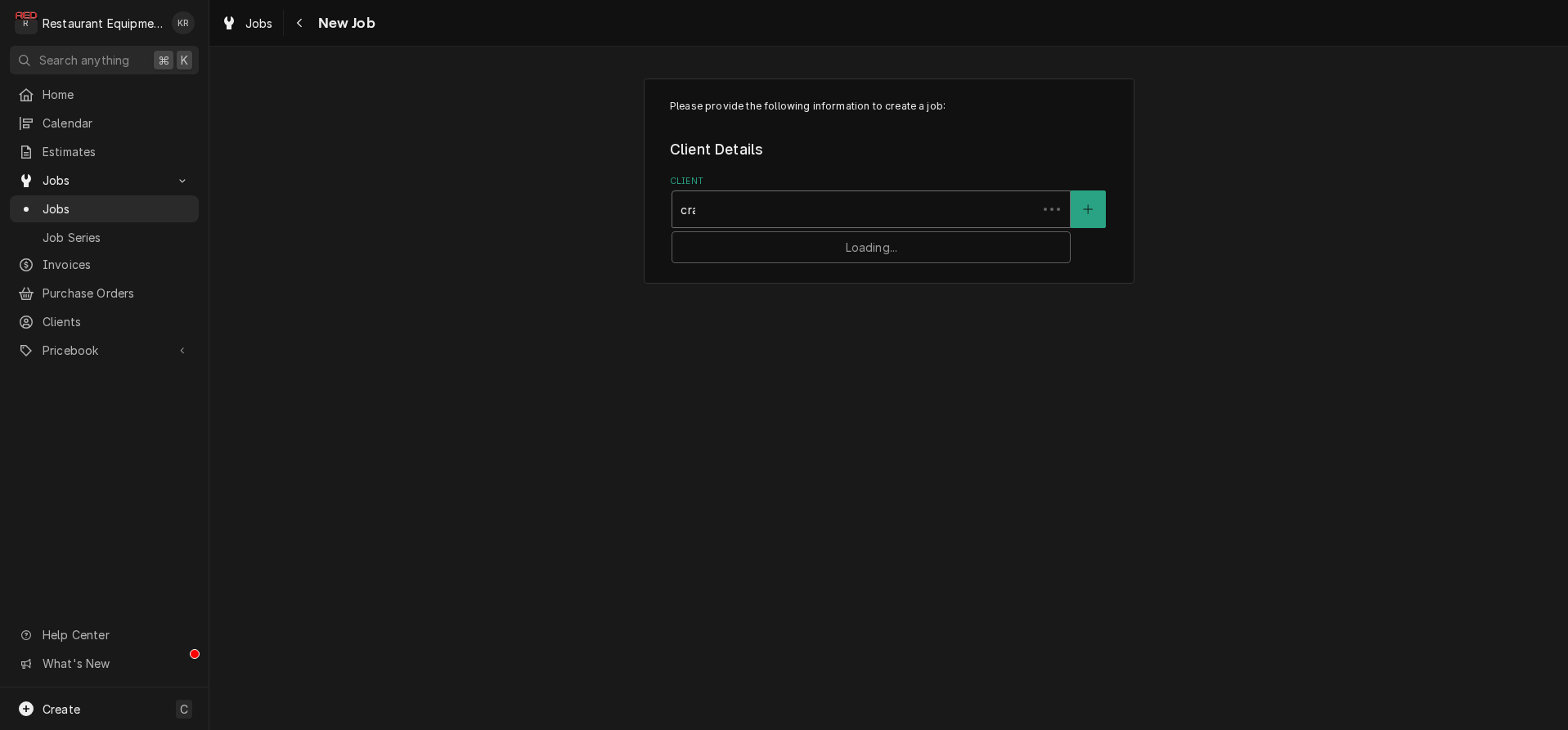 type on "crac" 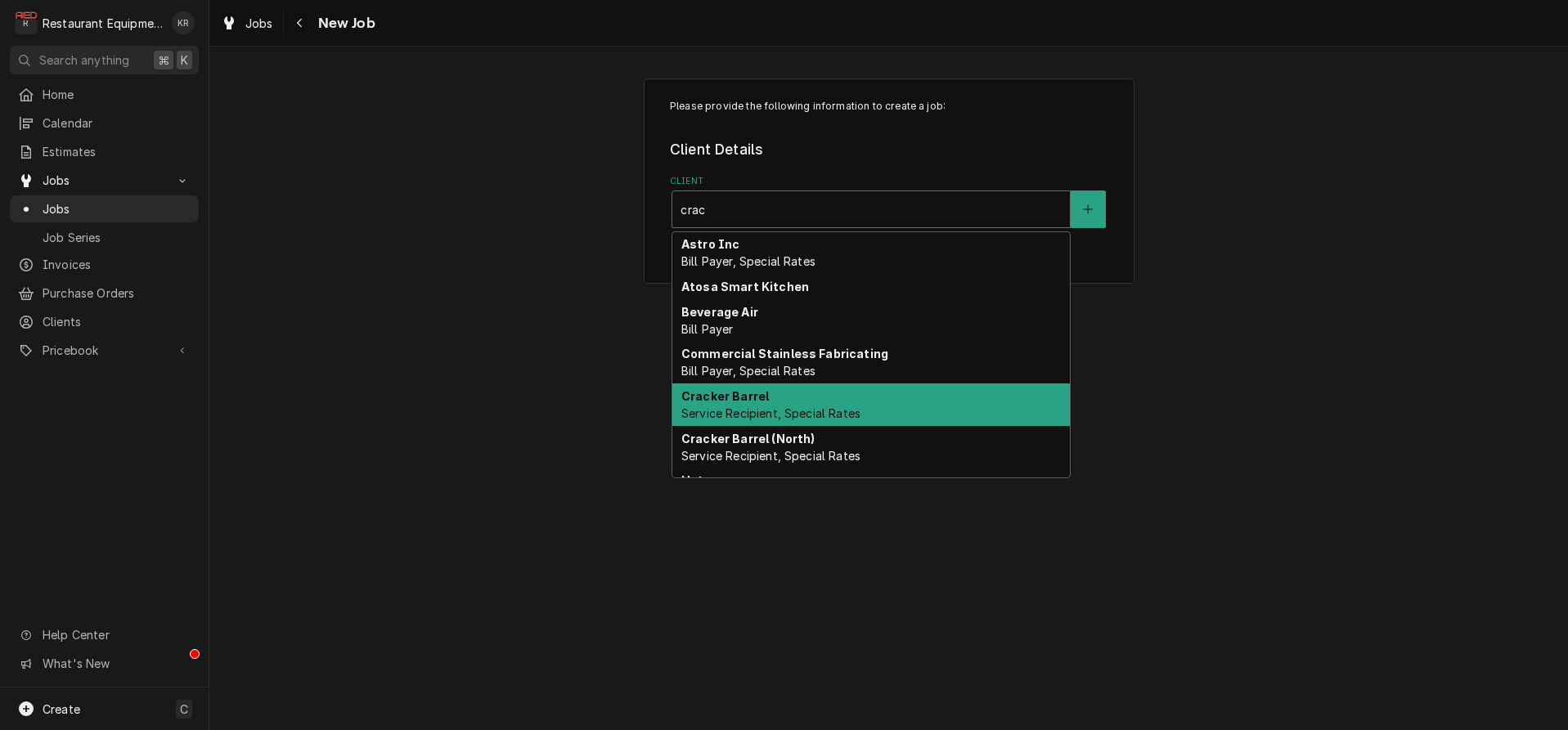 click on "Cracker Barrel" at bounding box center (725, 396) 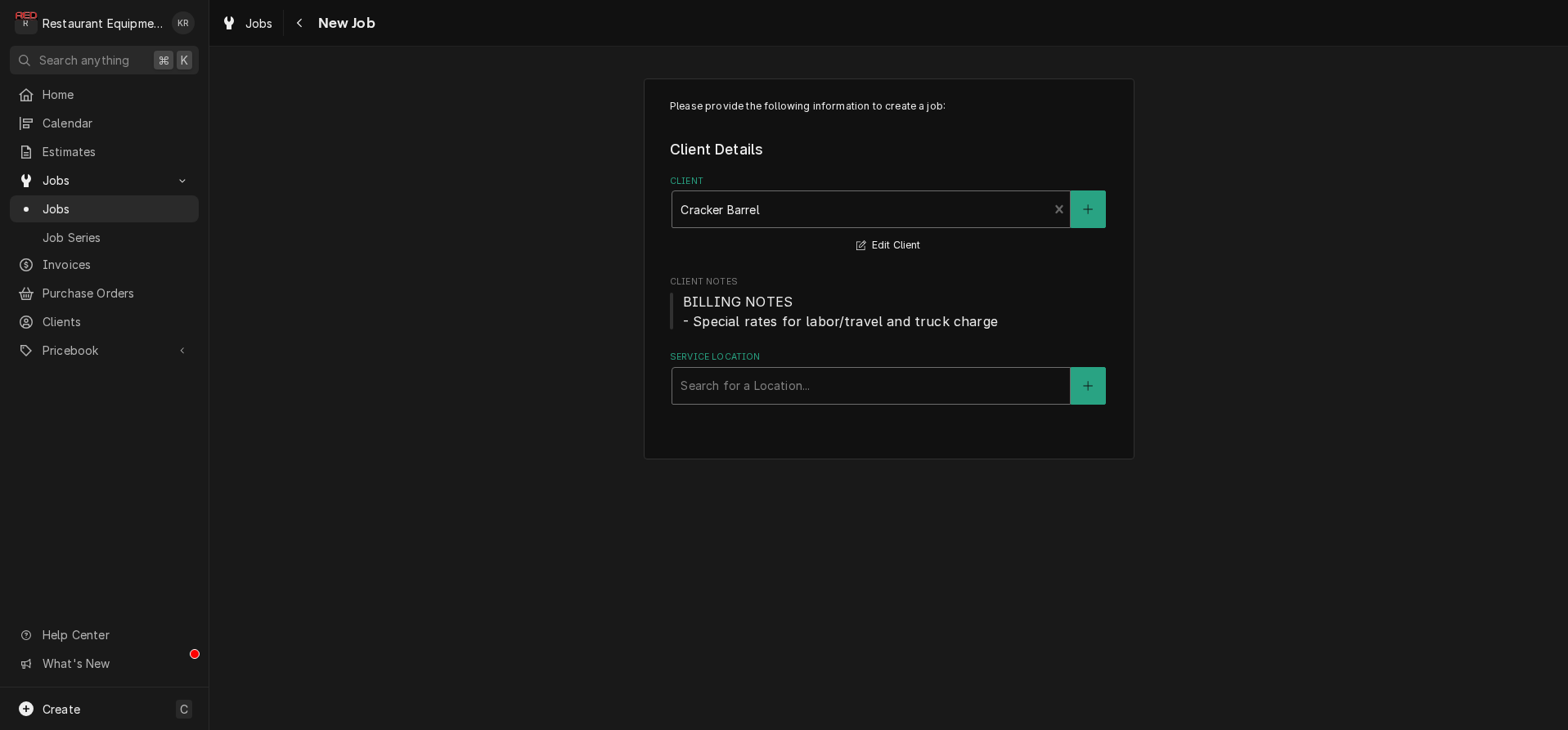 click at bounding box center [871, 386] 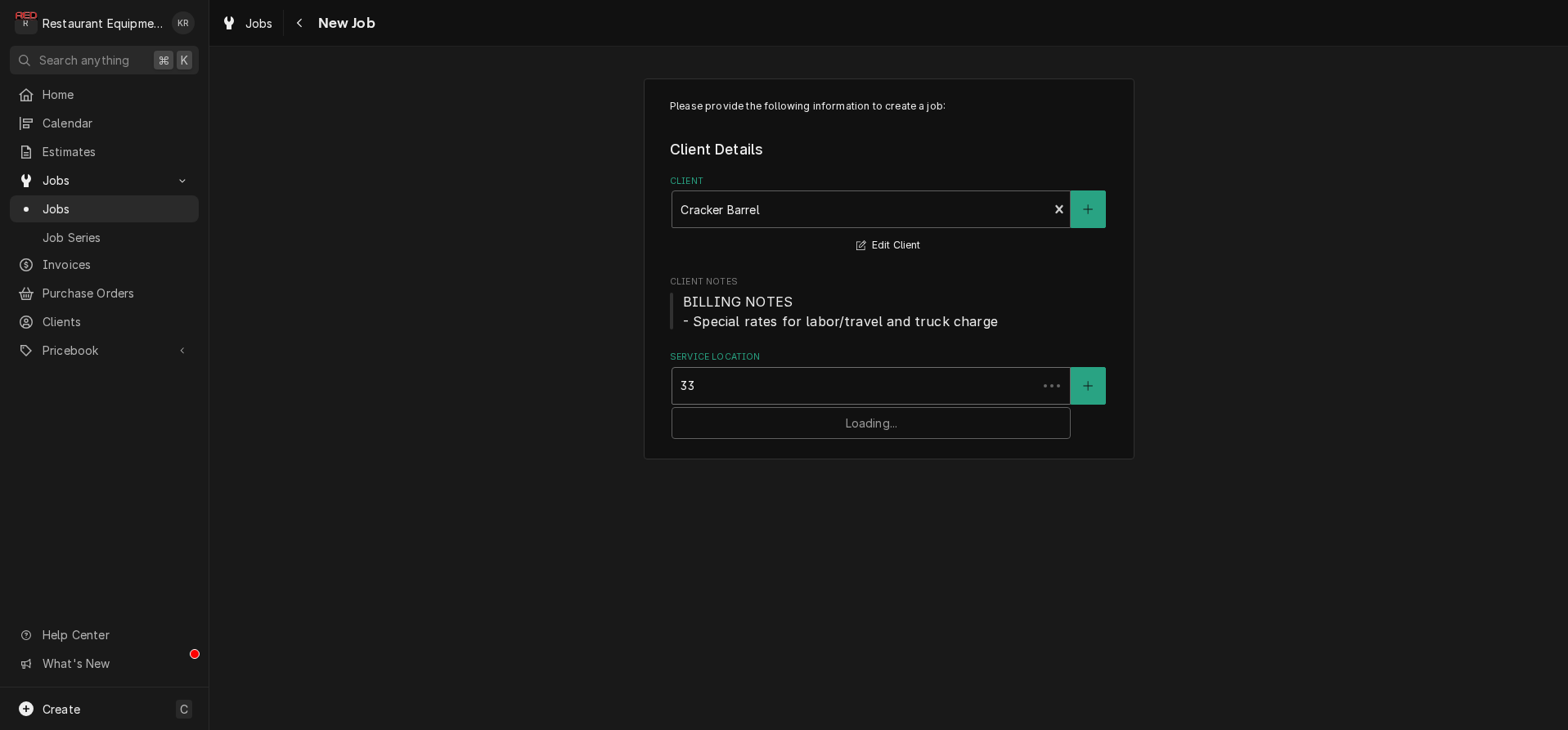 type on "336" 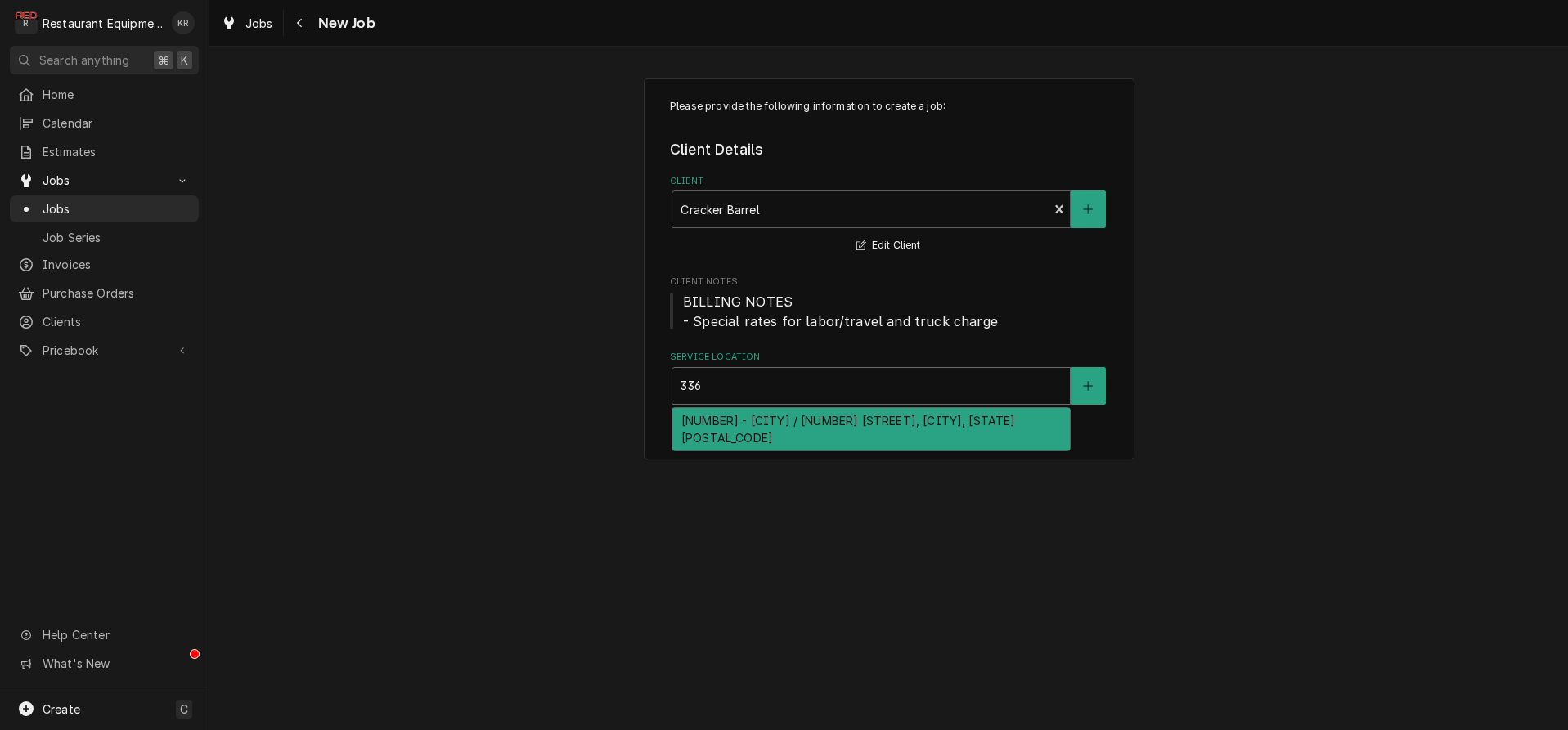 click on "336 - Barboursville / 3 Cracker Barrel Dr, Barboursville, WV 25504" at bounding box center [871, 429] 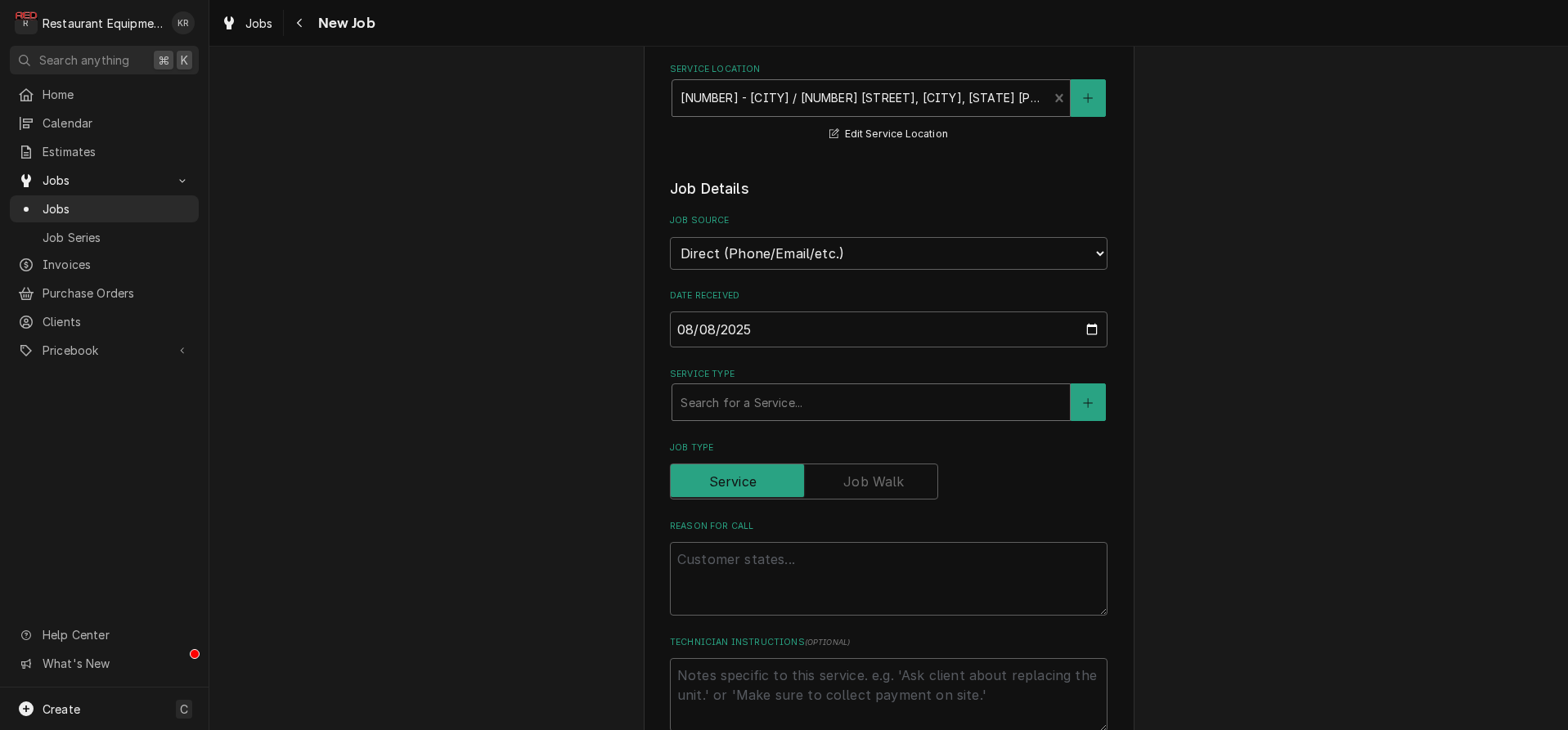 scroll, scrollTop: 296, scrollLeft: 0, axis: vertical 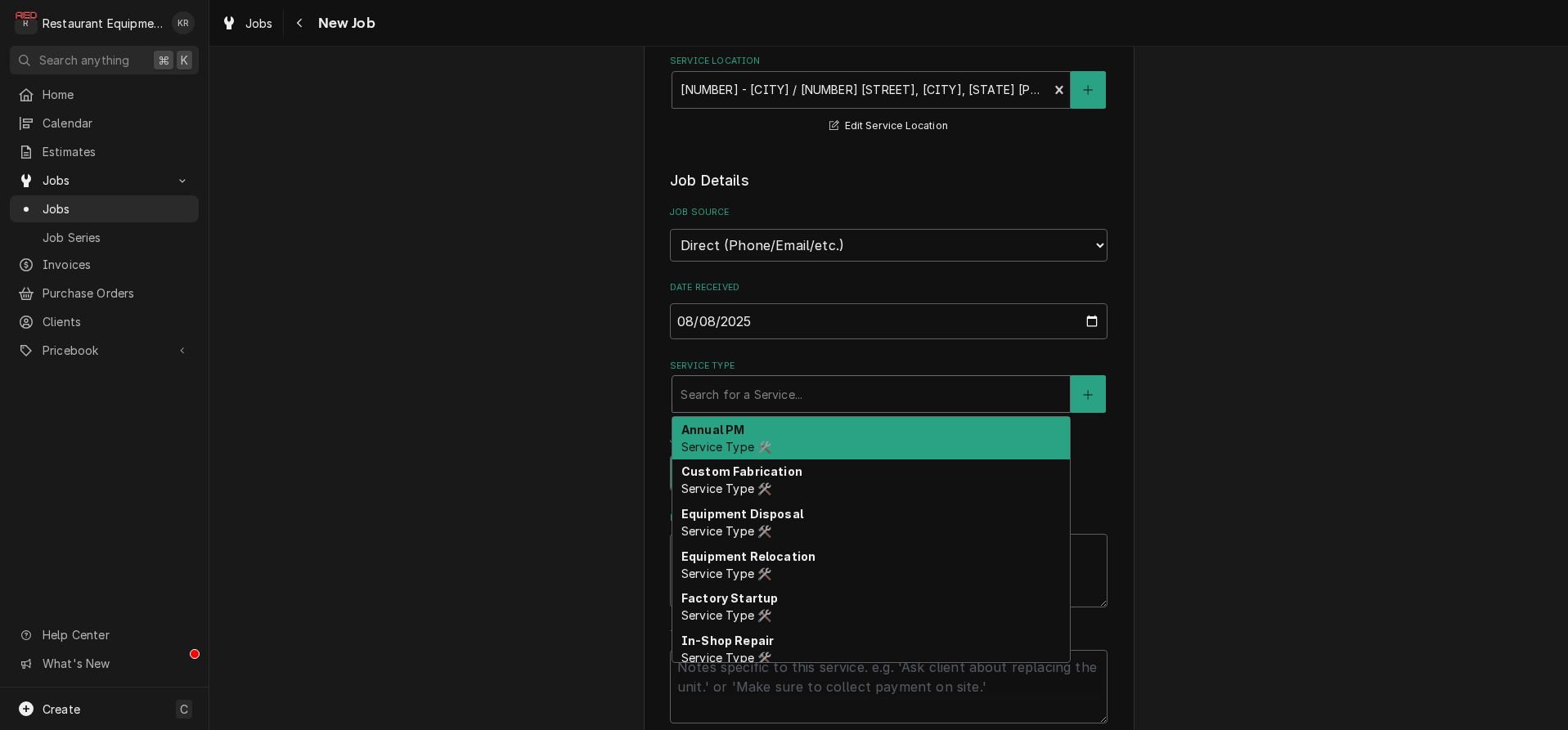 click at bounding box center [871, 394] 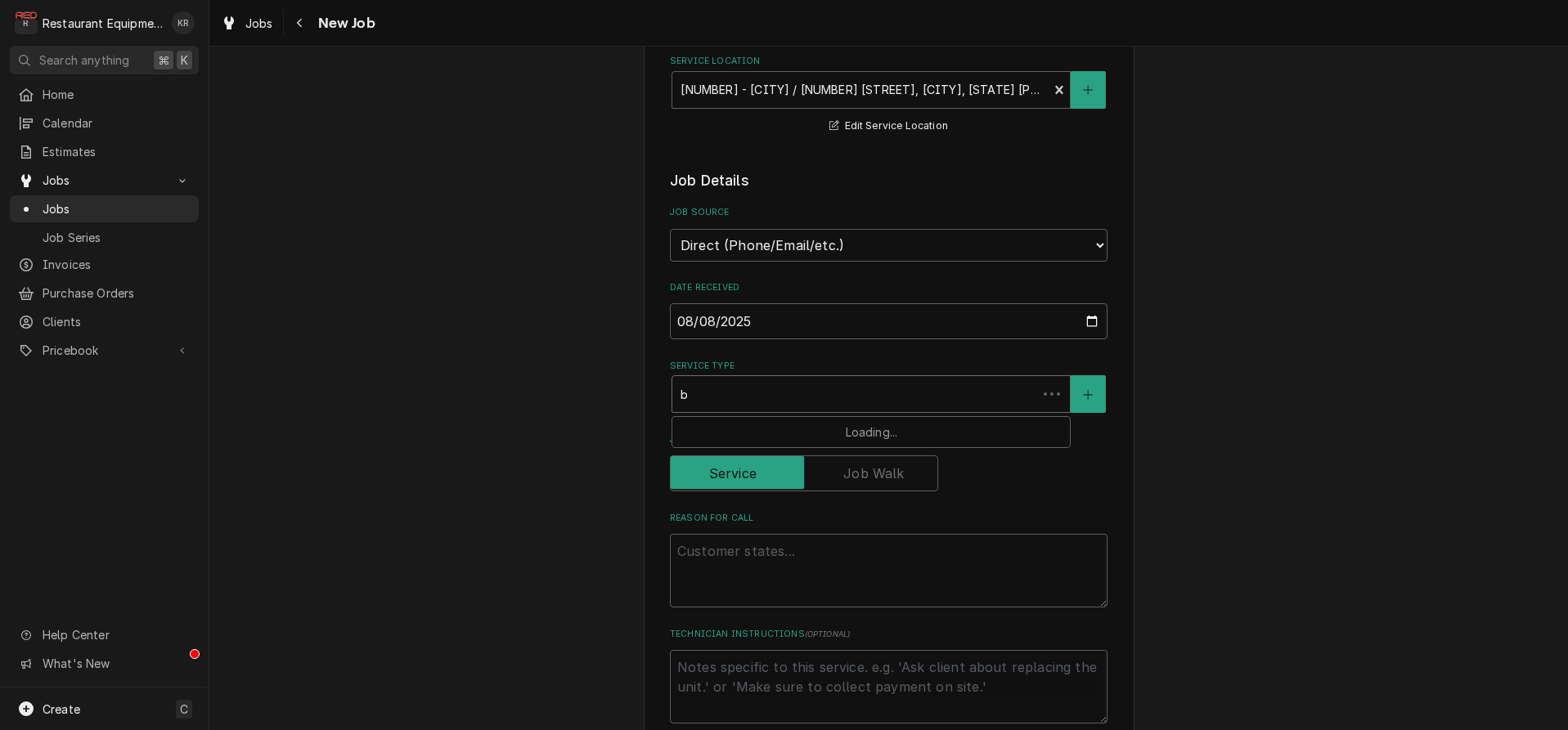 type on "x" 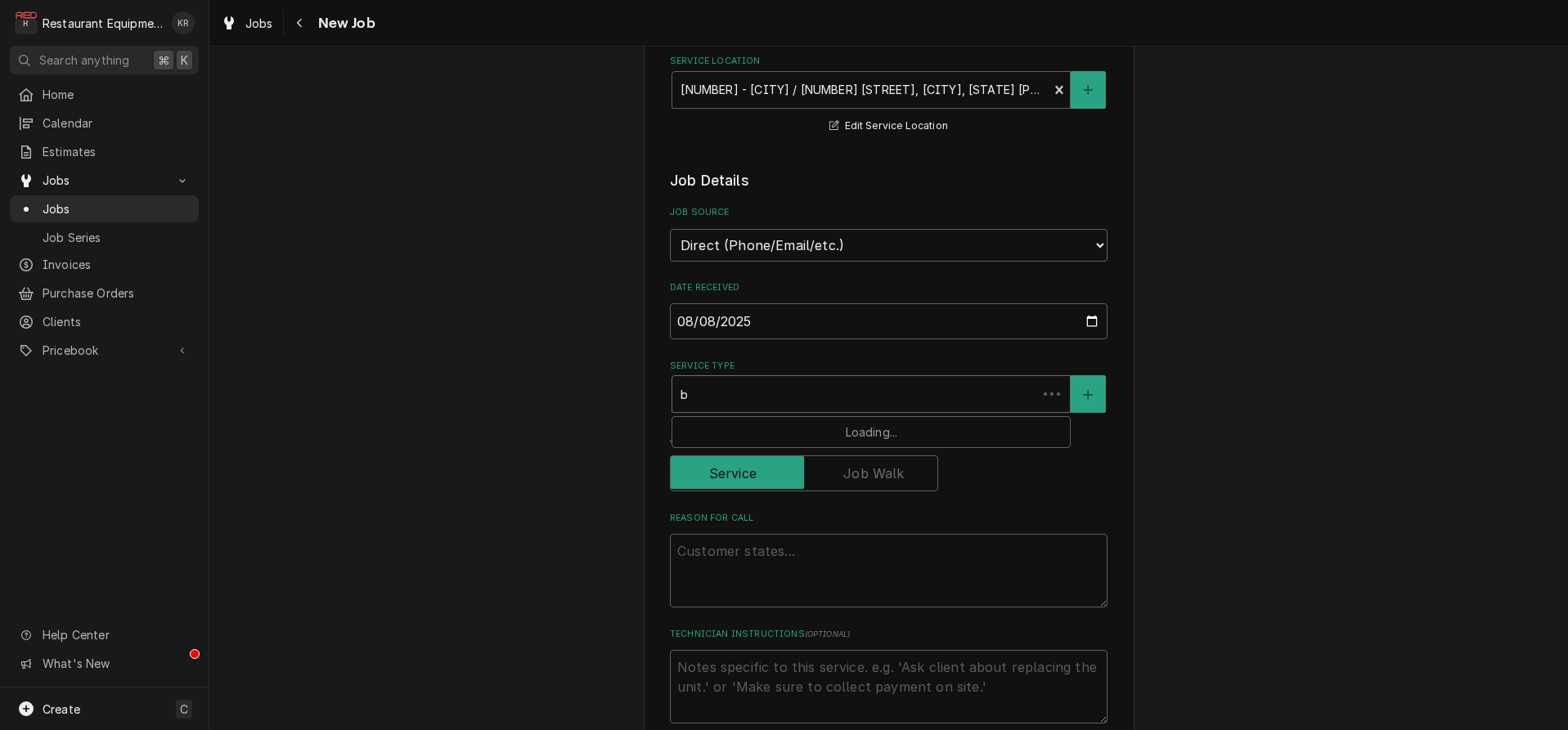 type on "br" 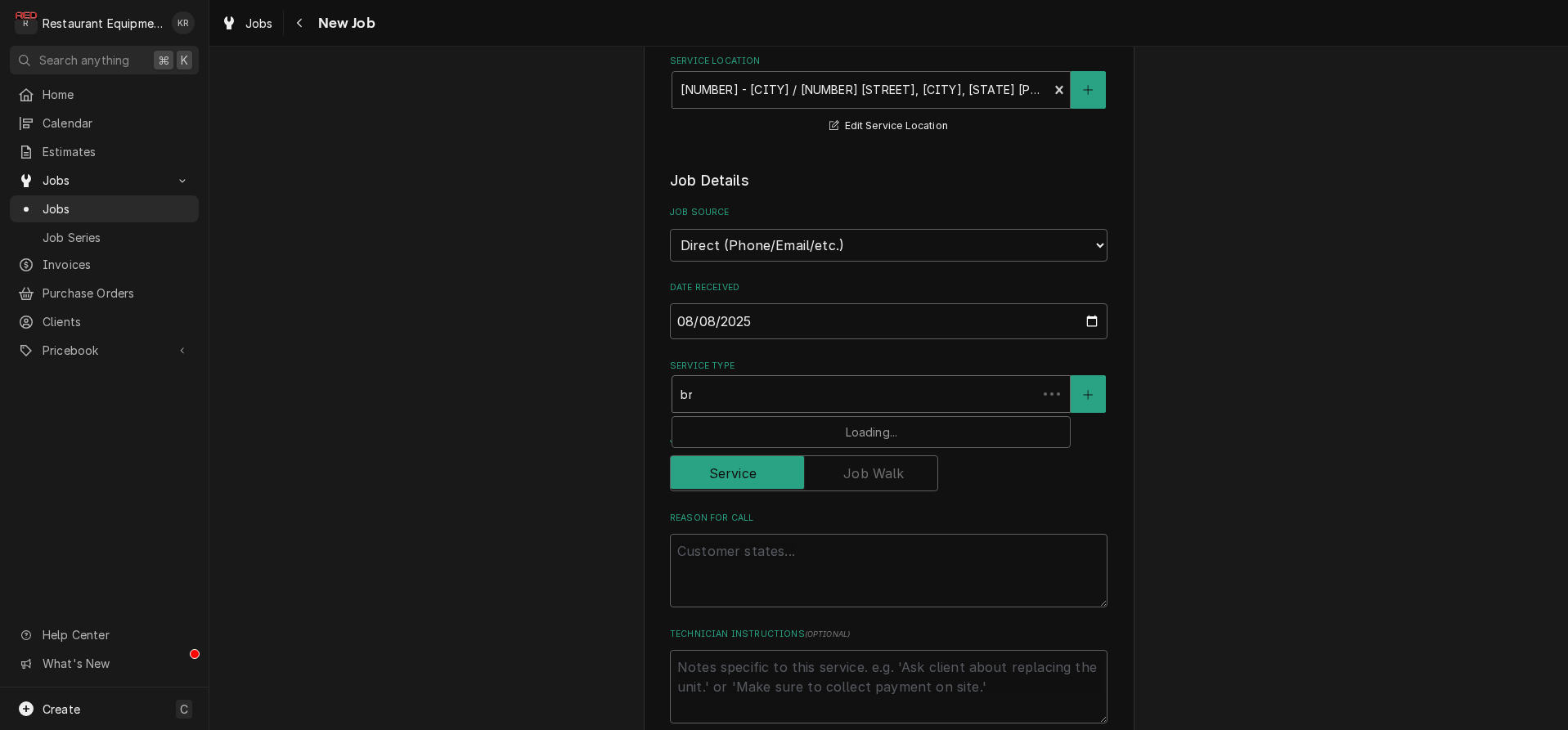 type on "x" 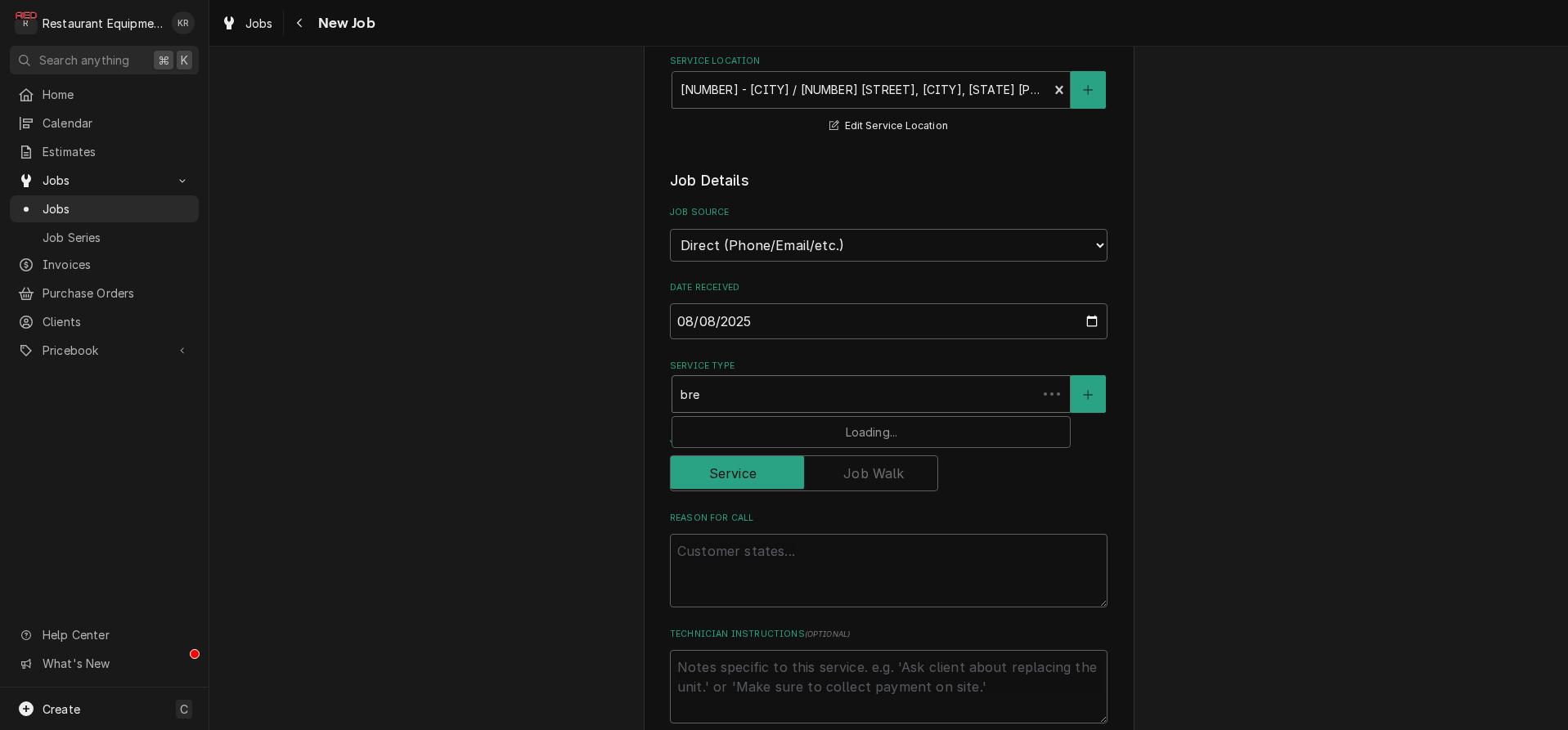 type on "brea" 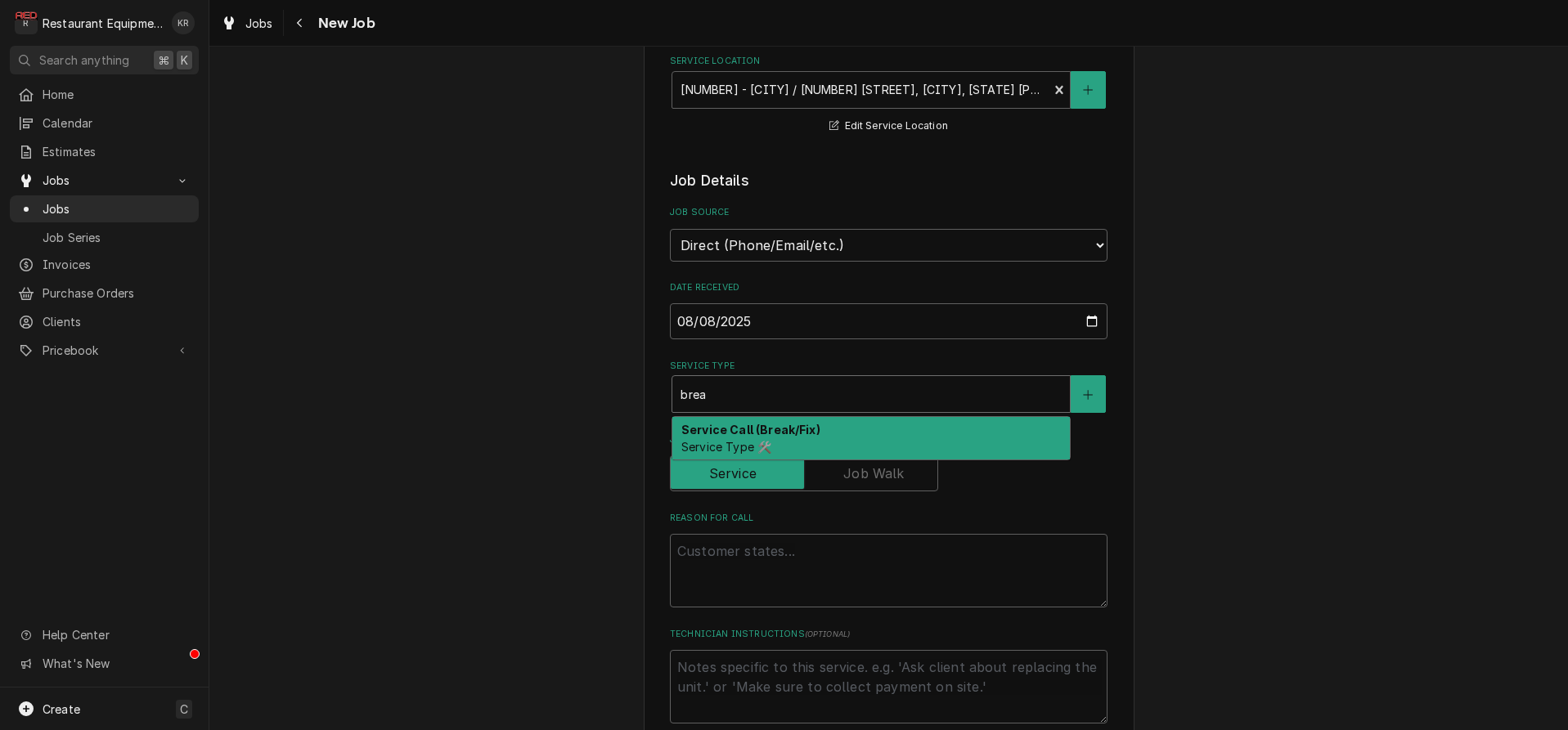 click on "Service Type 🛠️" at bounding box center [726, 446] 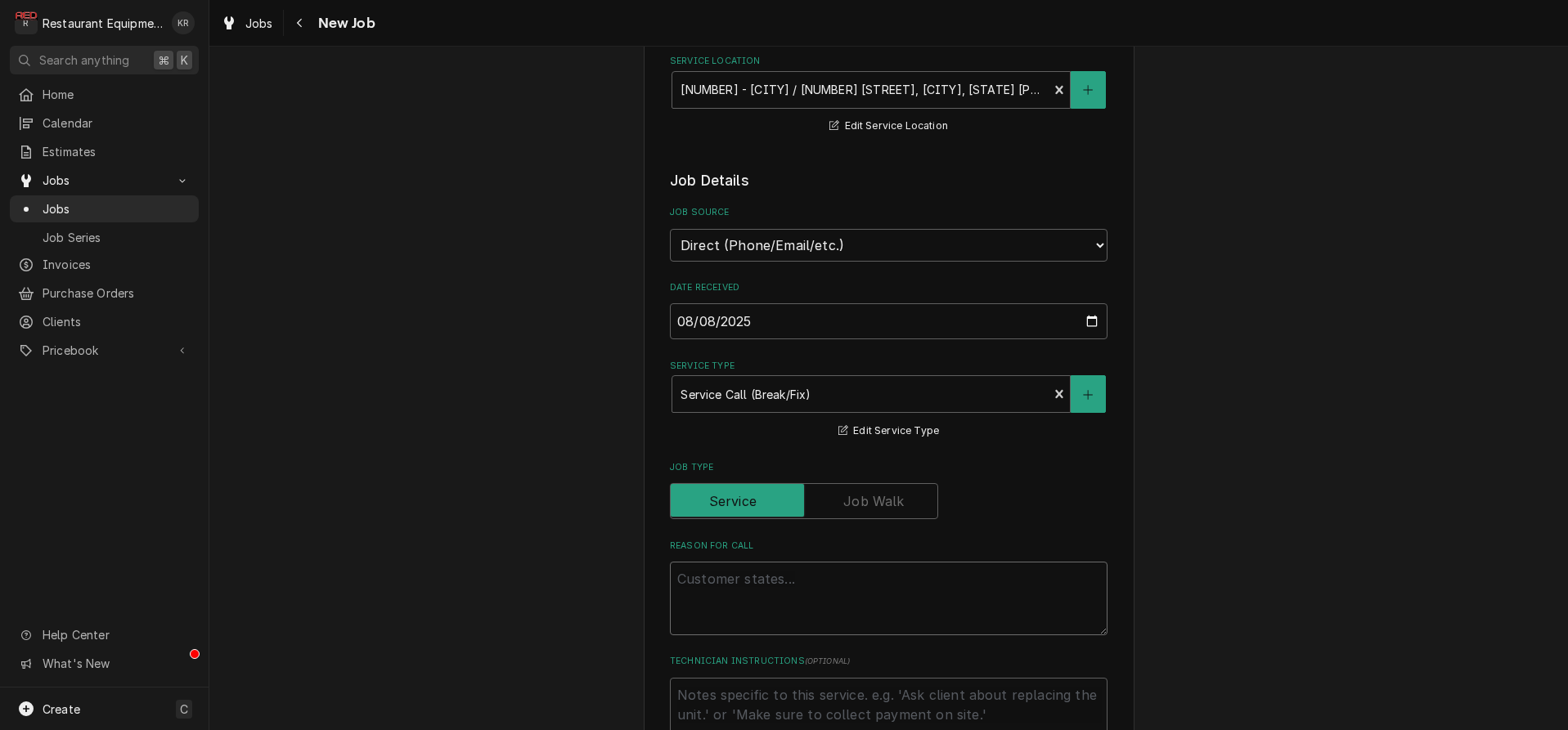 click on "Reason For Call" at bounding box center (888, 598) 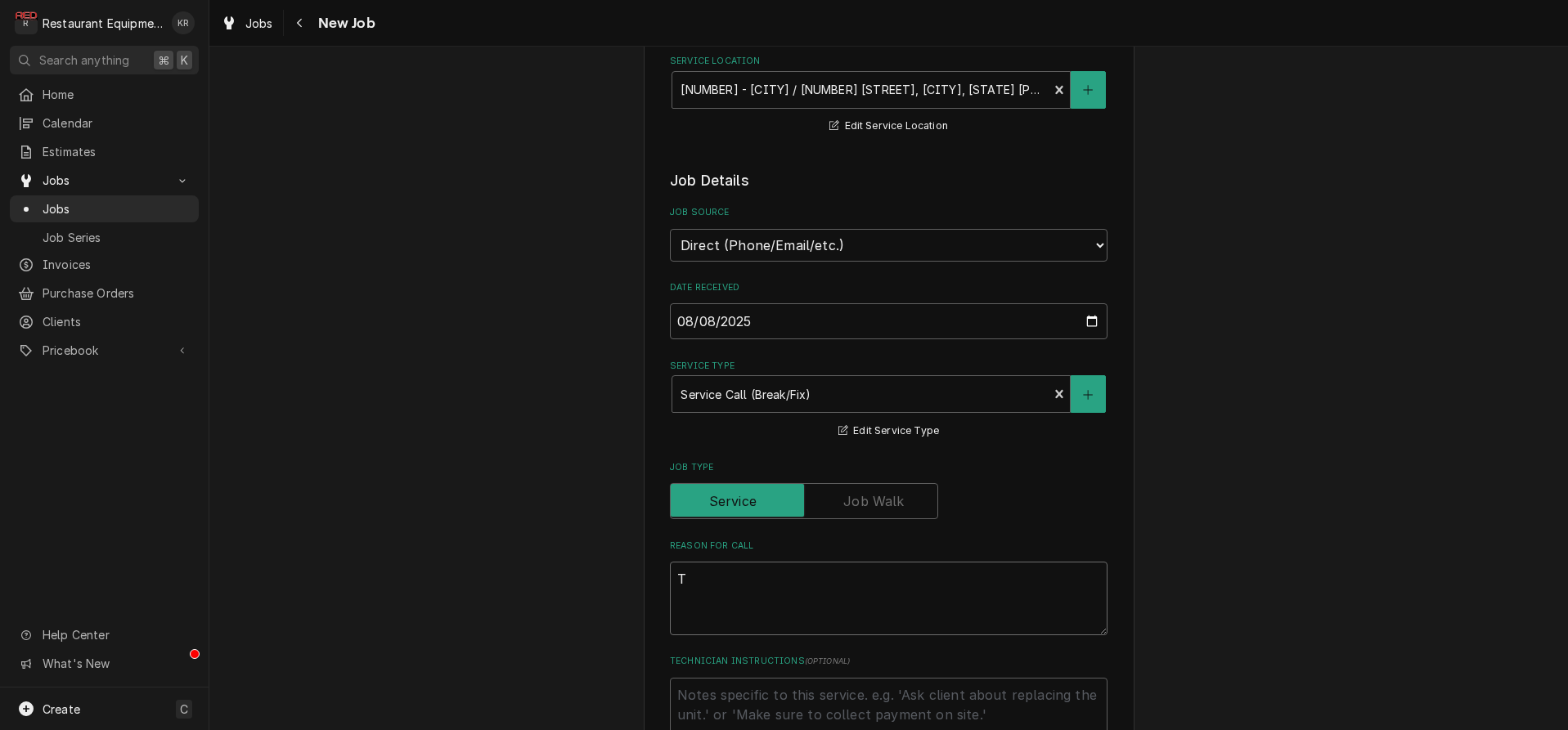 type on "x" 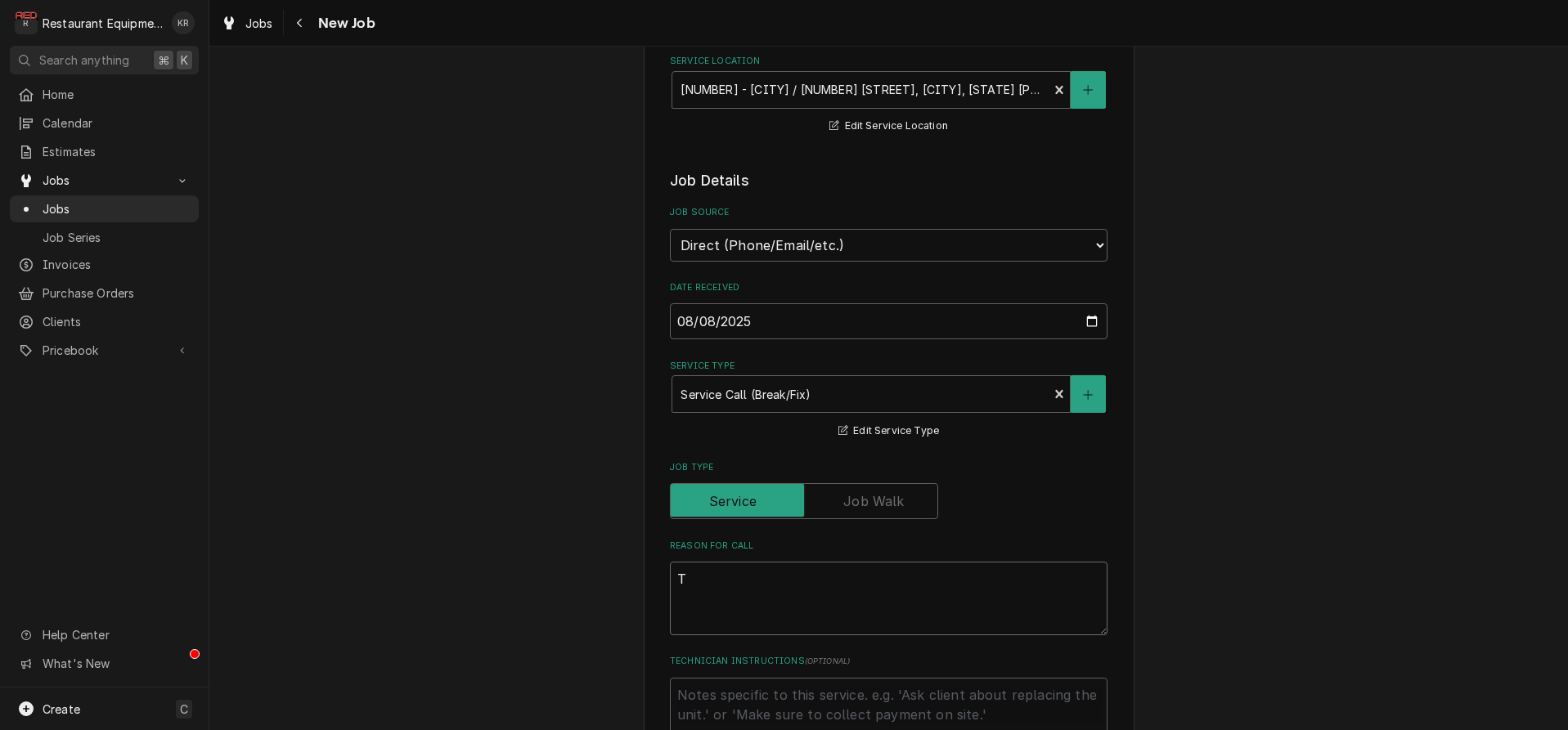 type on "Tr" 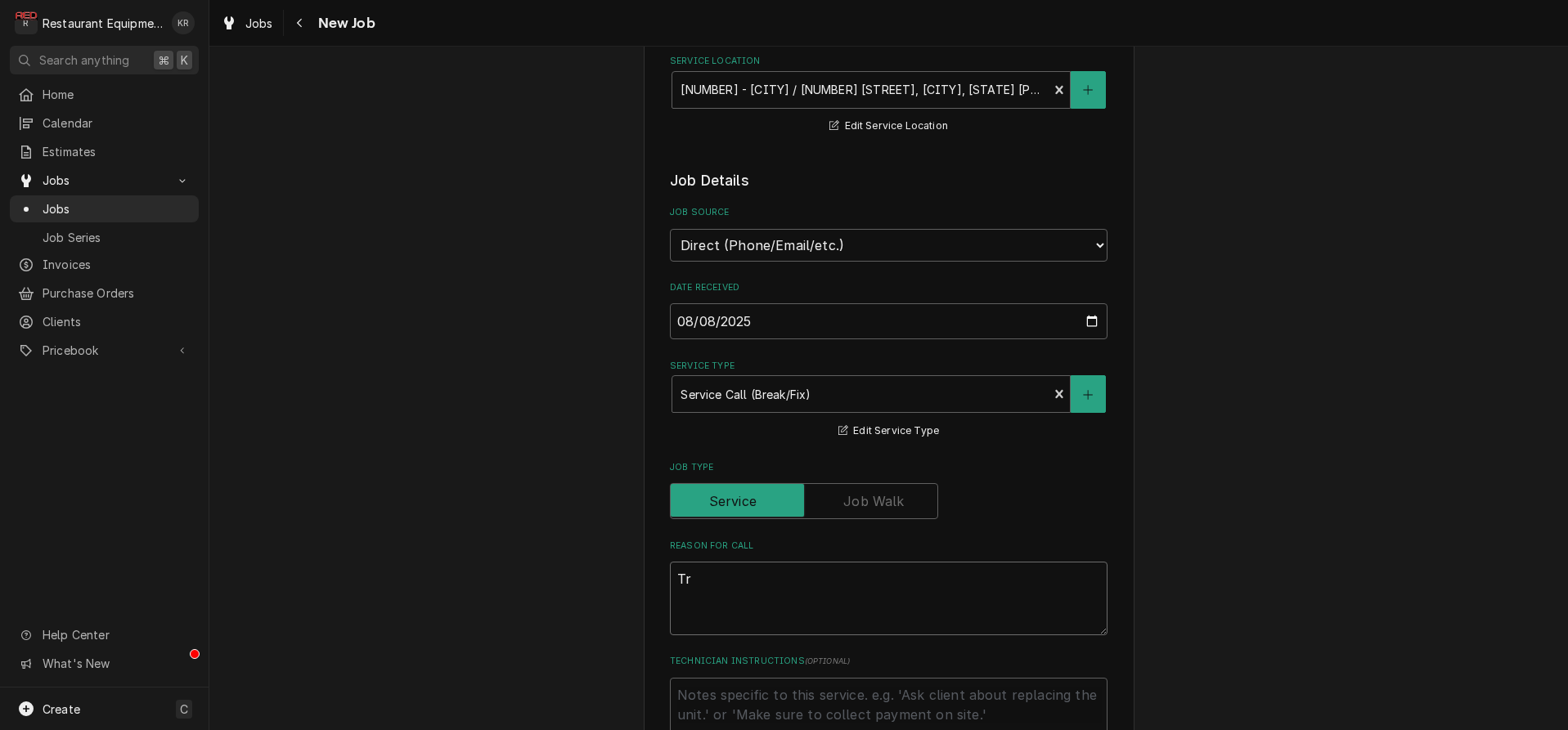 type on "x" 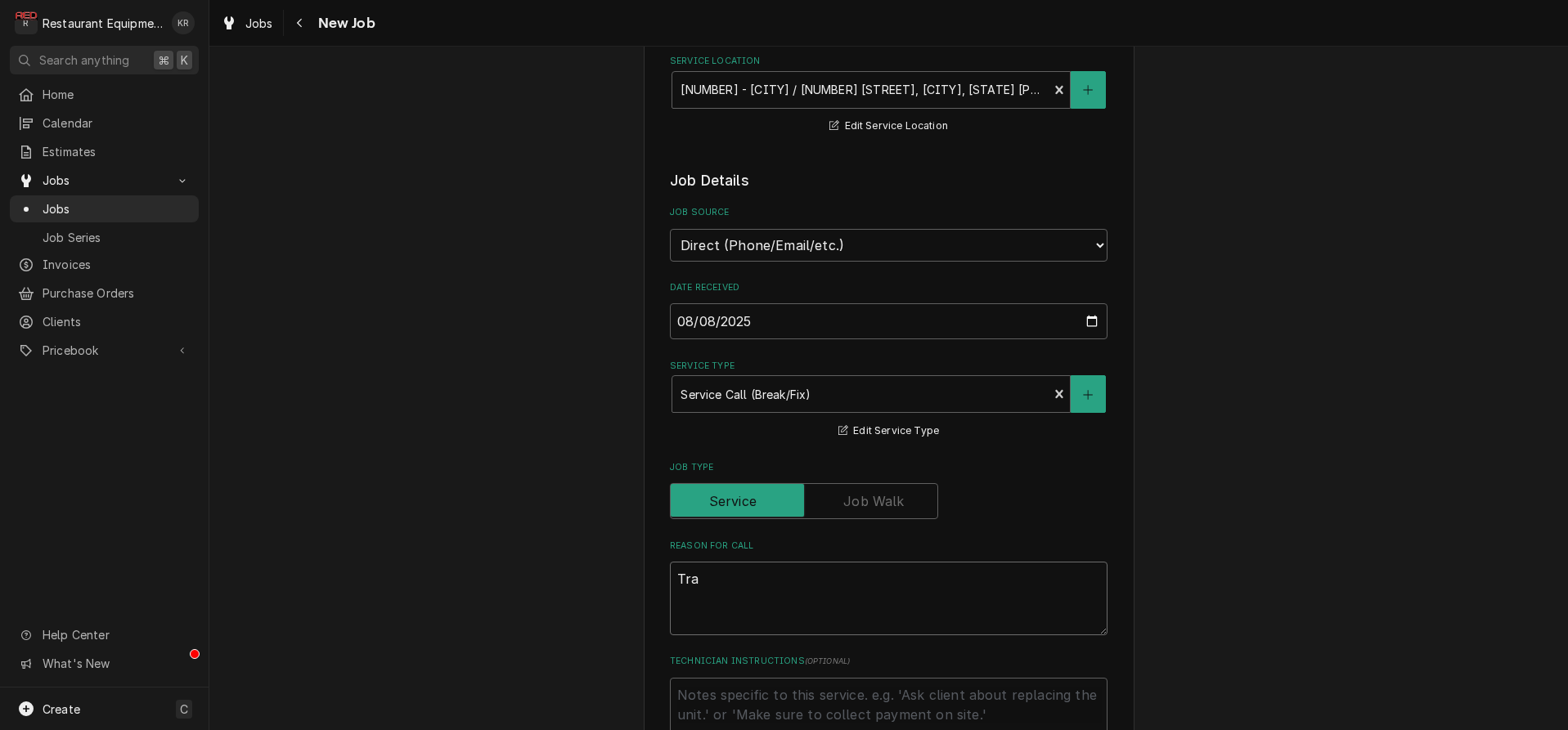 type on "x" 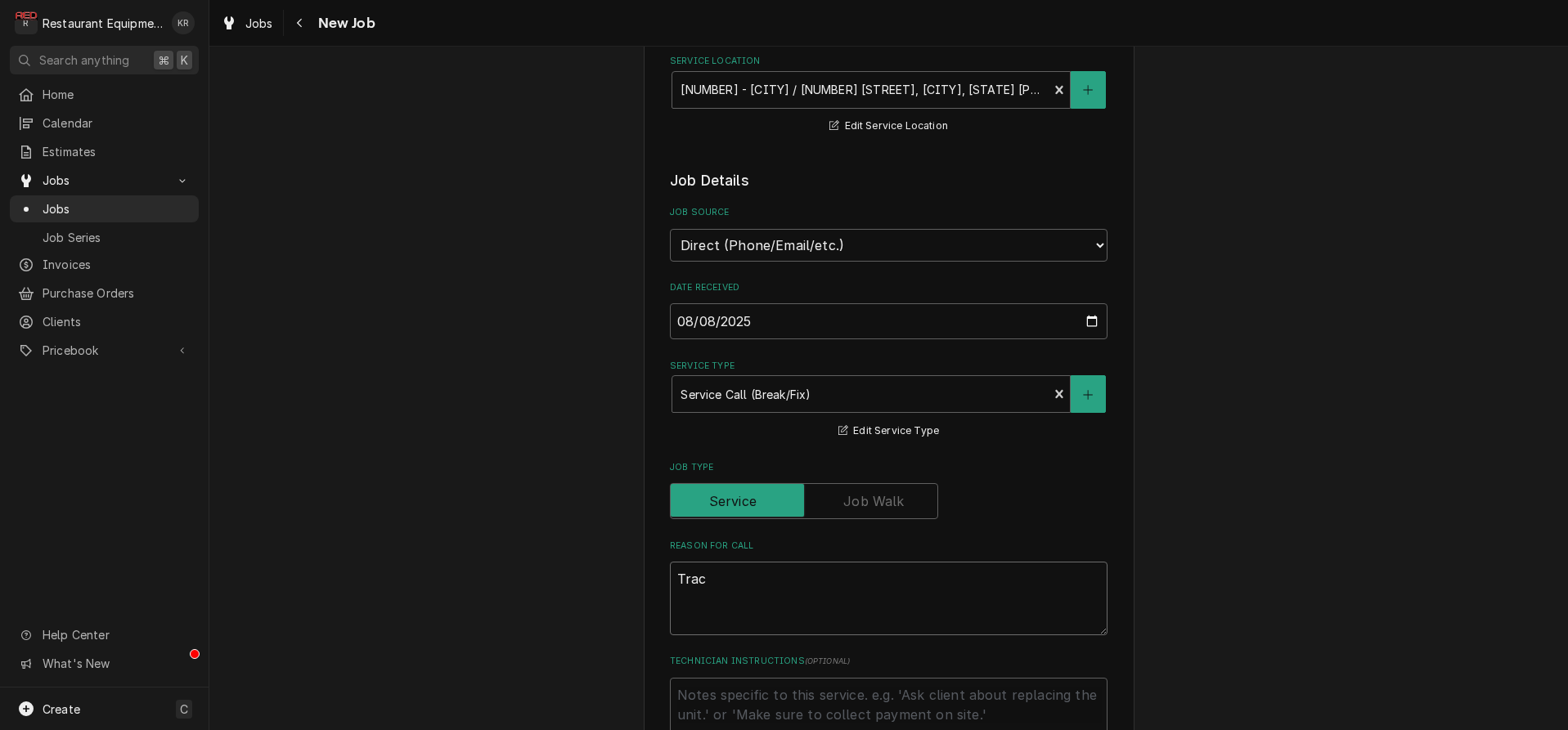 type on "Track" 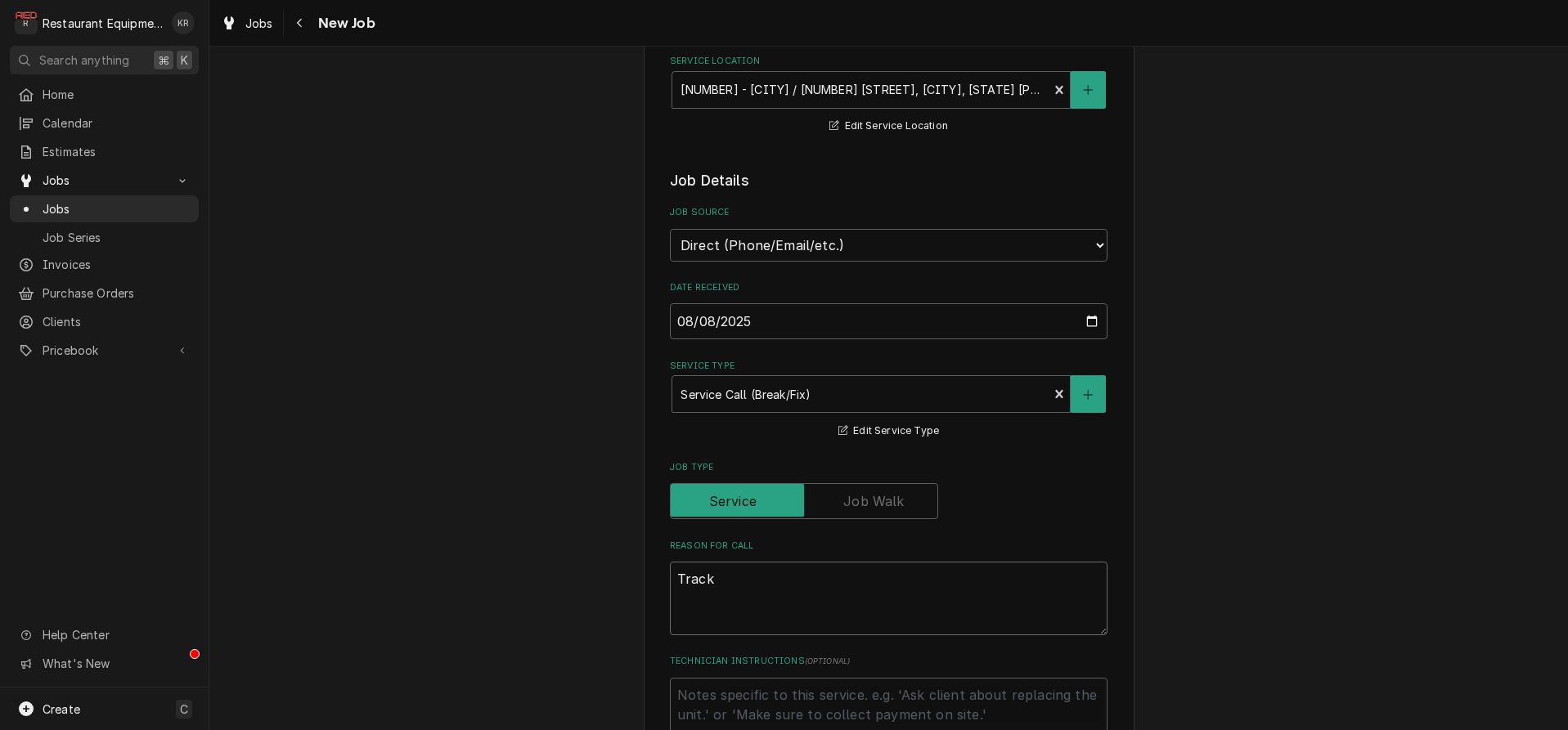 type on "x" 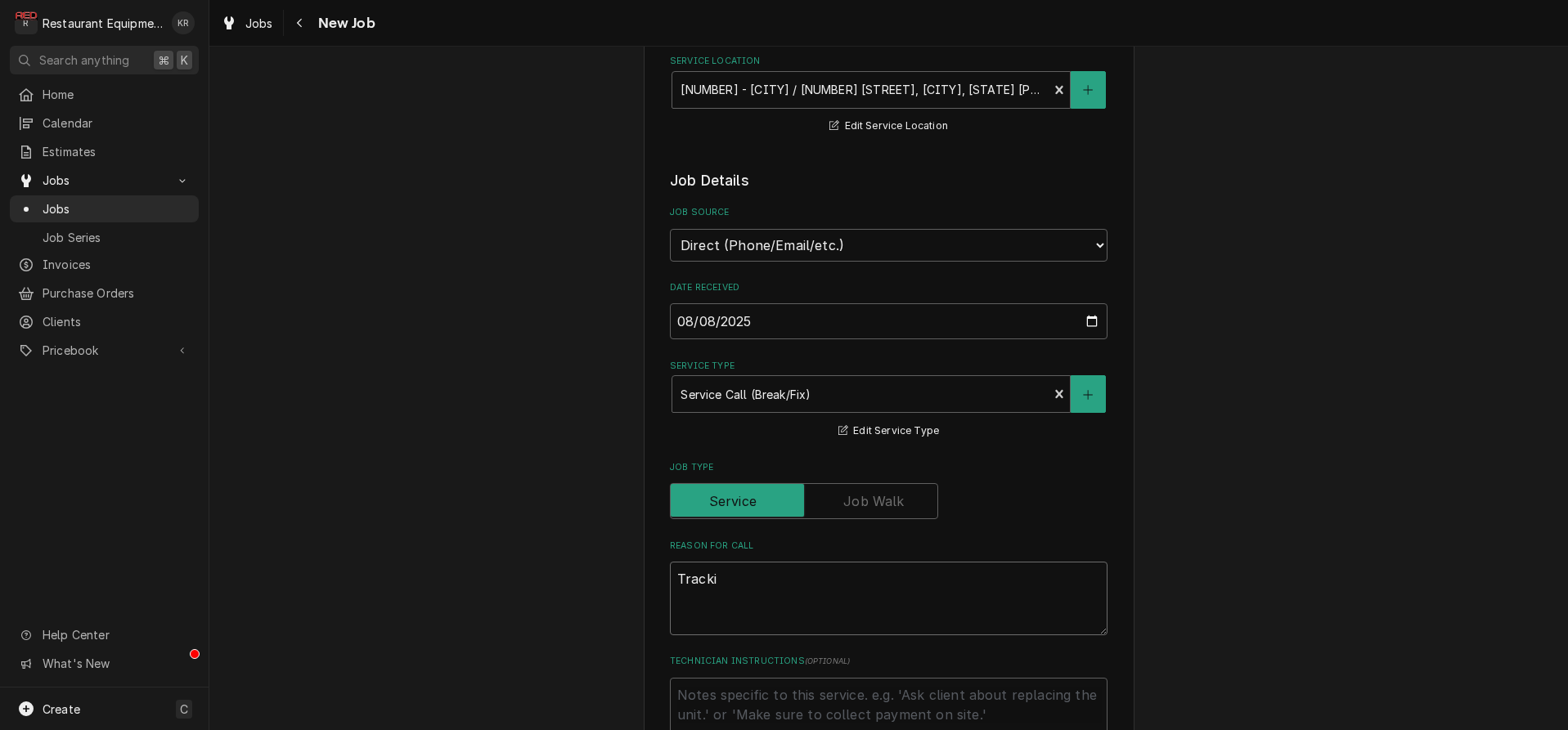 type on "x" 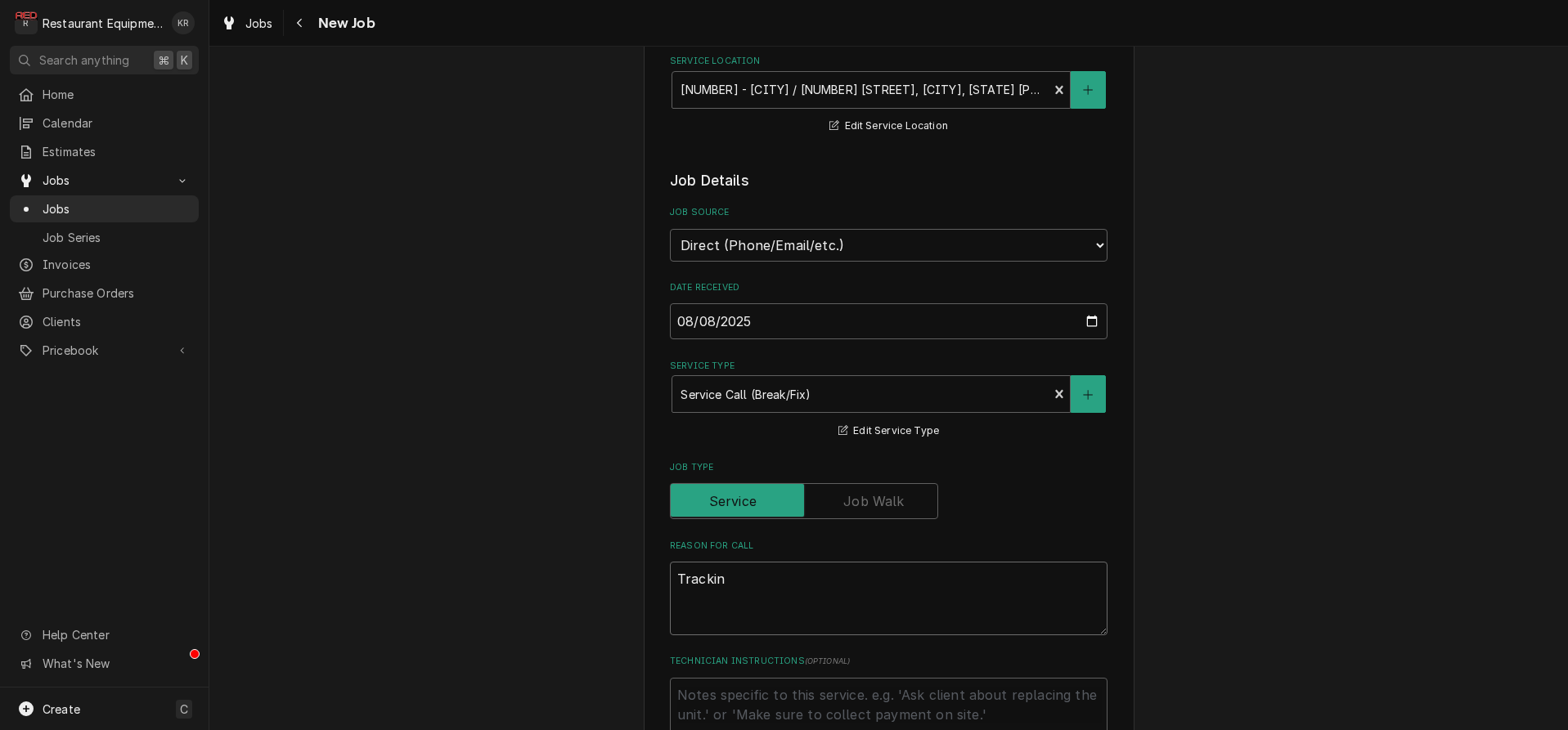 type on "x" 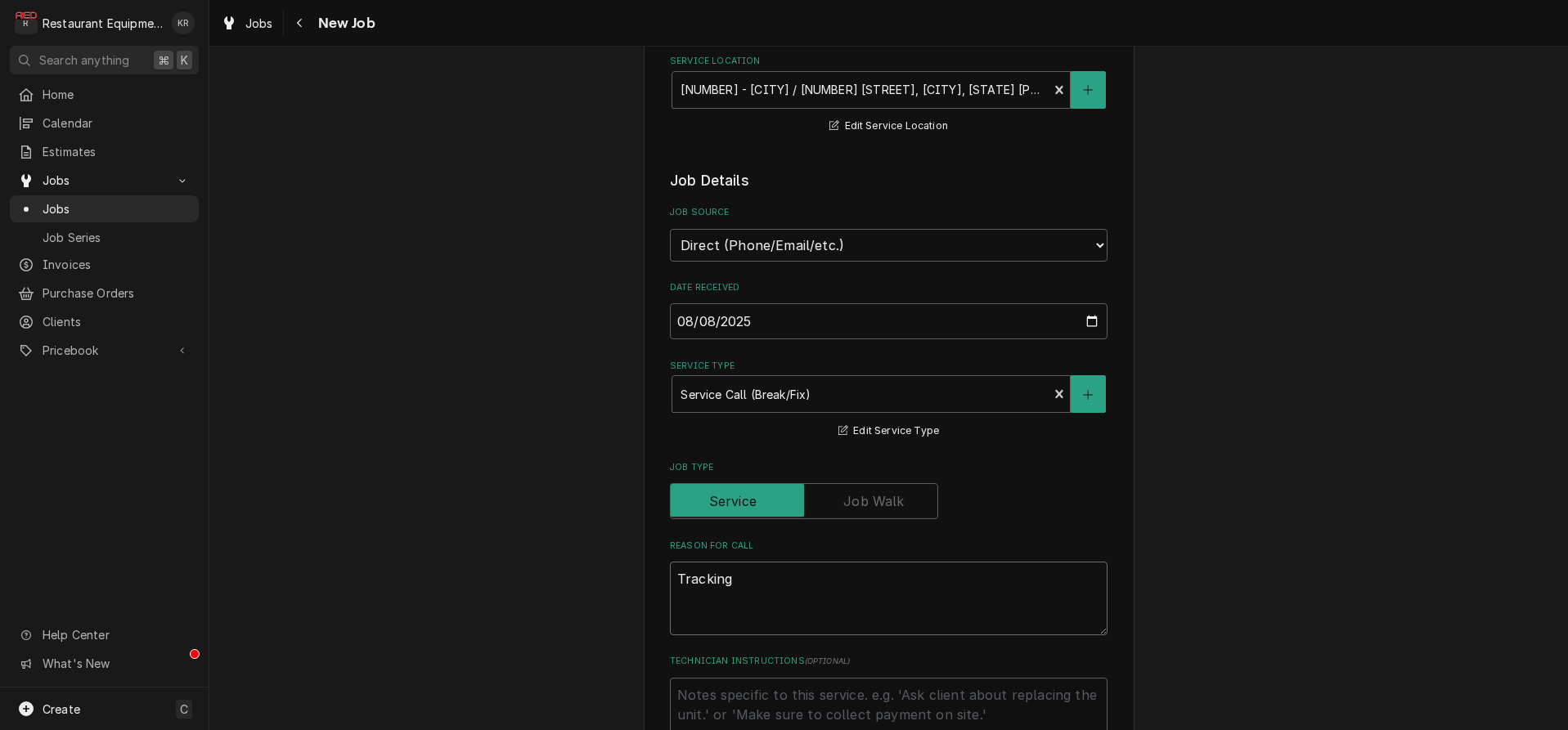 type on "x" 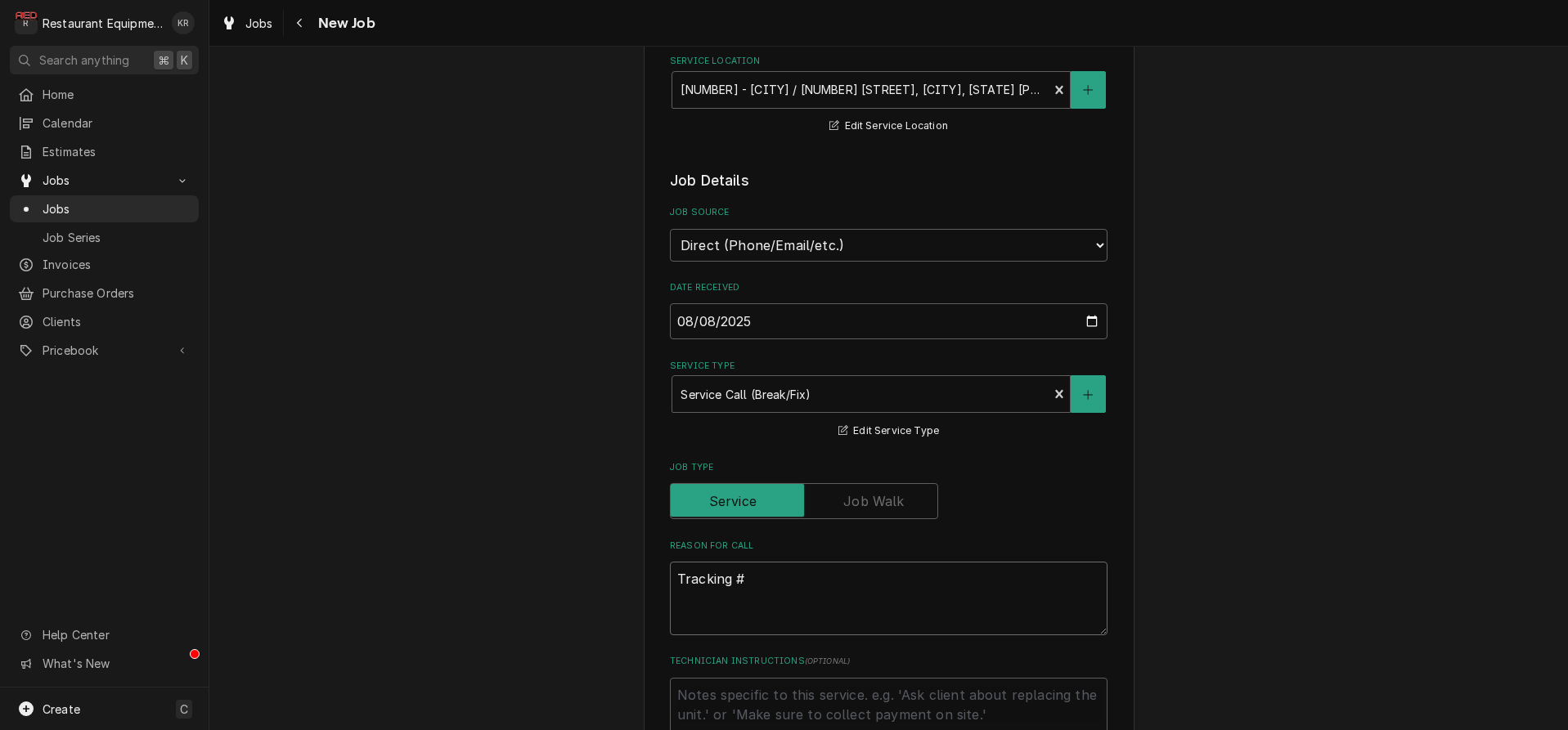 type on "x" 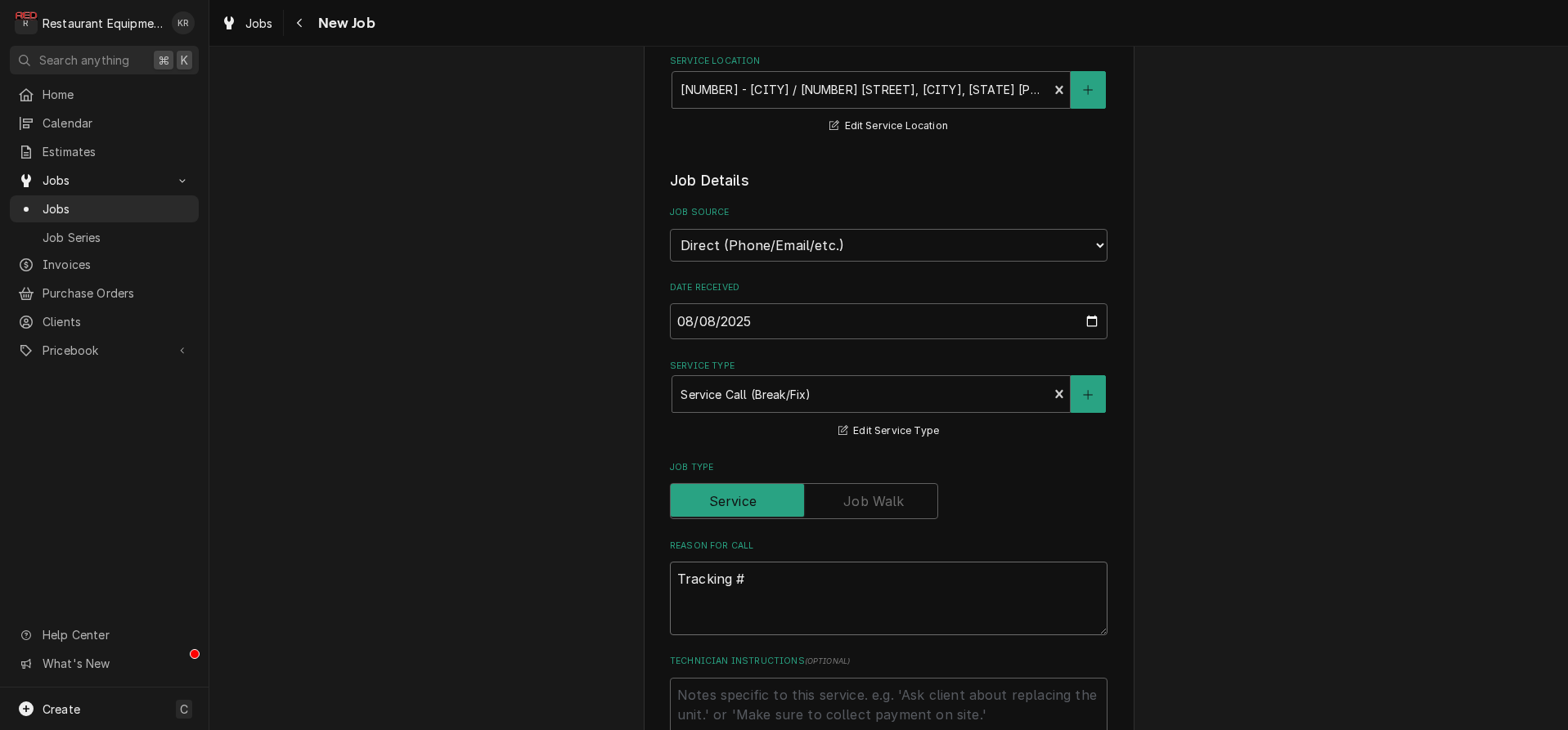 paste on "322231012" 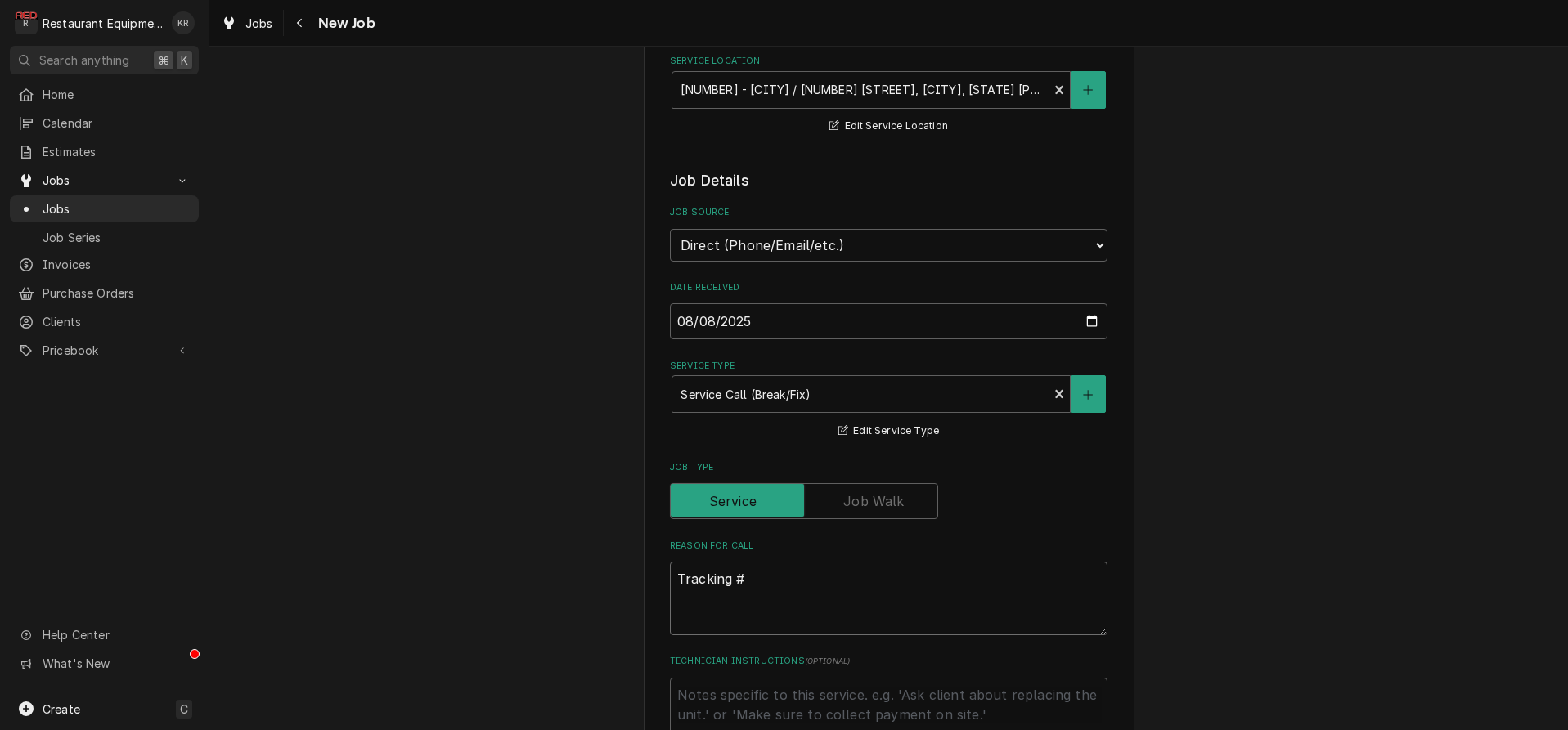 type on "x" 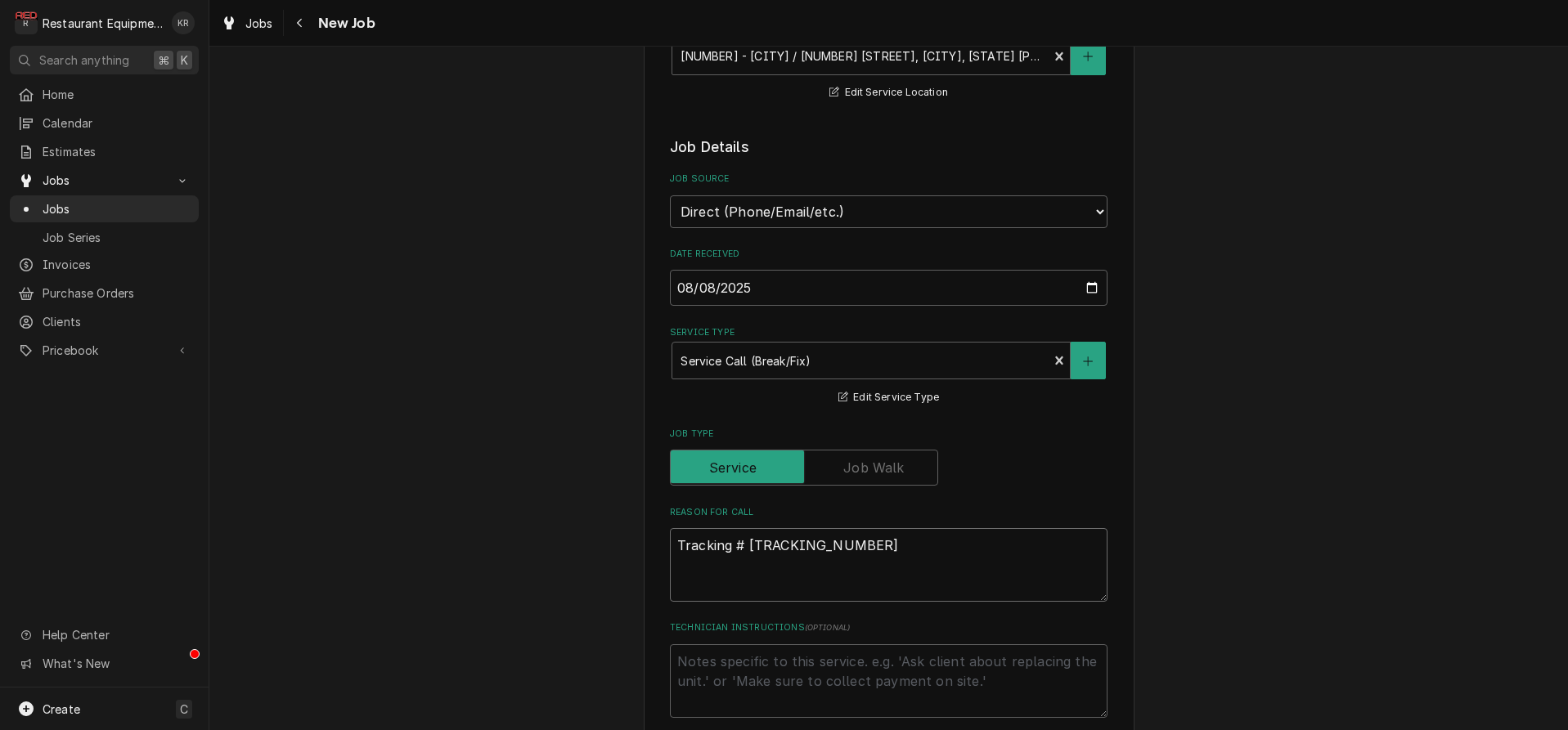 scroll, scrollTop: 336, scrollLeft: 0, axis: vertical 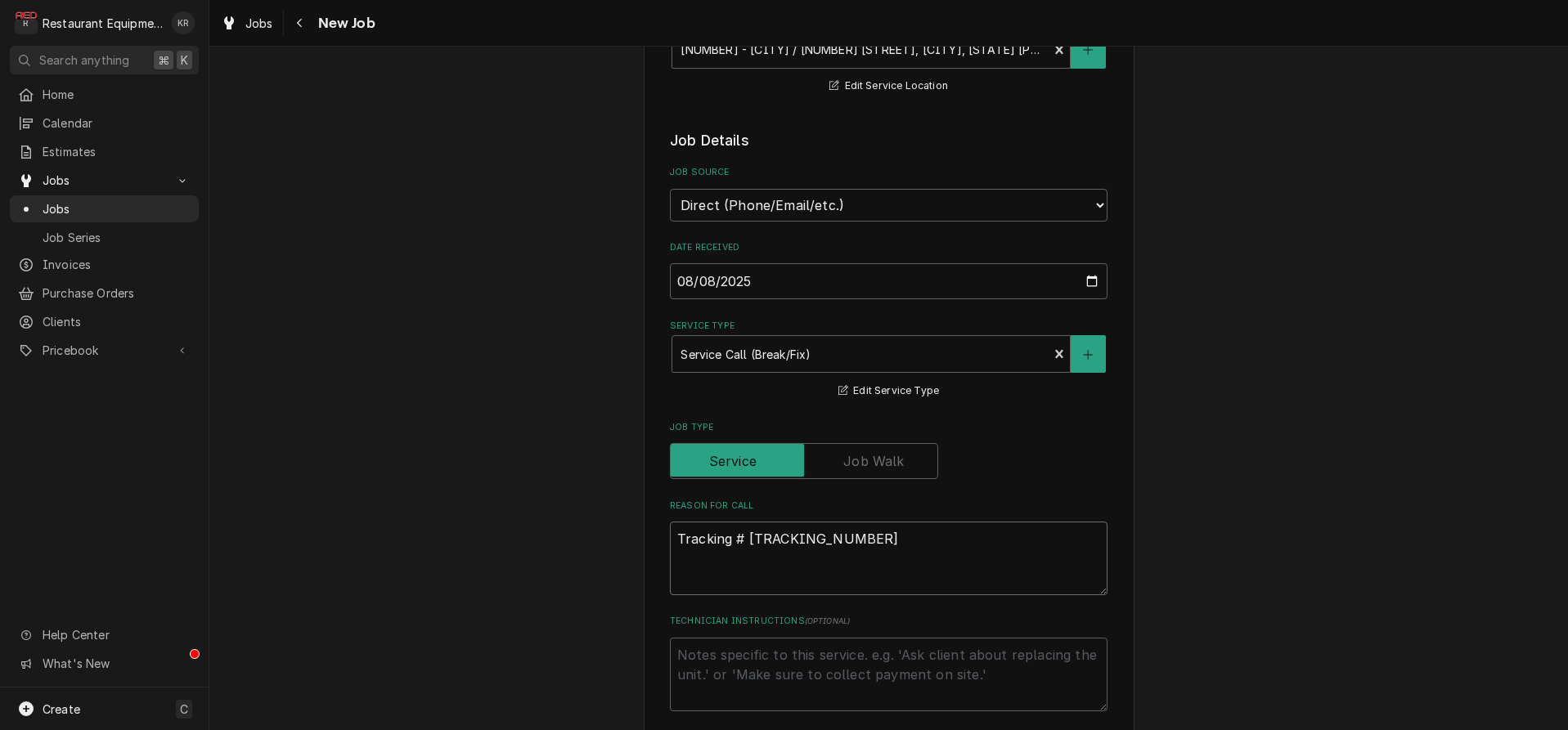 type on "x" 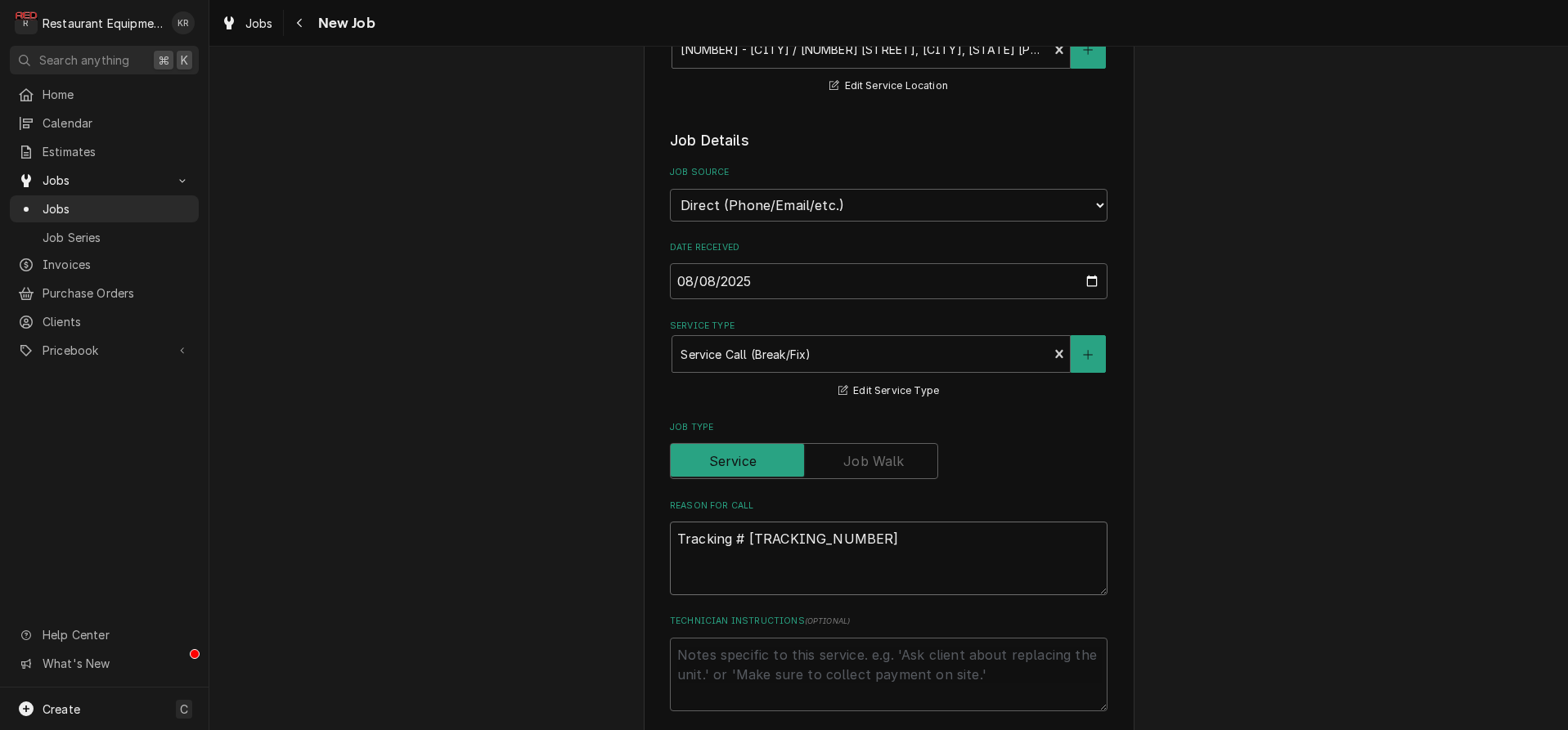click on "Tracking # 322231012" at bounding box center (888, 558) 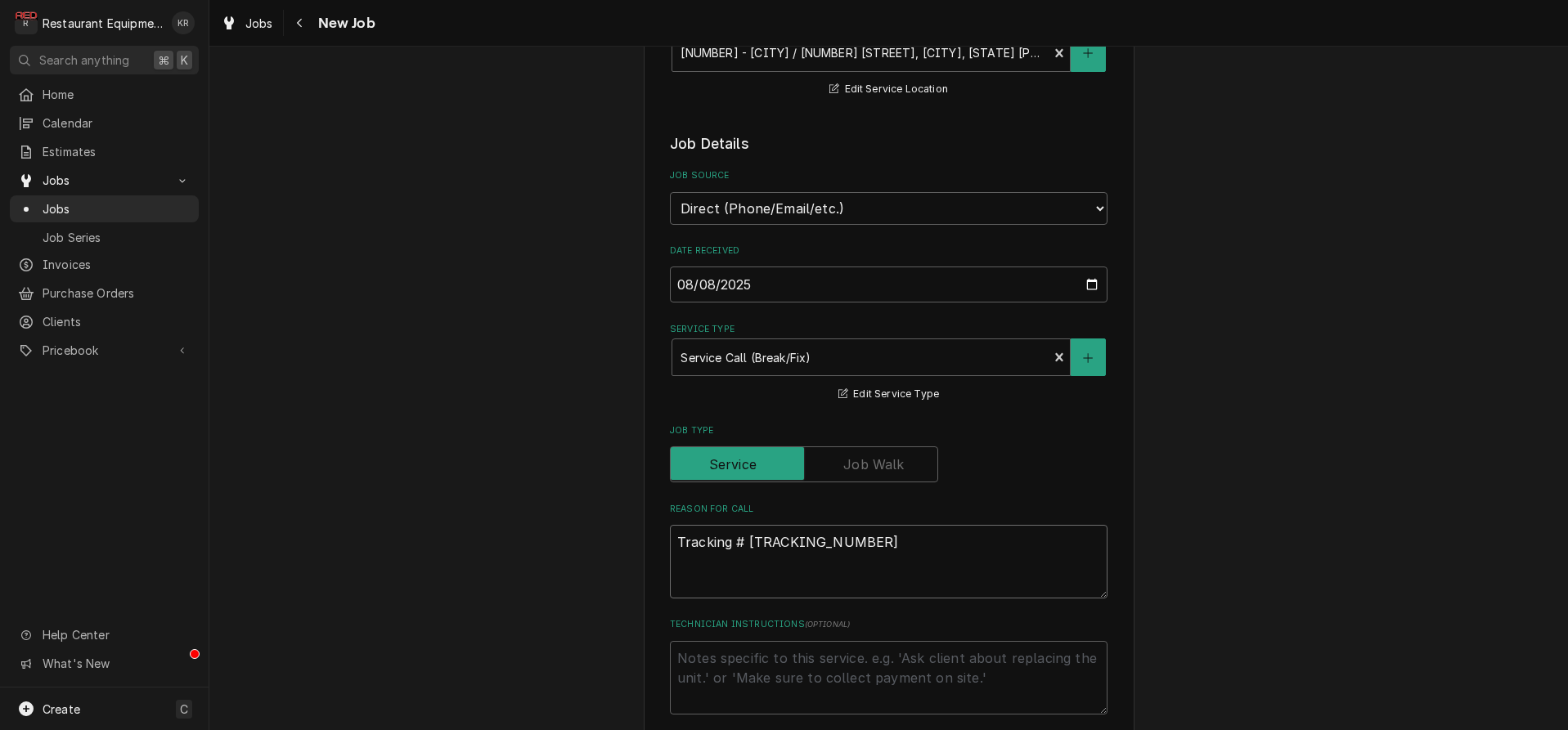type on "Tracking # 322231012" 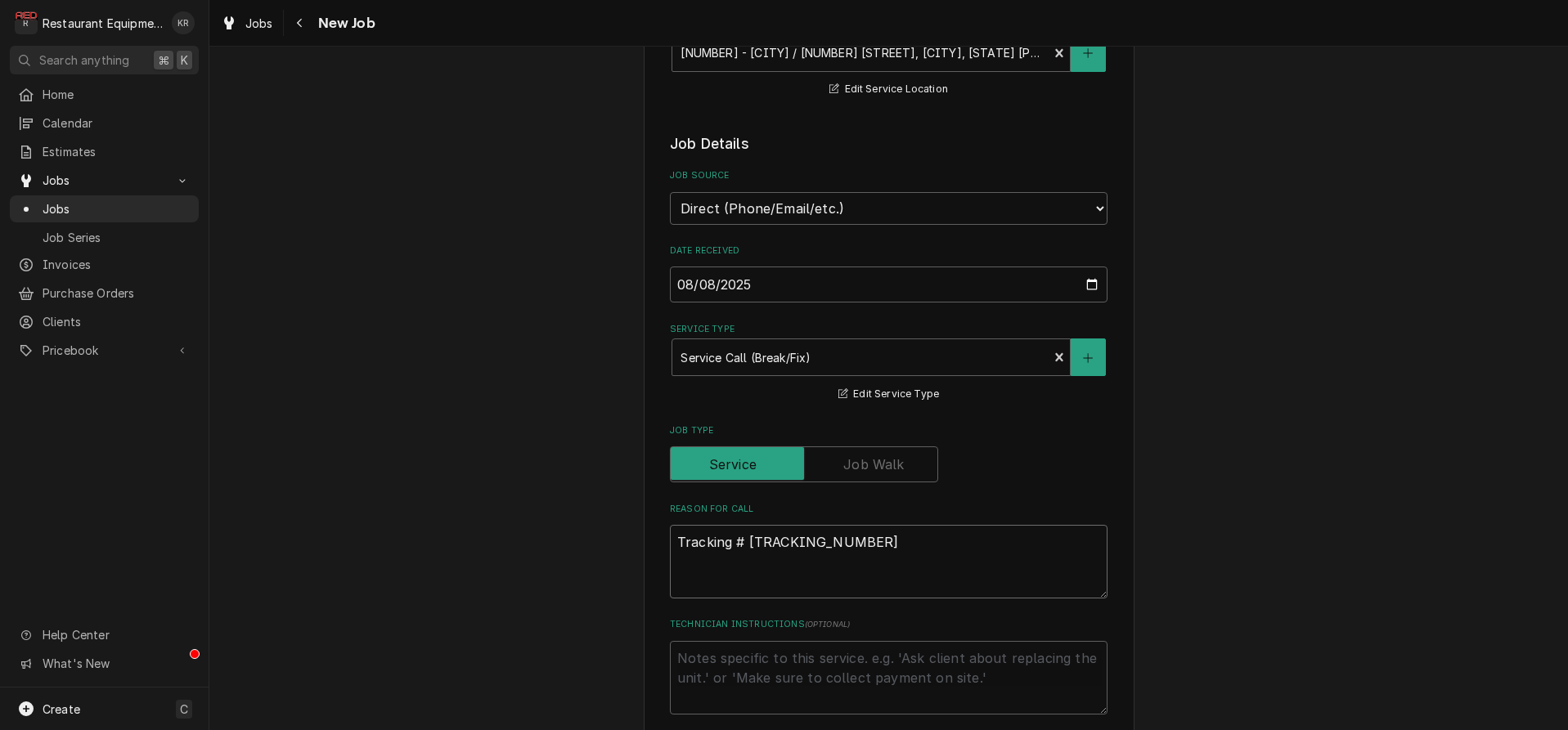 type on "x" 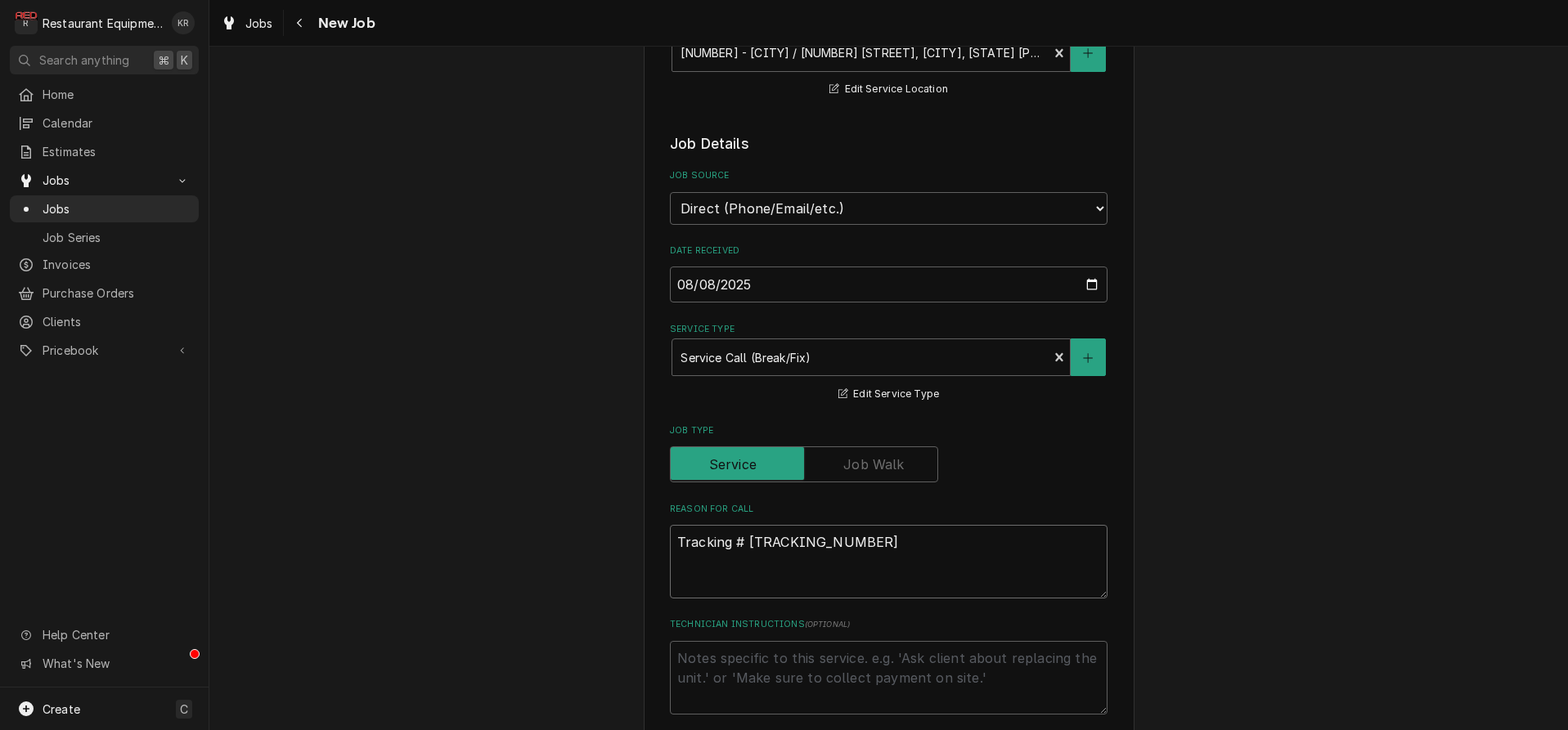 paste on "RTU
#7- RETAIL STOCK ROOM / NOT HEATING OR COOLING / doesn't feel like its working... Sending in two tickets cause I'm not sure which unit it actually is"" 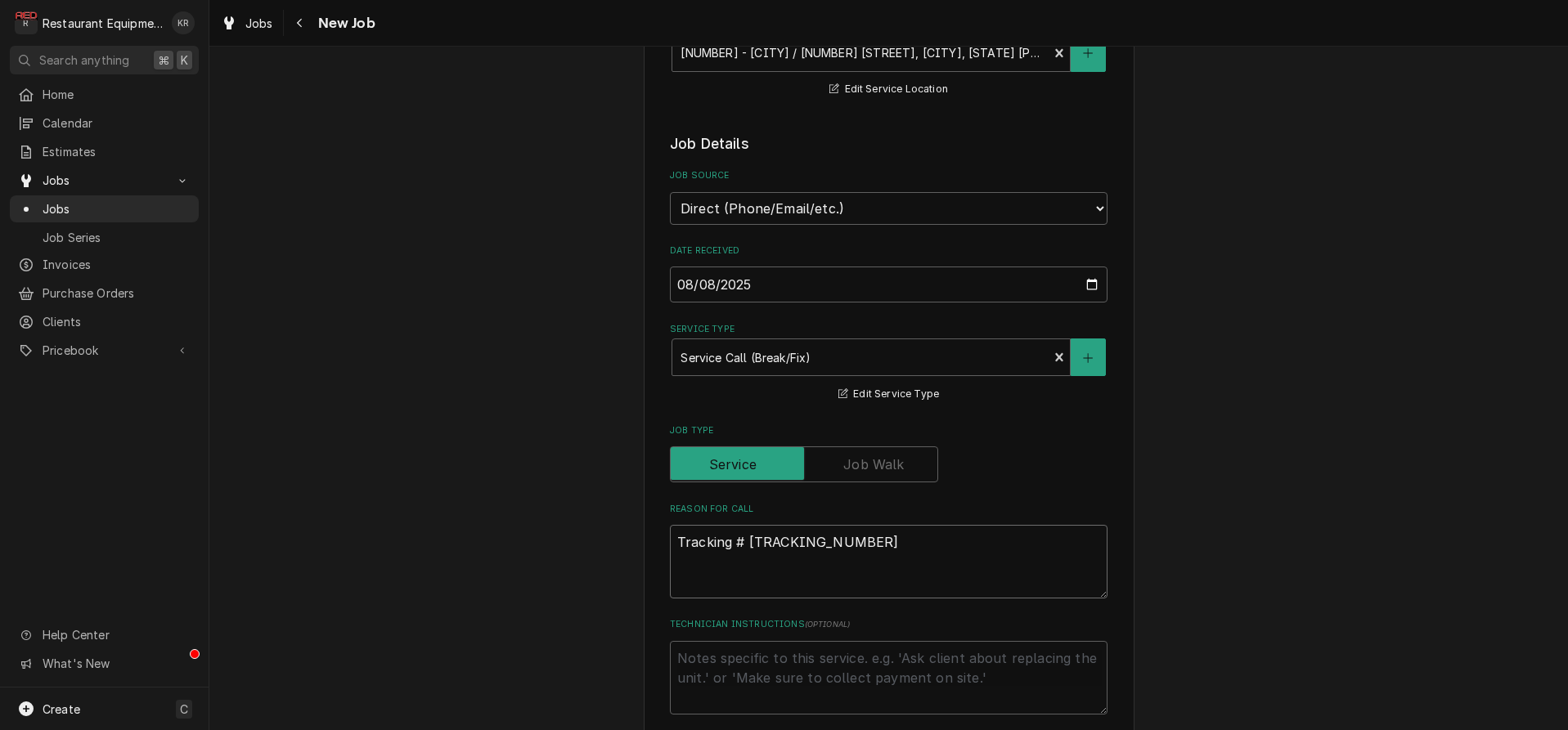 type on "x" 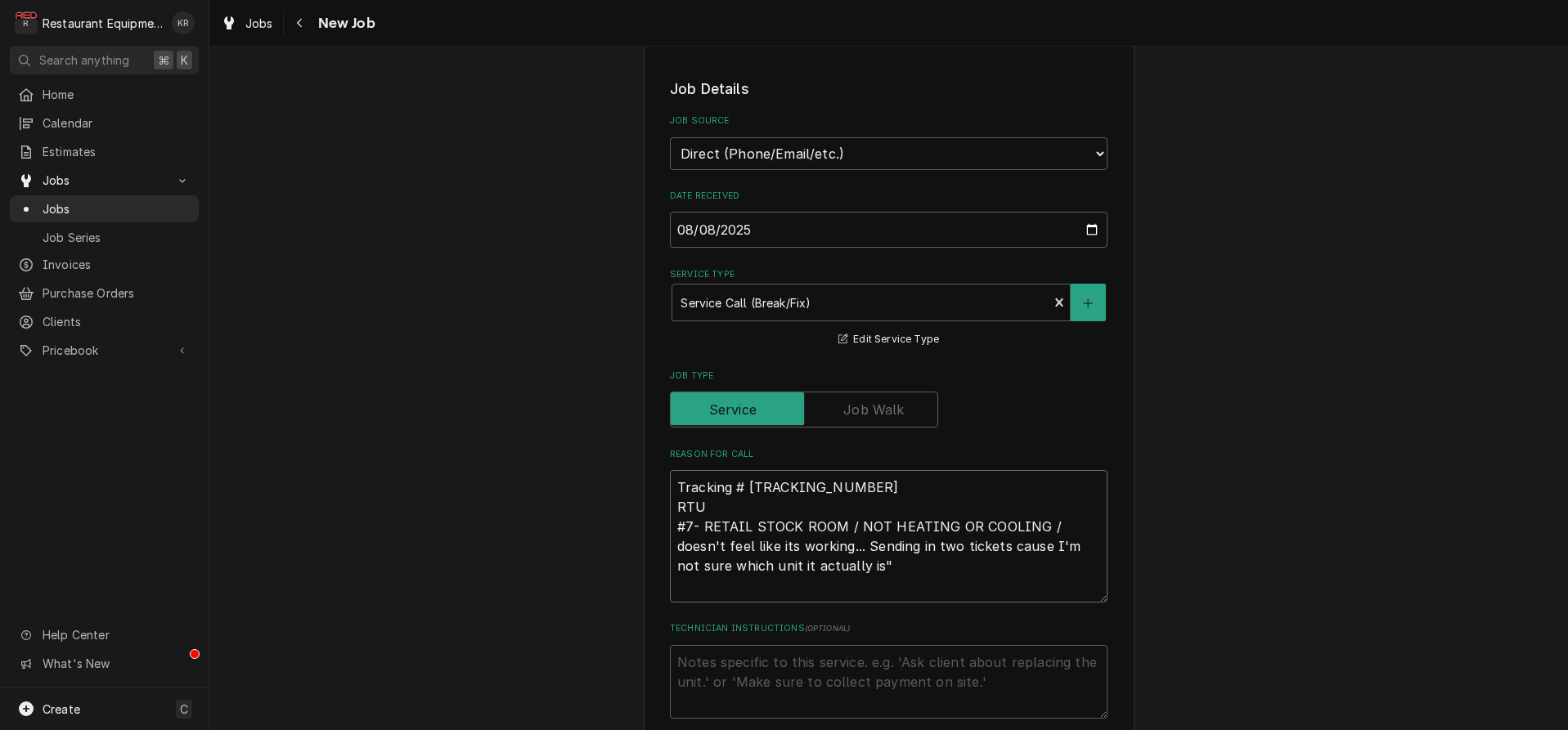 type on "x" 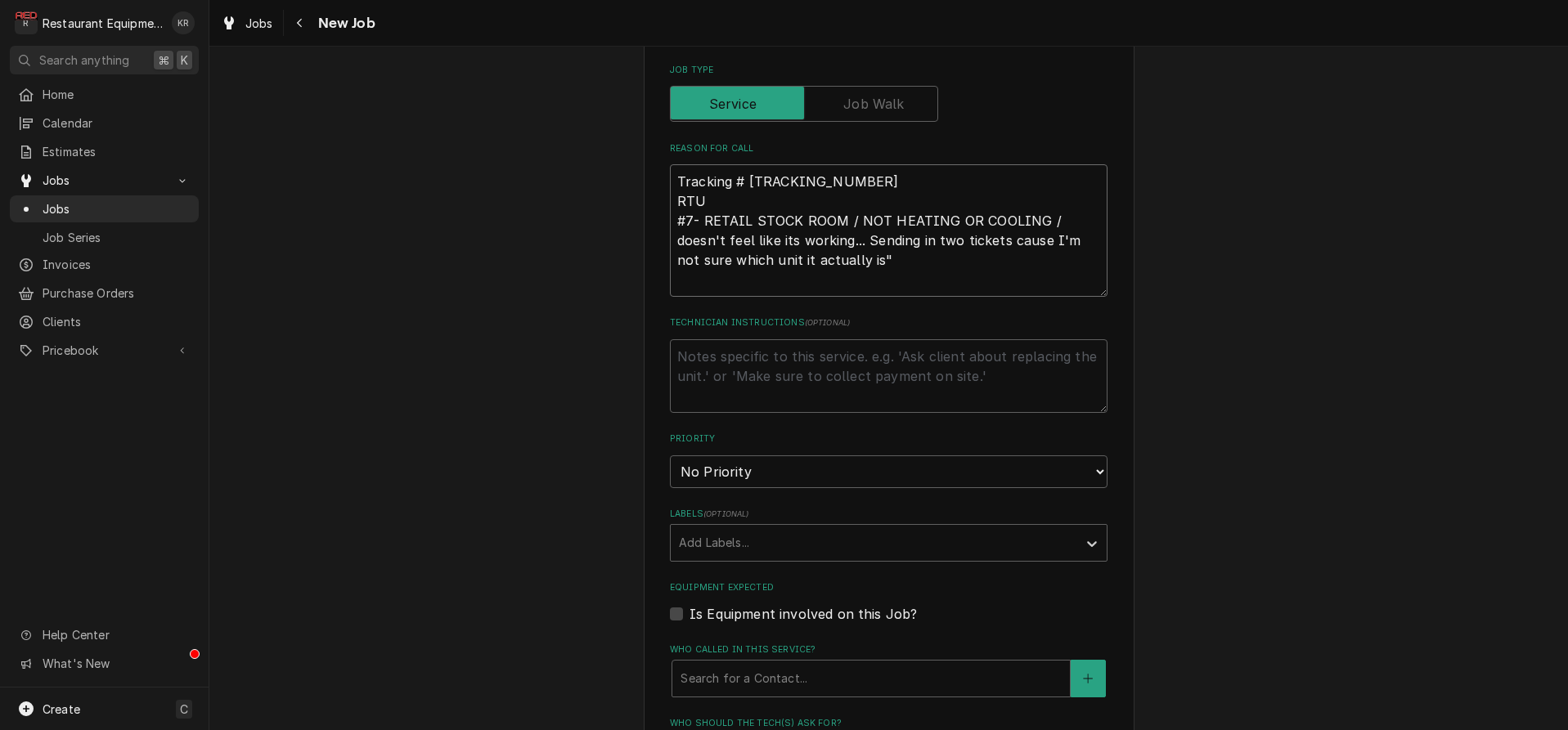 scroll, scrollTop: 712, scrollLeft: 0, axis: vertical 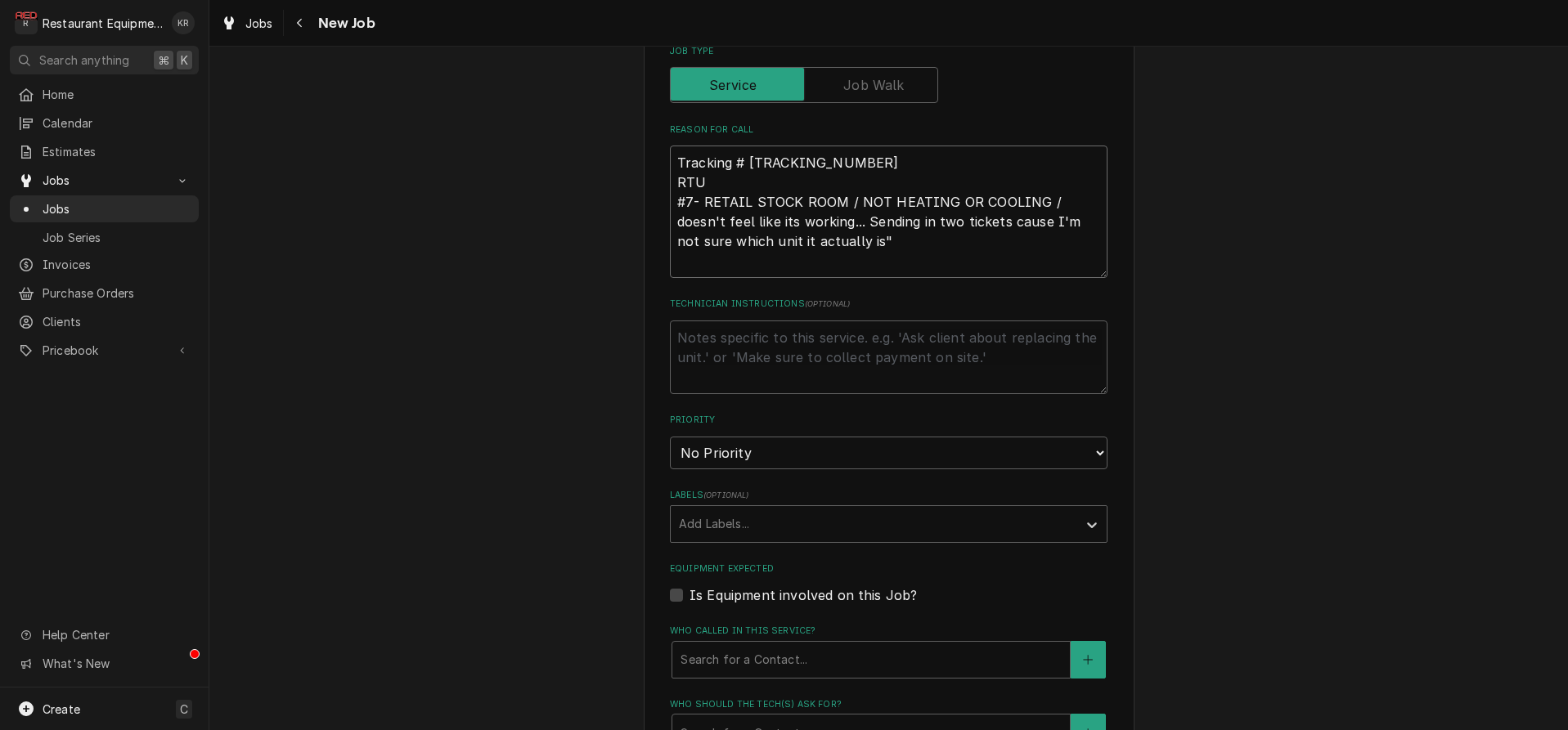 type on "Tracking # 322231012
RTU
#7- RETAIL STOCK ROOM / NOT HEATING OR COOLING / doesn't feel like its working... Sending in two tickets cause I'm not sure which unit it actually is"" 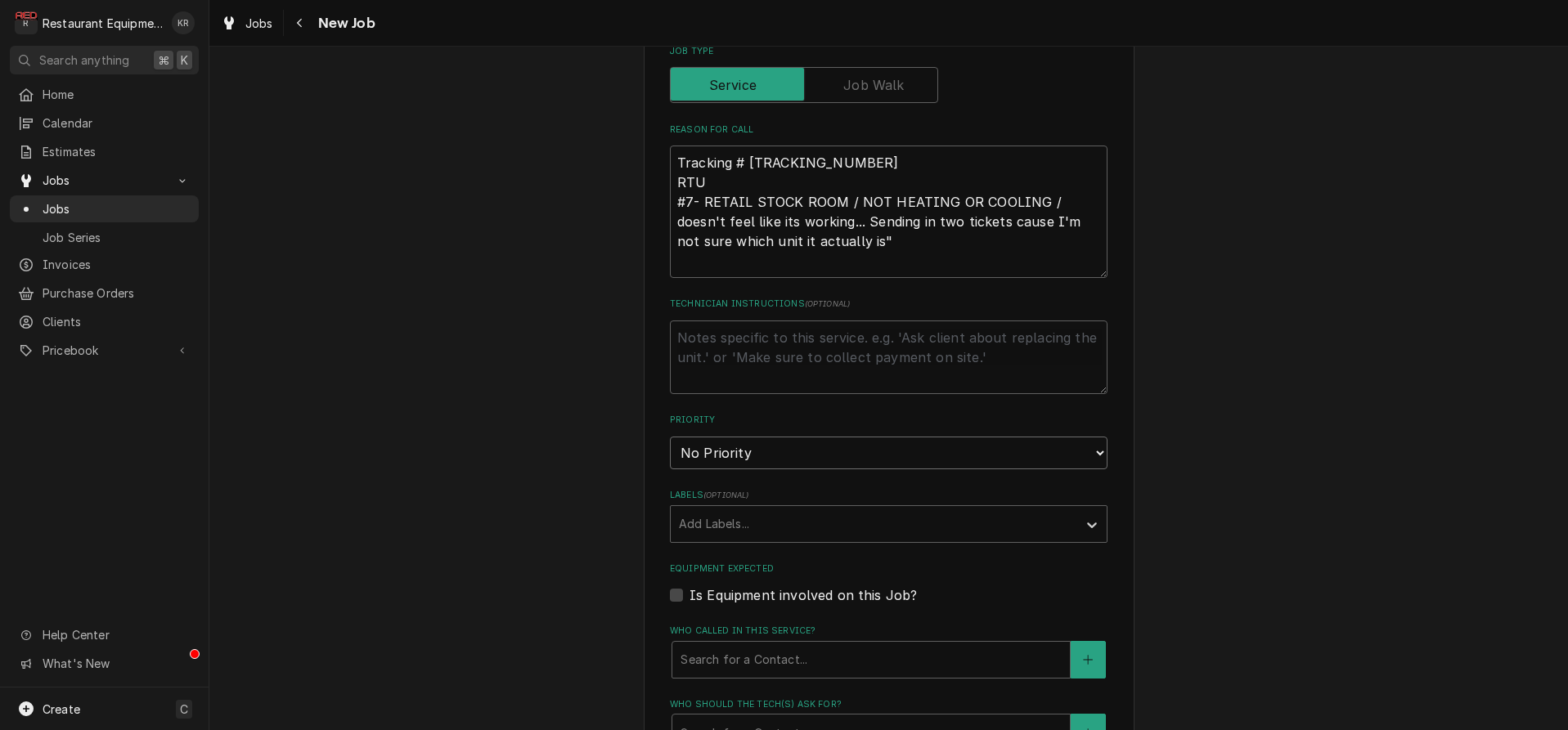 select on "1" 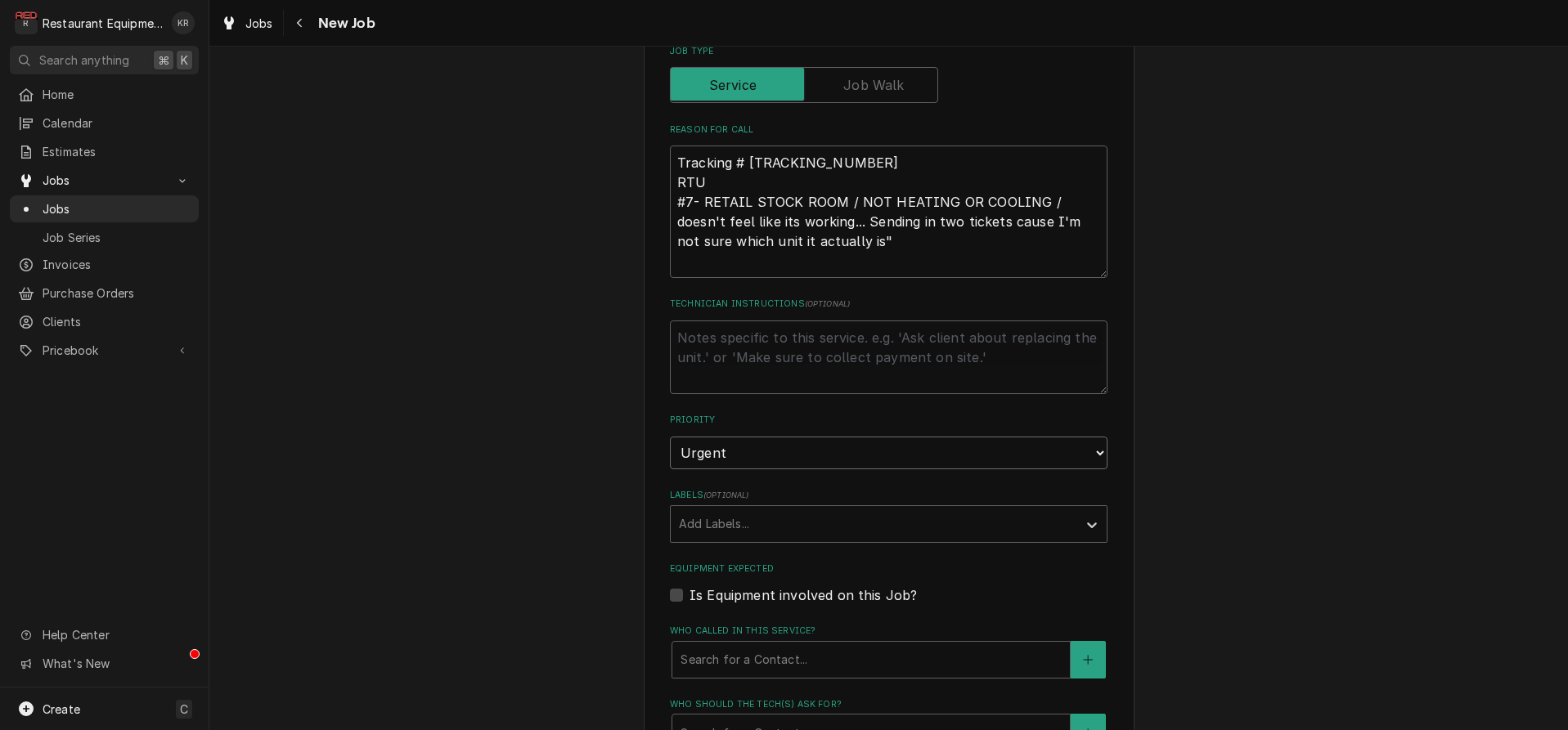 click on "Urgent" at bounding box center [0, 0] 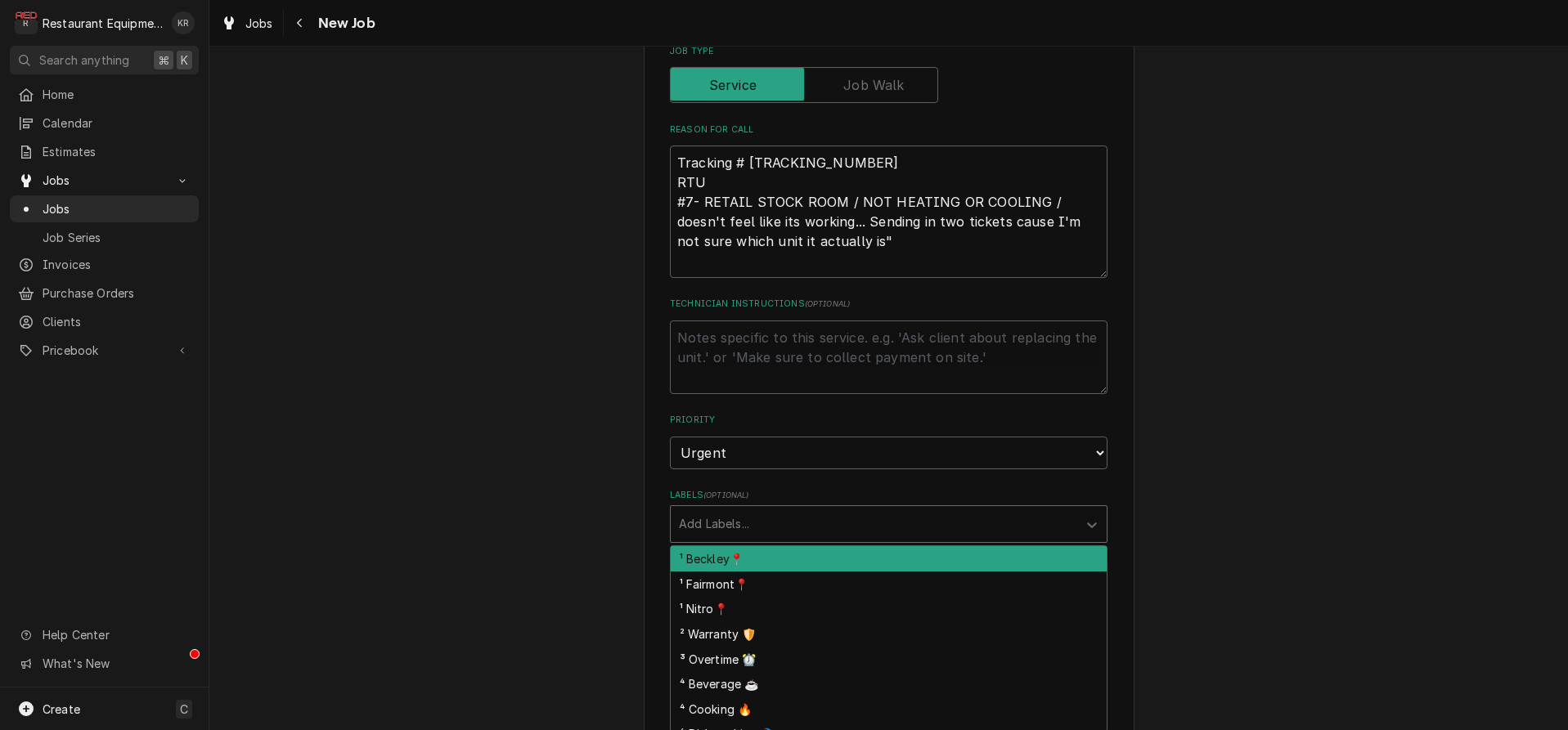 click at bounding box center (874, 524) 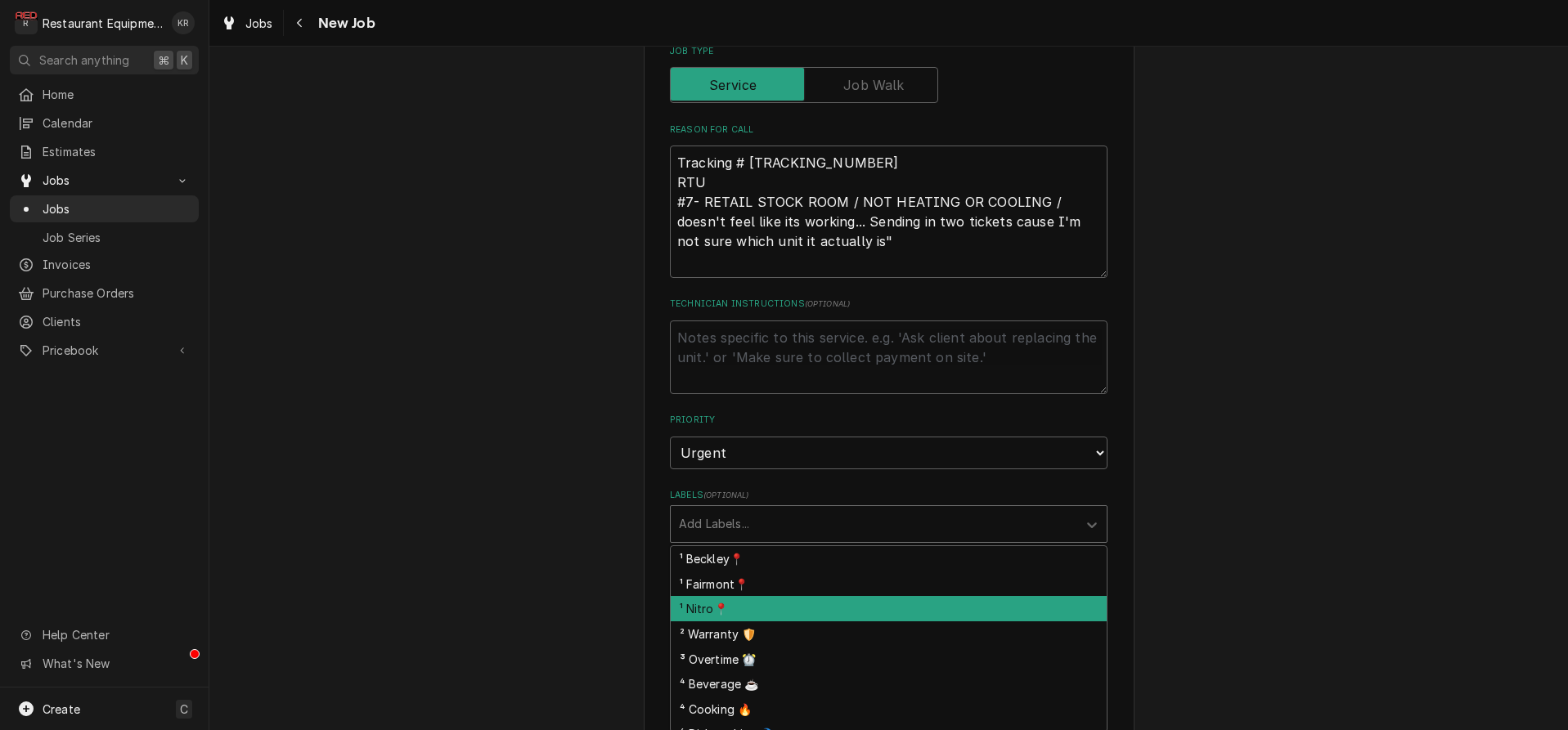 click on "¹ Nitro📍" at bounding box center [888, 608] 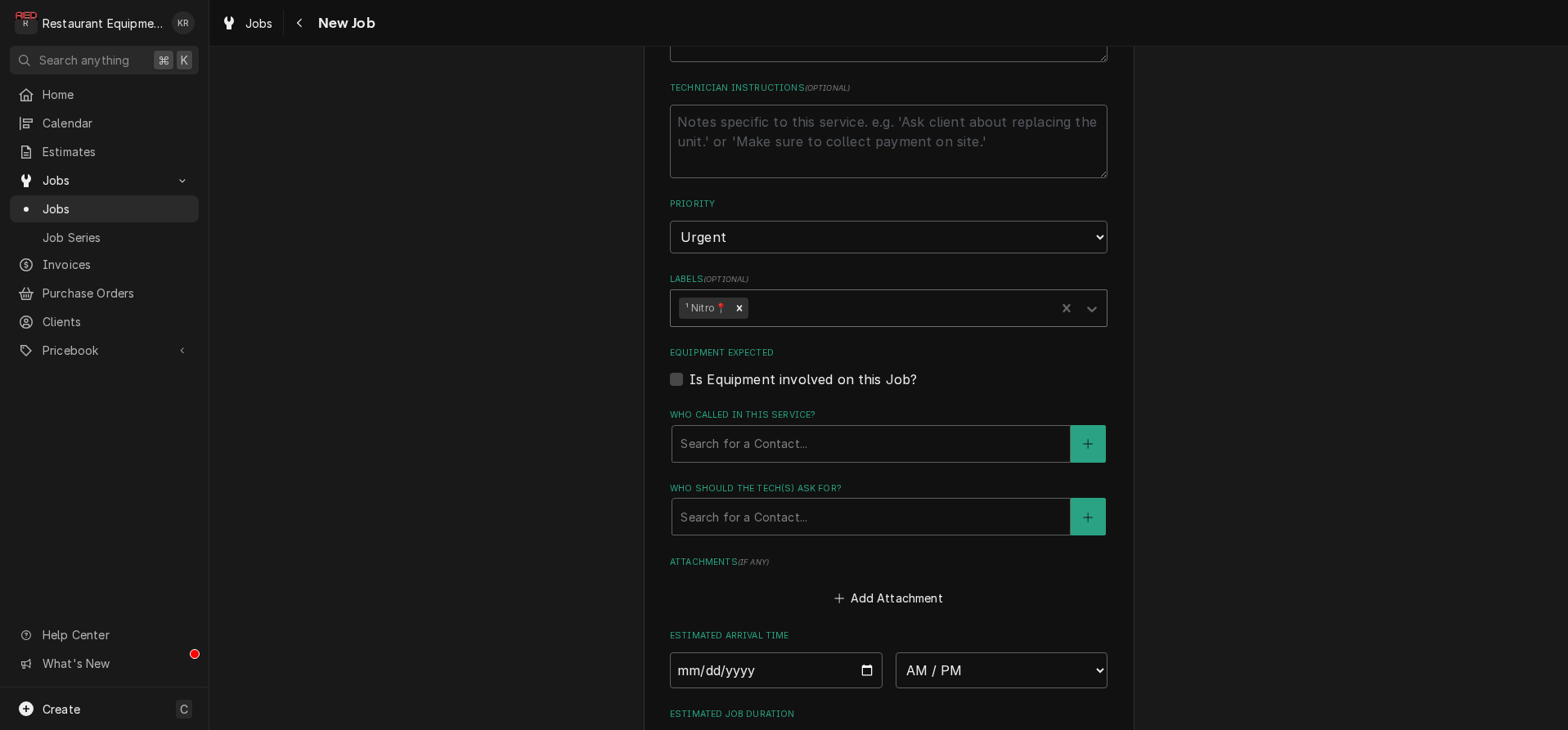 scroll, scrollTop: 963, scrollLeft: 0, axis: vertical 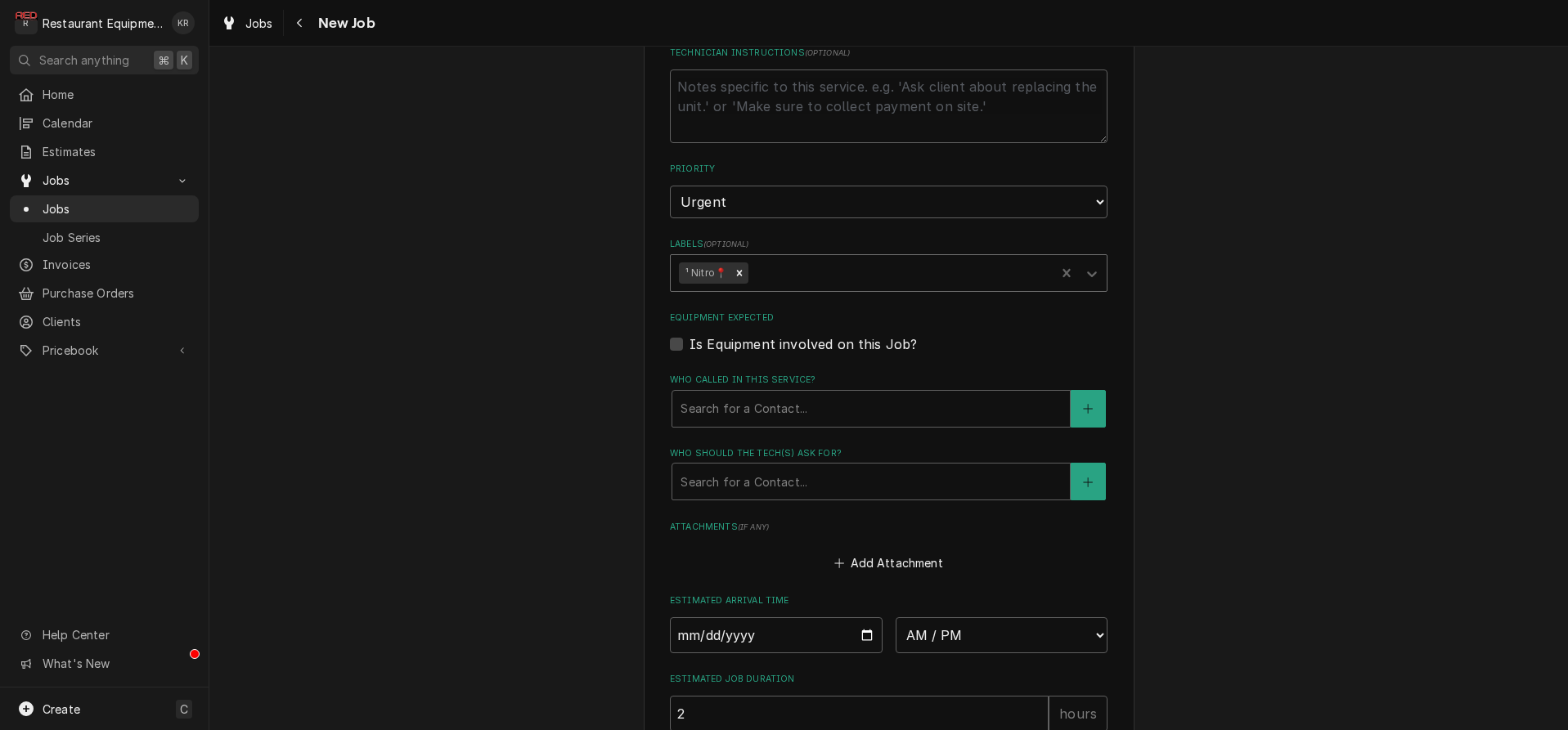 click at bounding box center [899, 273] 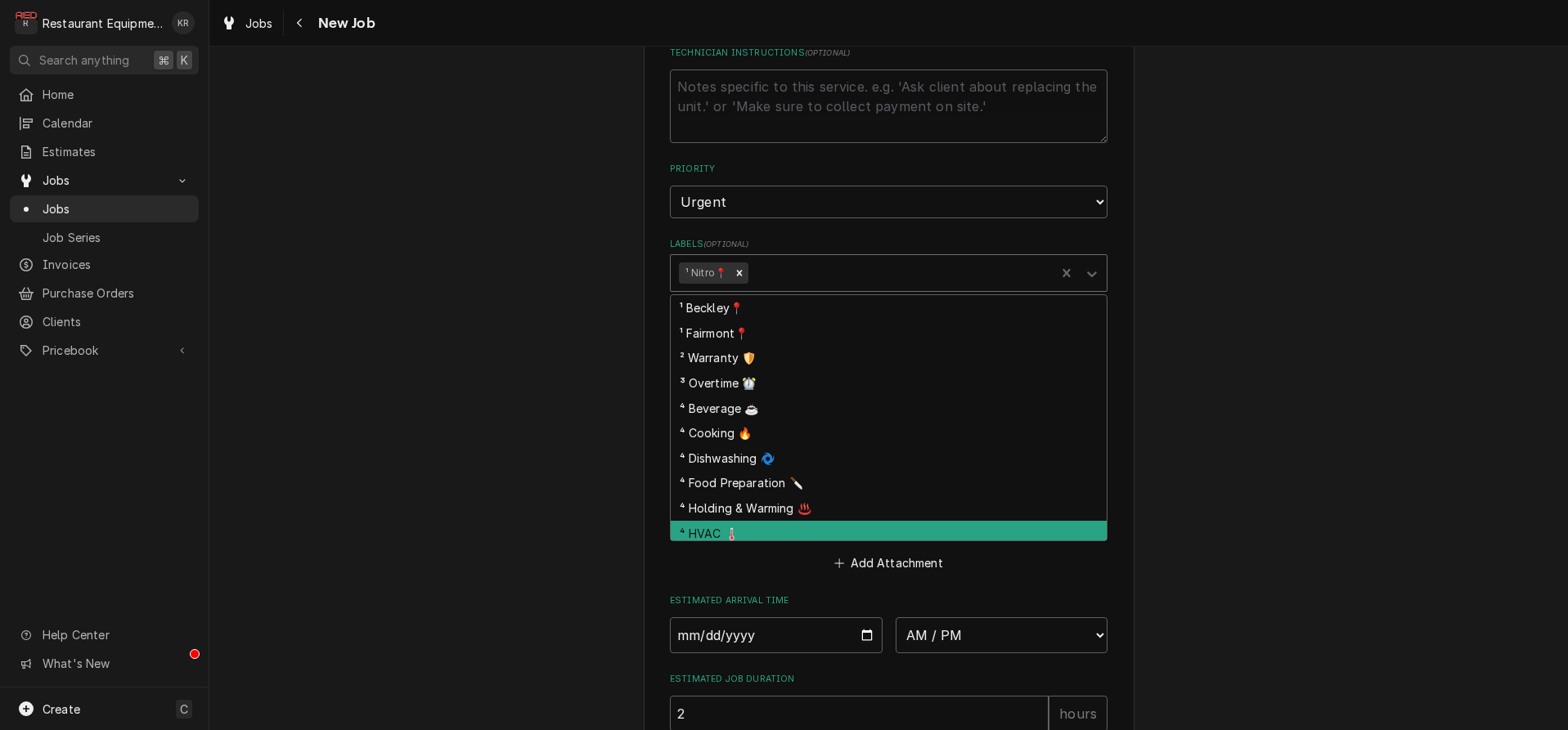click on "⁴ HVAC 🌡️" at bounding box center (888, 533) 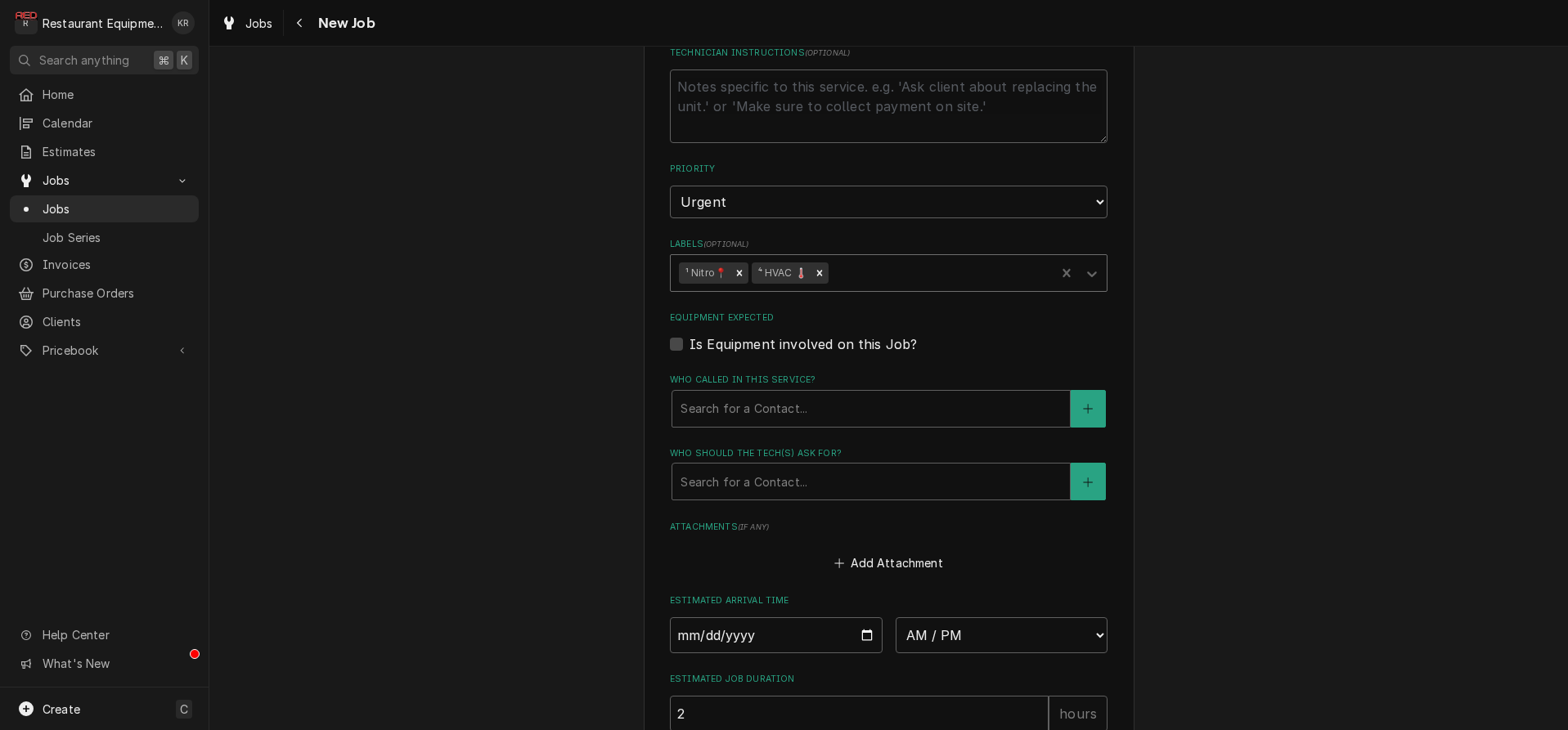 drag, startPoint x: 753, startPoint y: 397, endPoint x: 756, endPoint y: 427, distance: 30.149627 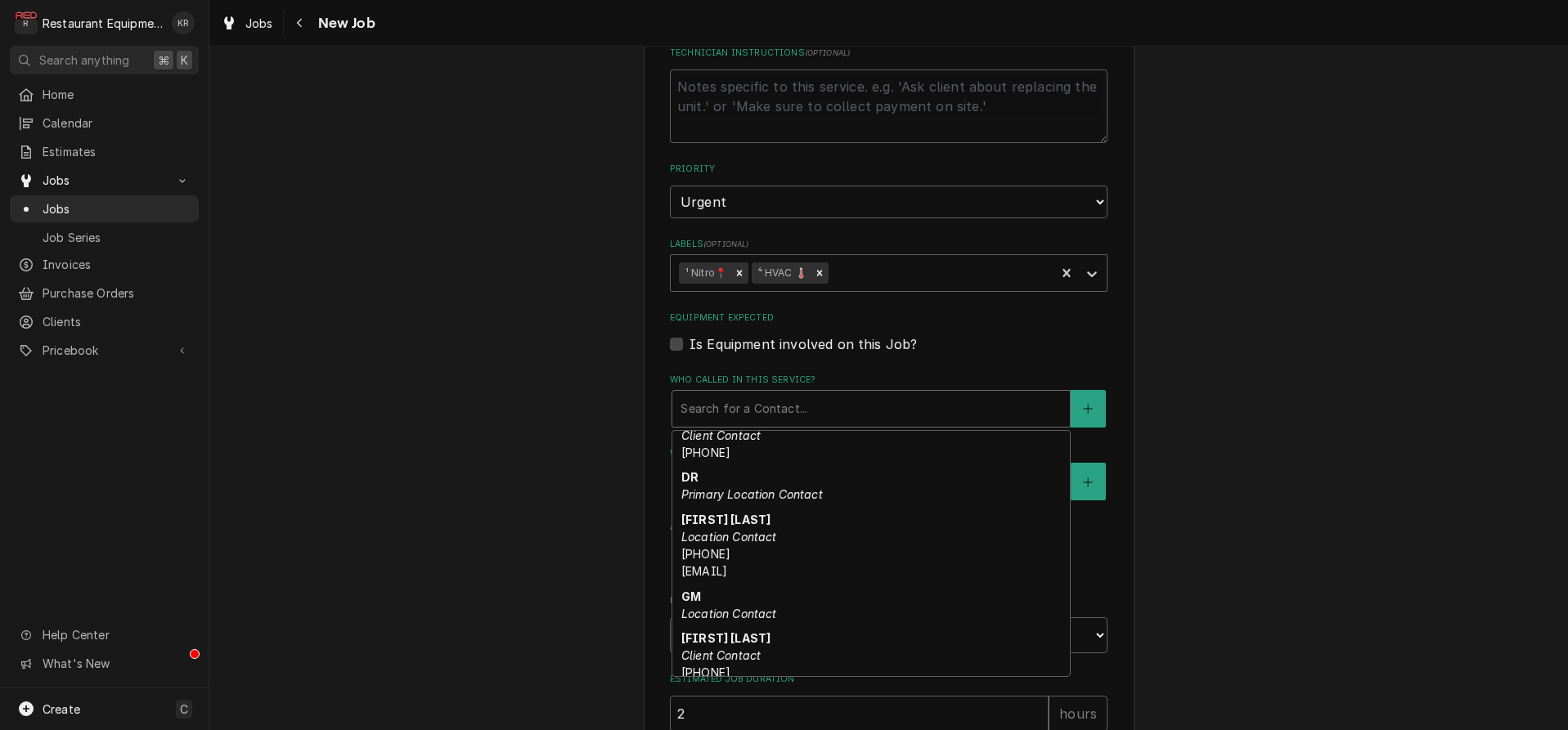 scroll, scrollTop: 366, scrollLeft: 0, axis: vertical 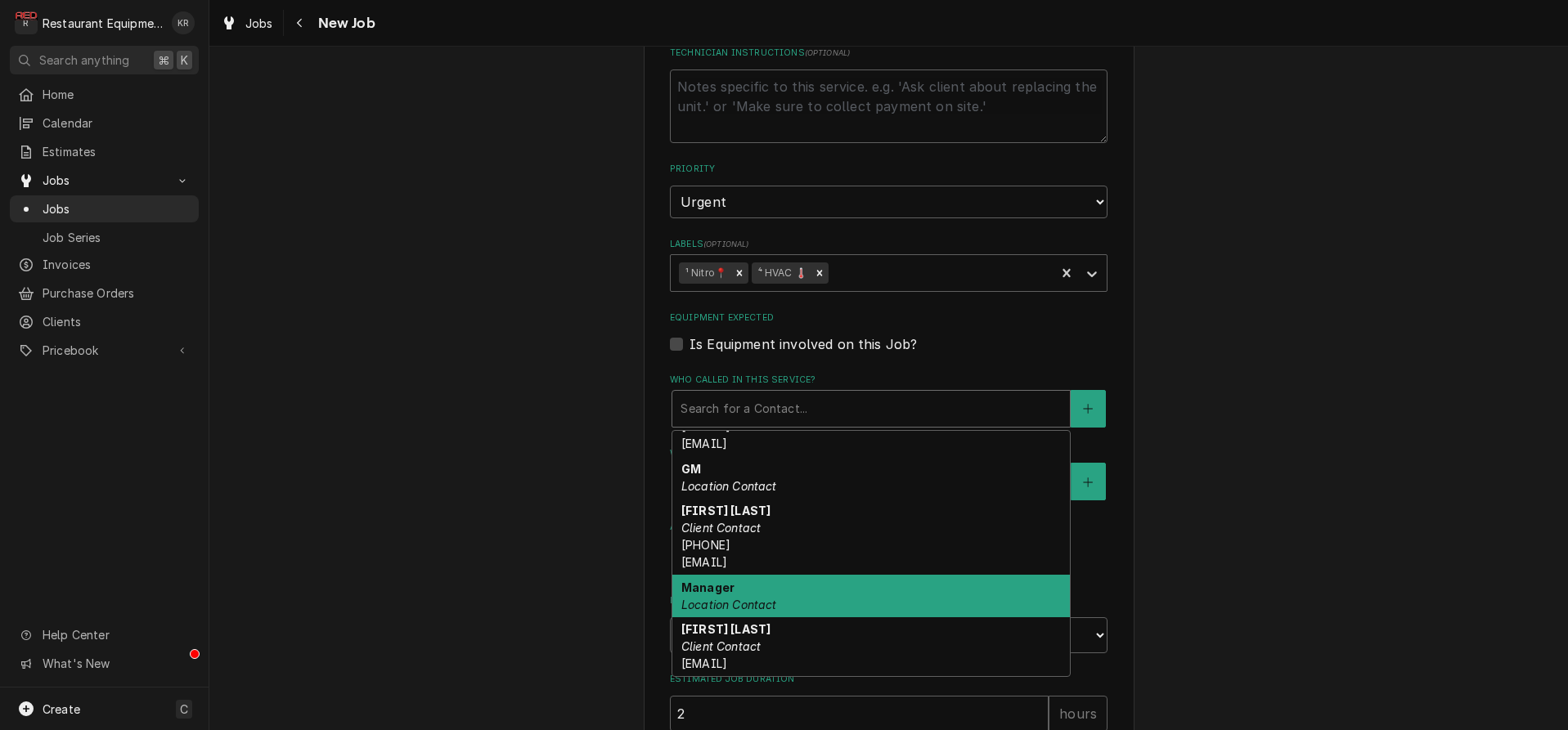drag, startPoint x: 747, startPoint y: 610, endPoint x: 751, endPoint y: 598, distance: 12.649111 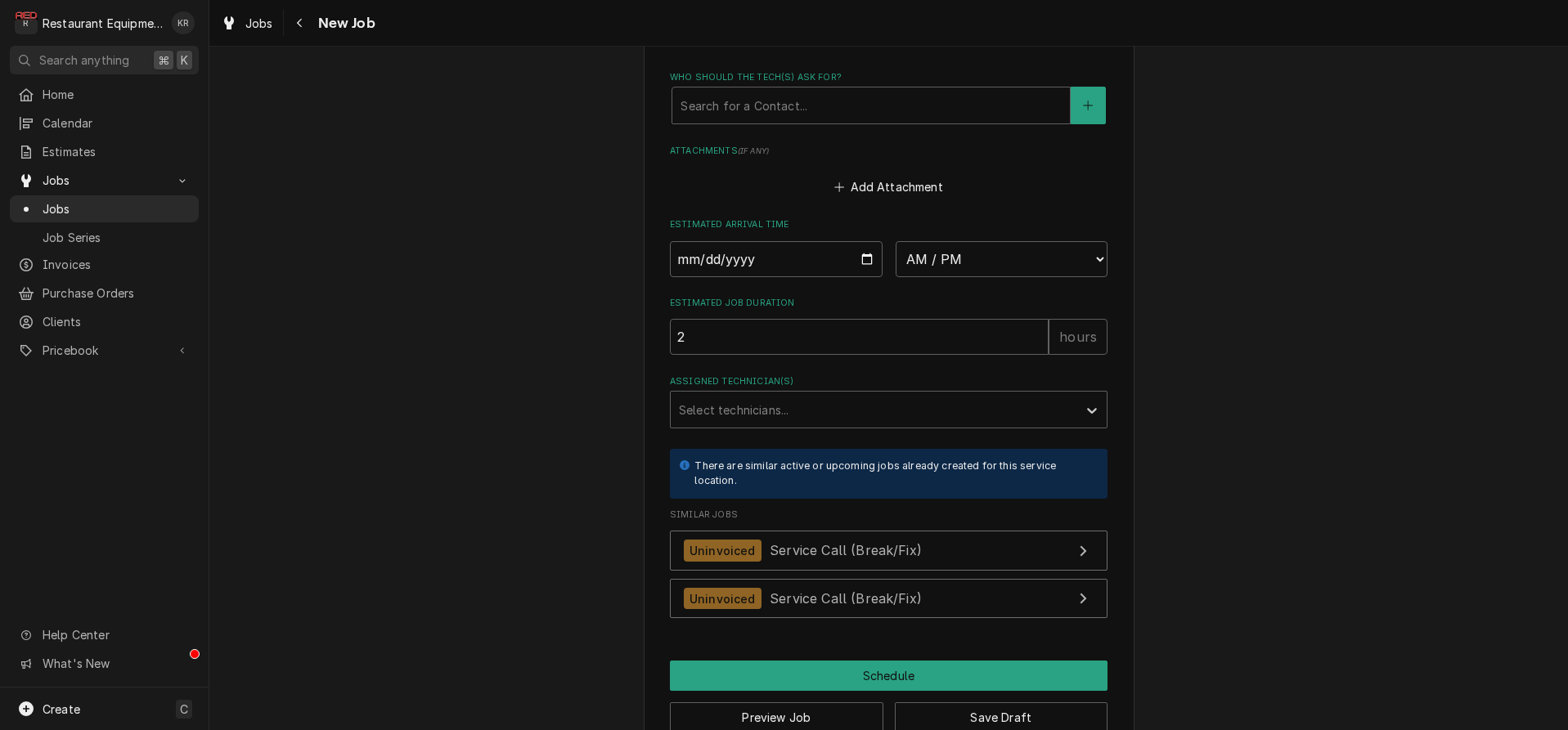 scroll, scrollTop: 1348, scrollLeft: 0, axis: vertical 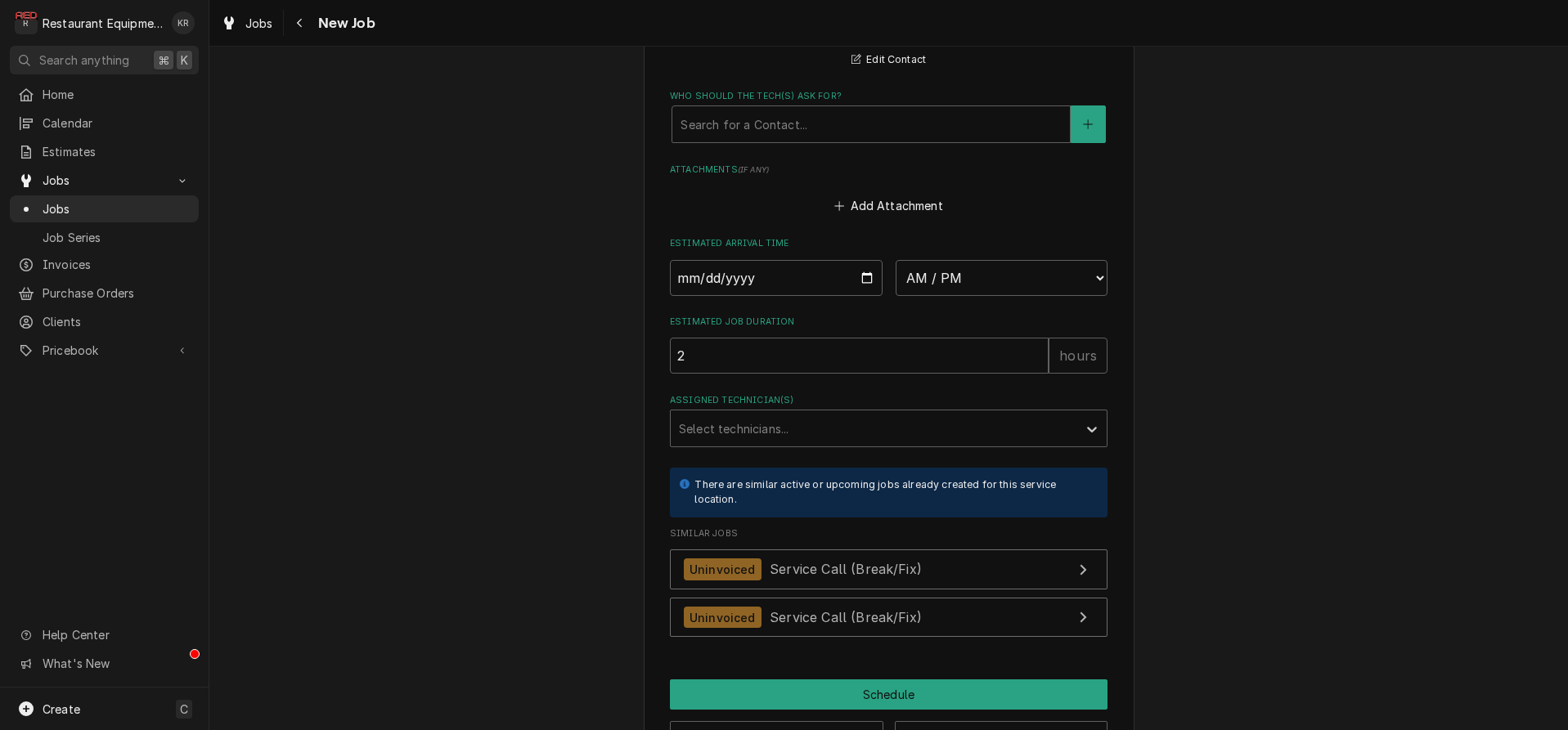 drag, startPoint x: 766, startPoint y: 131, endPoint x: 766, endPoint y: 141, distance: 10 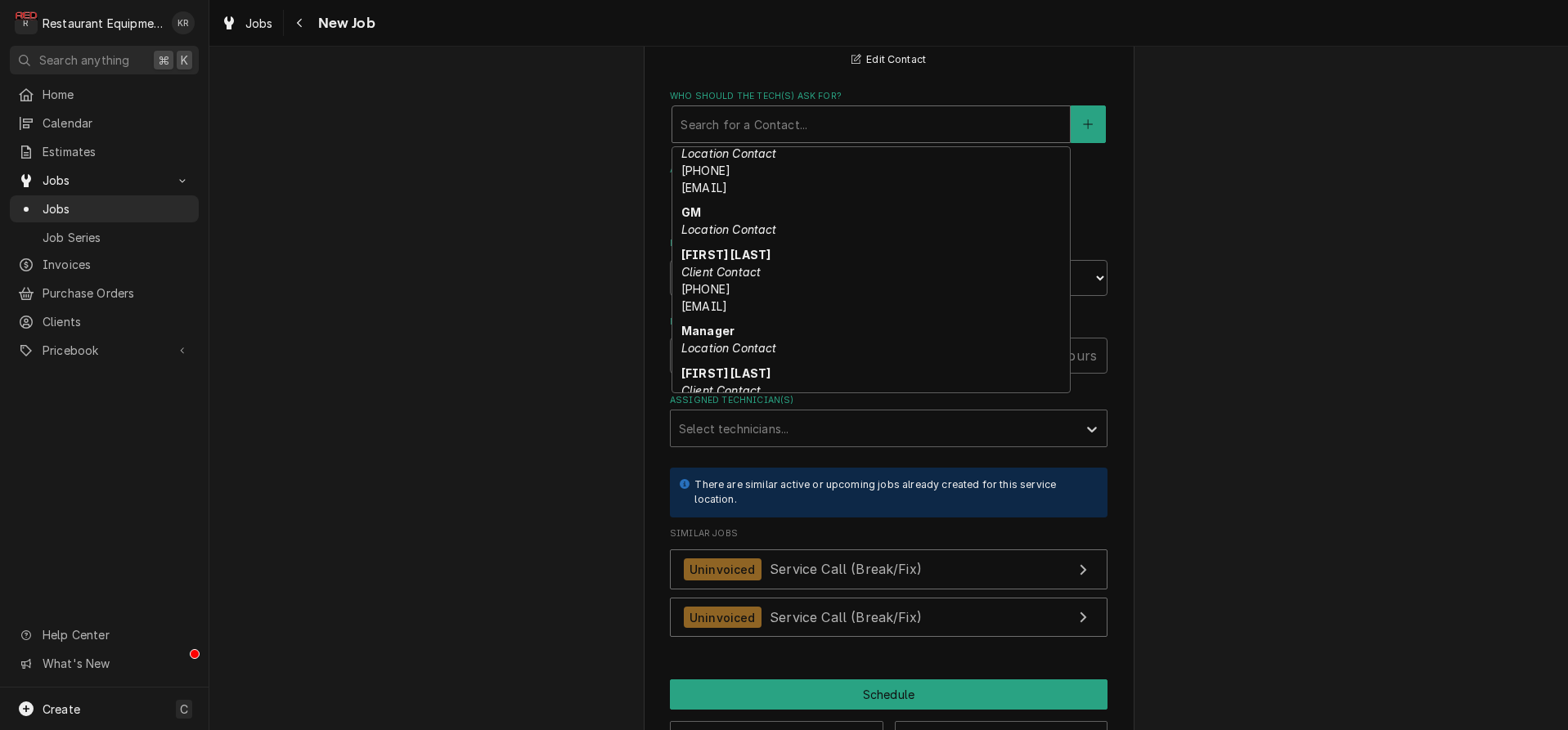 scroll, scrollTop: 365, scrollLeft: 0, axis: vertical 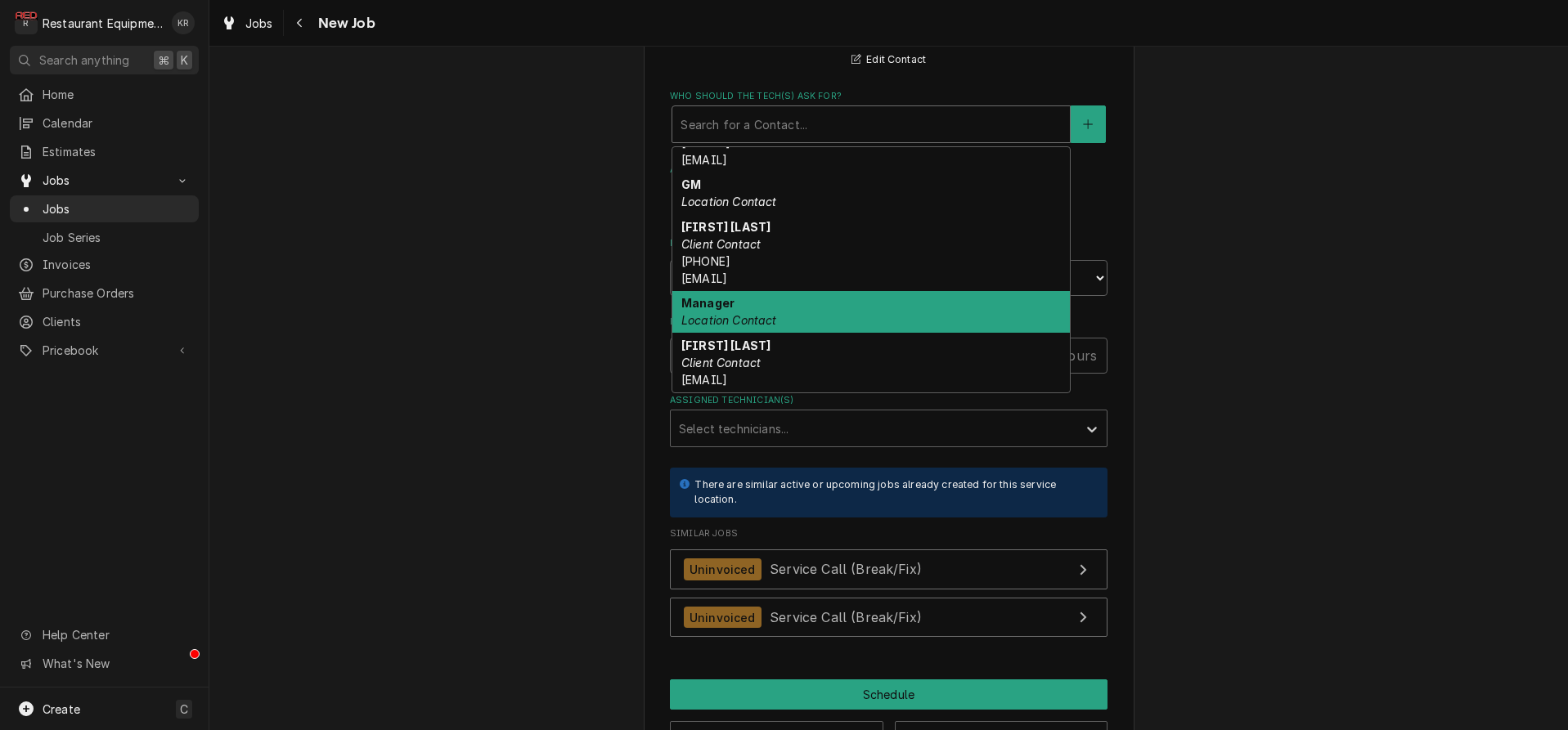 click on "Location Contact" at bounding box center (729, 320) 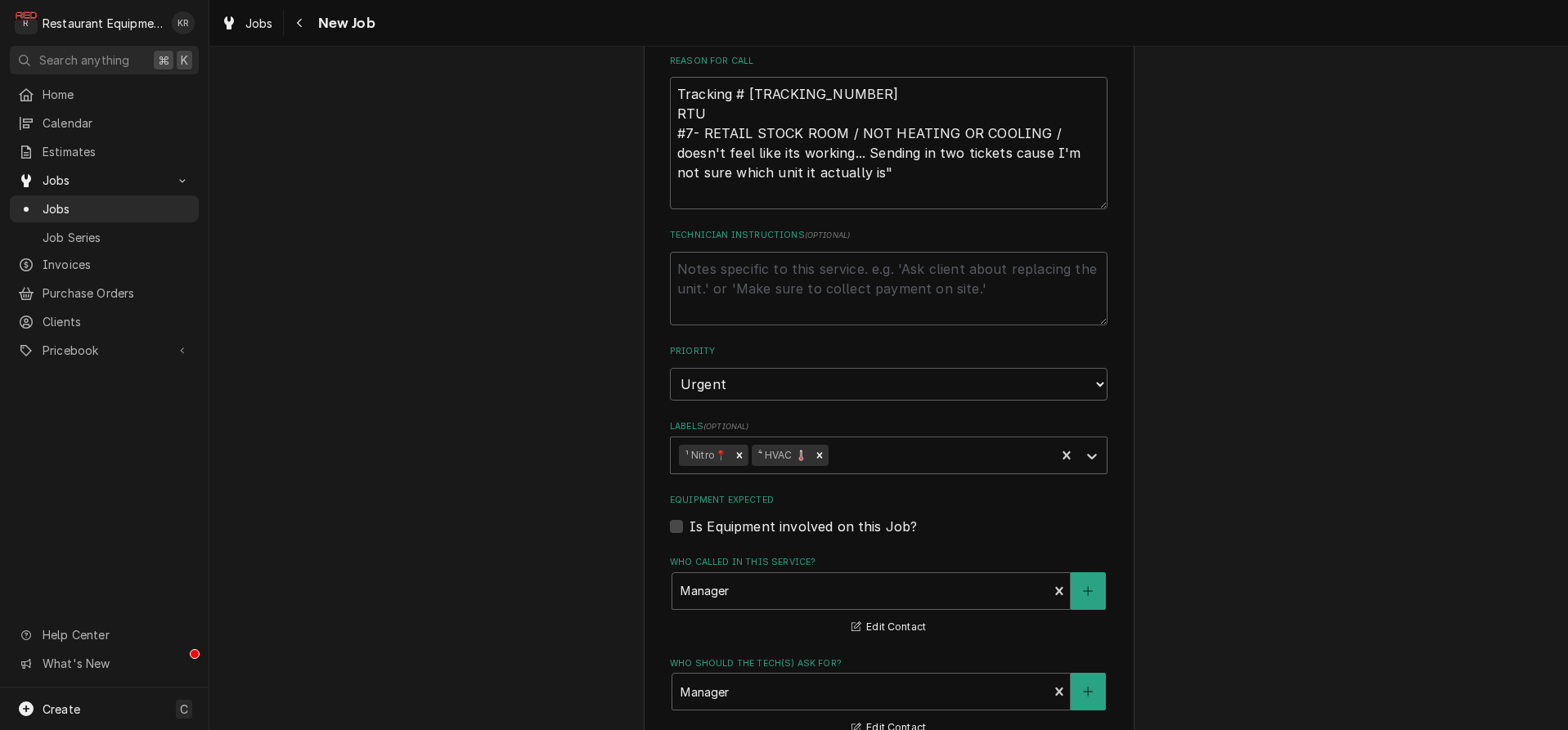 scroll, scrollTop: 782, scrollLeft: 0, axis: vertical 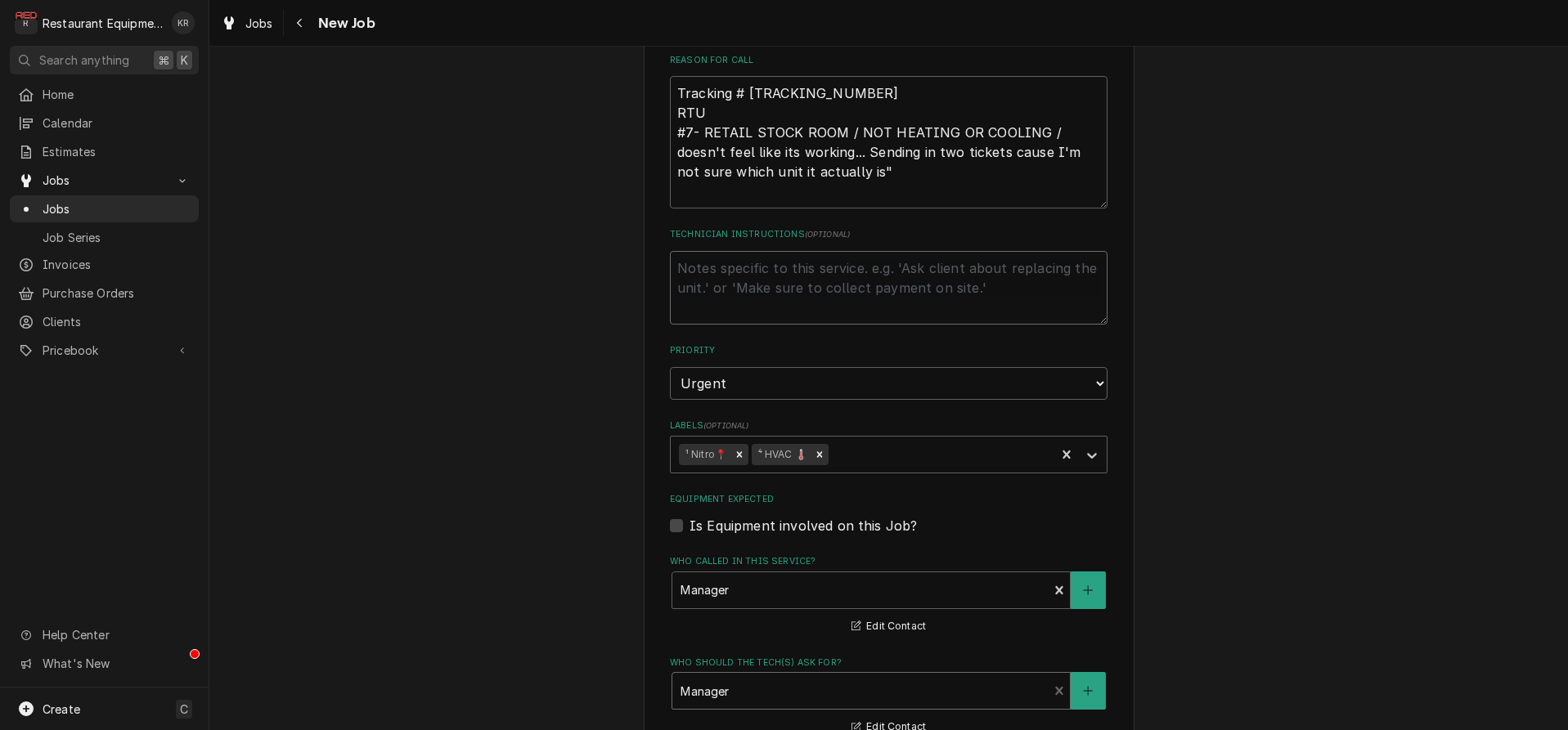 click on "Technician Instructions  ( optional )" at bounding box center (888, 288) 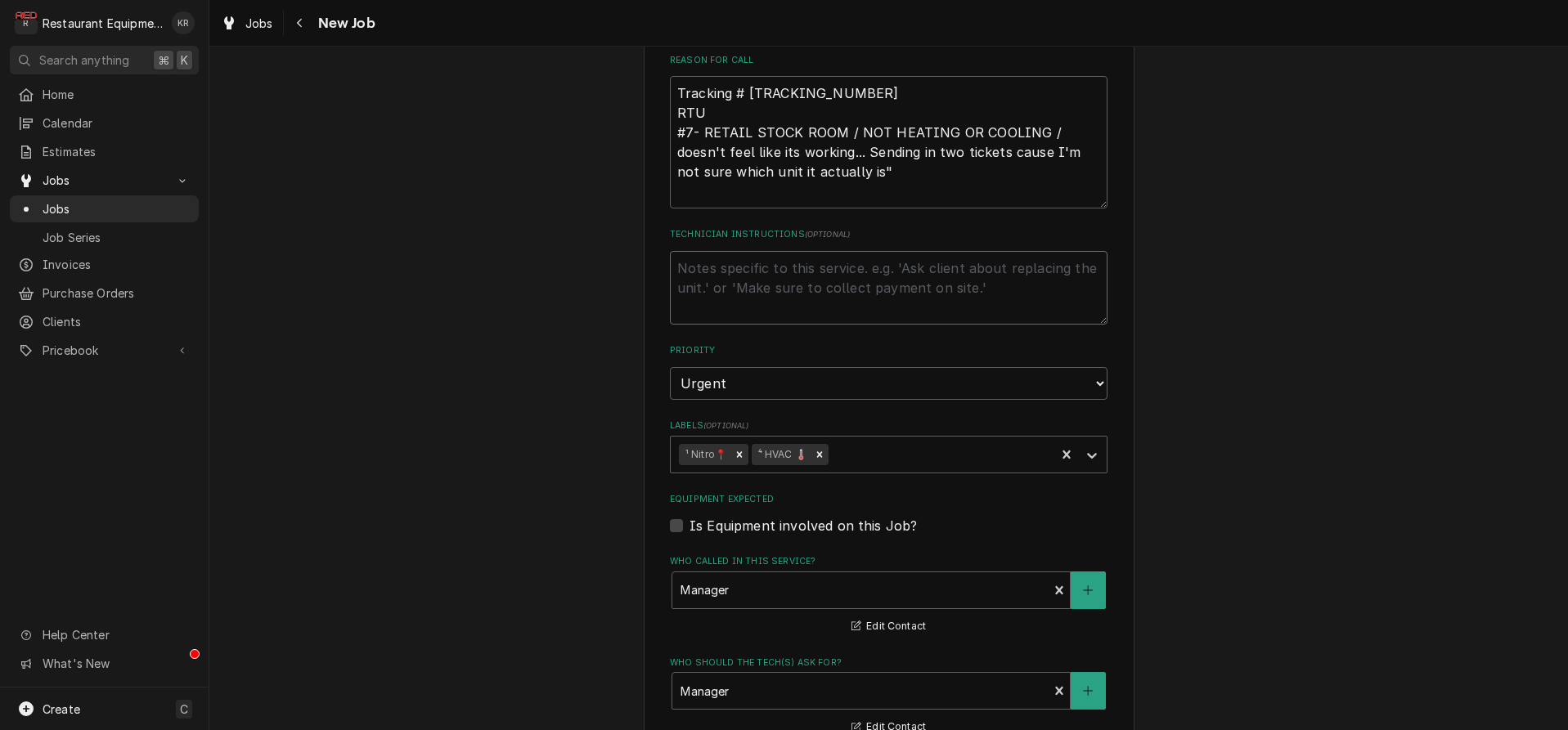 type on "x" 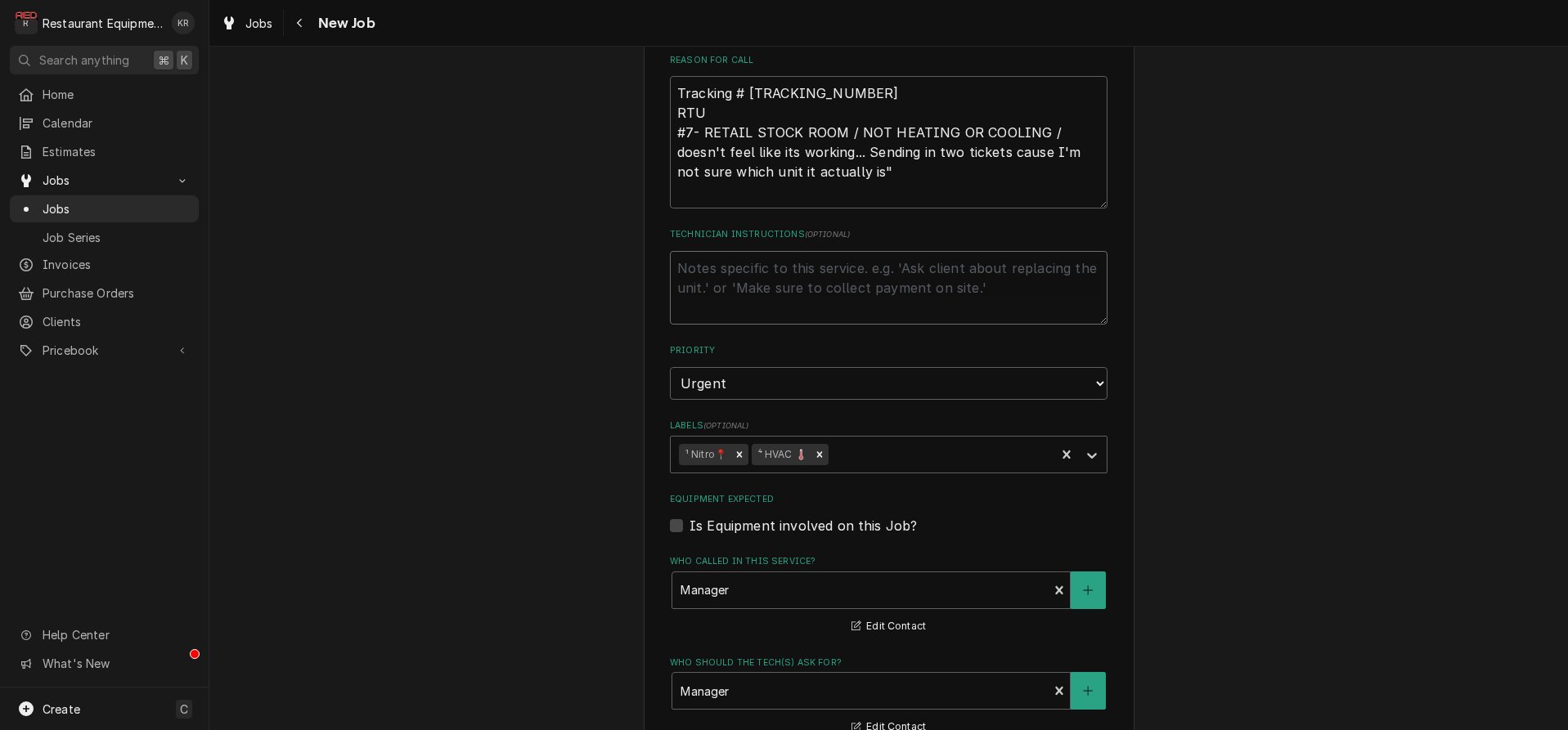 type on "N" 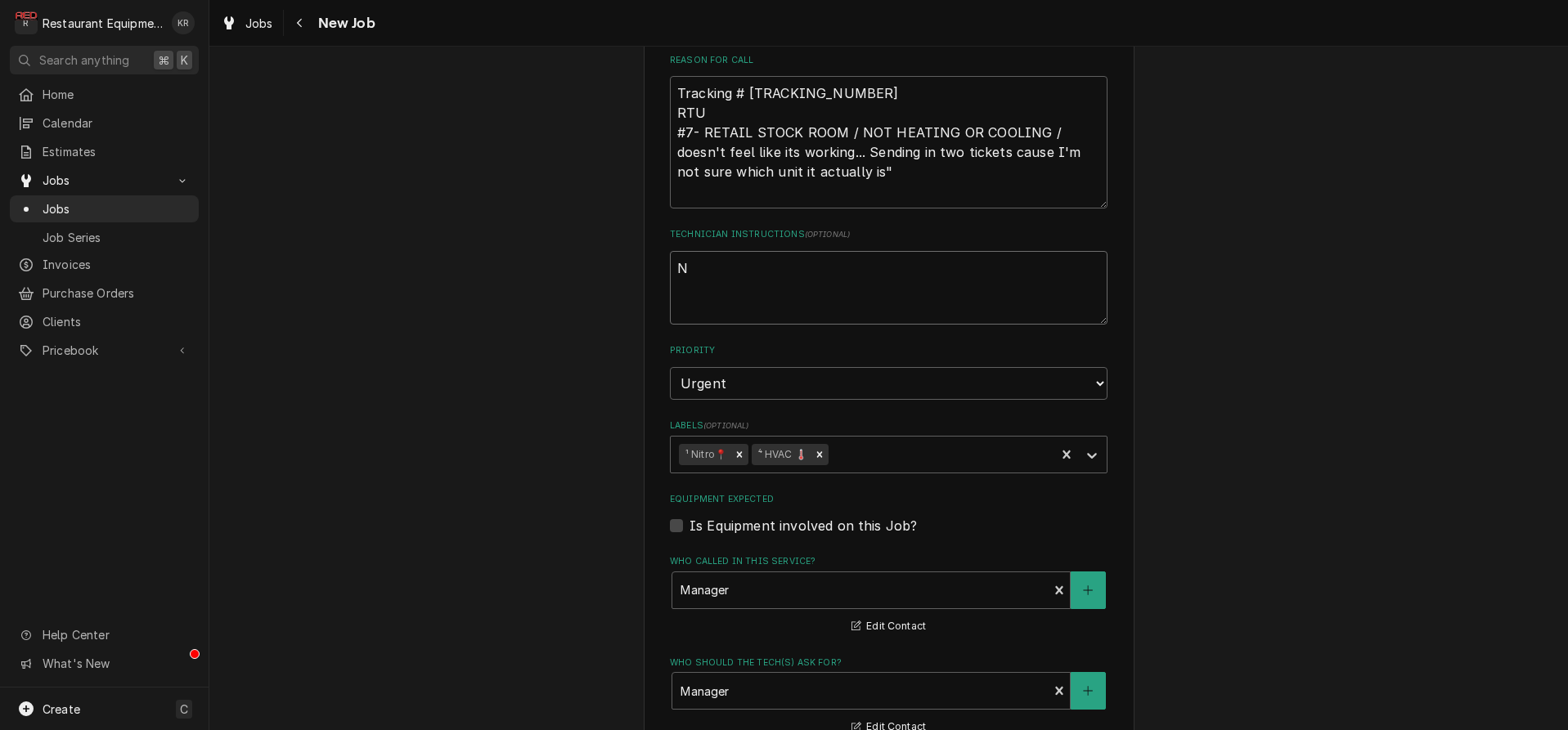 type on "x" 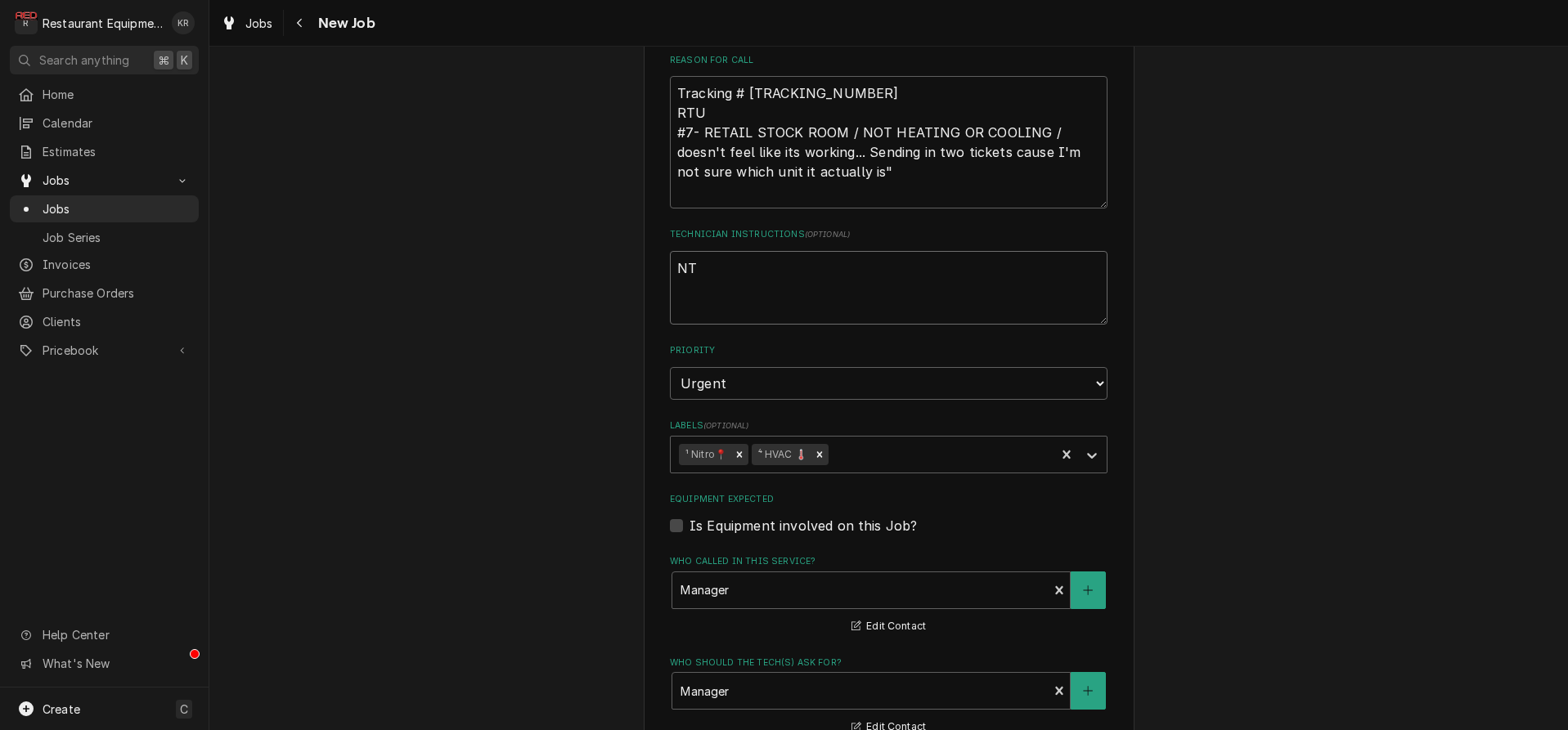 type on "x" 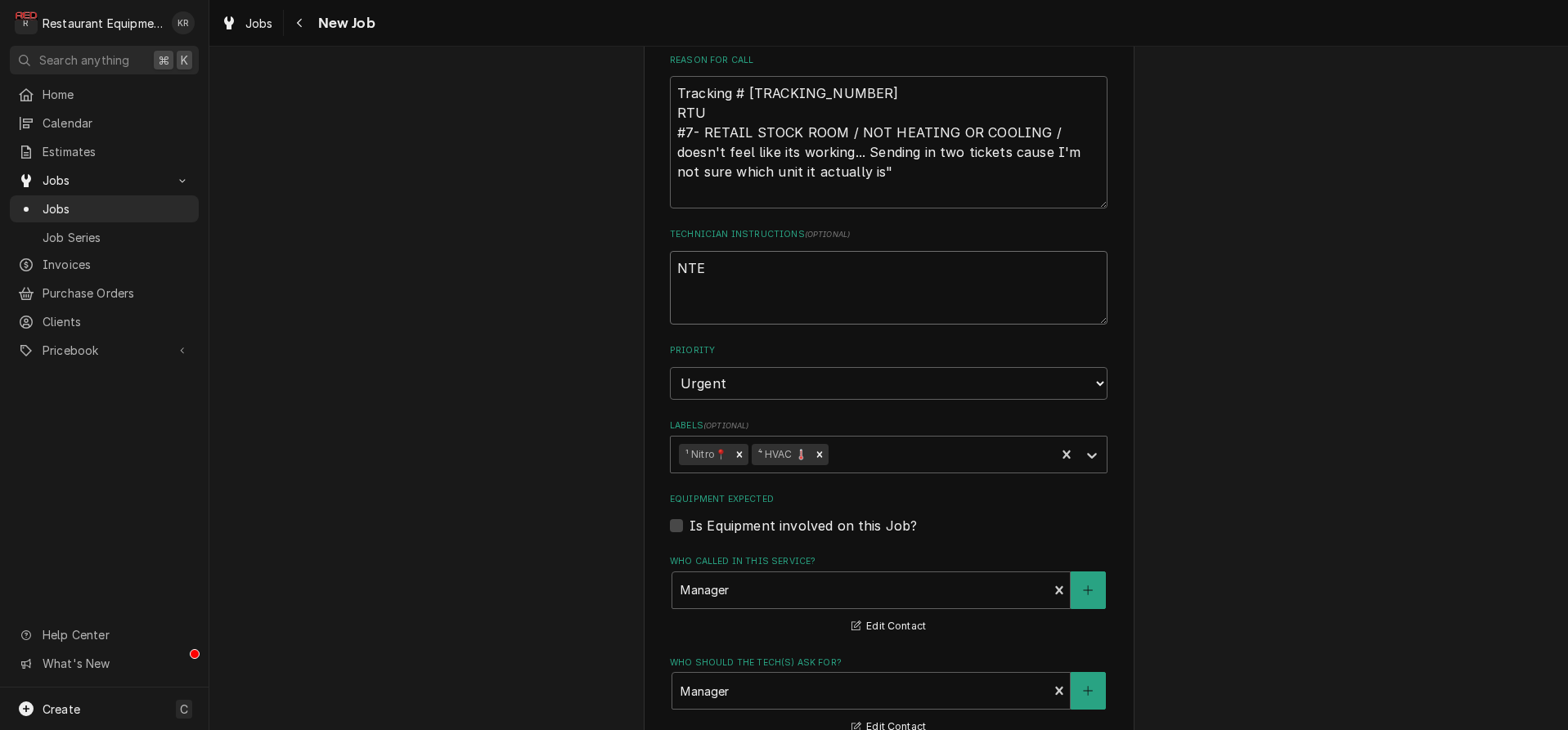 type on "x" 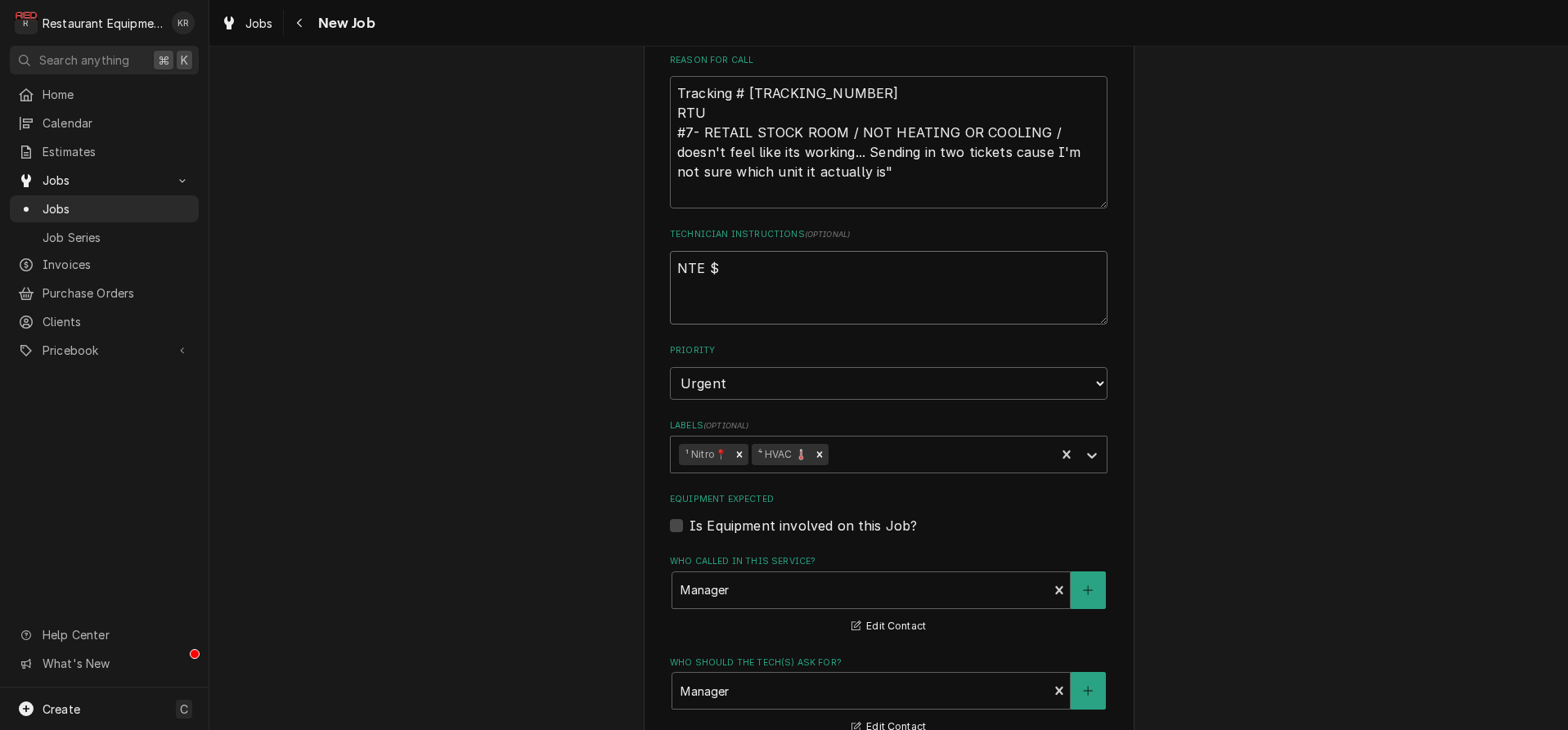 type on "x" 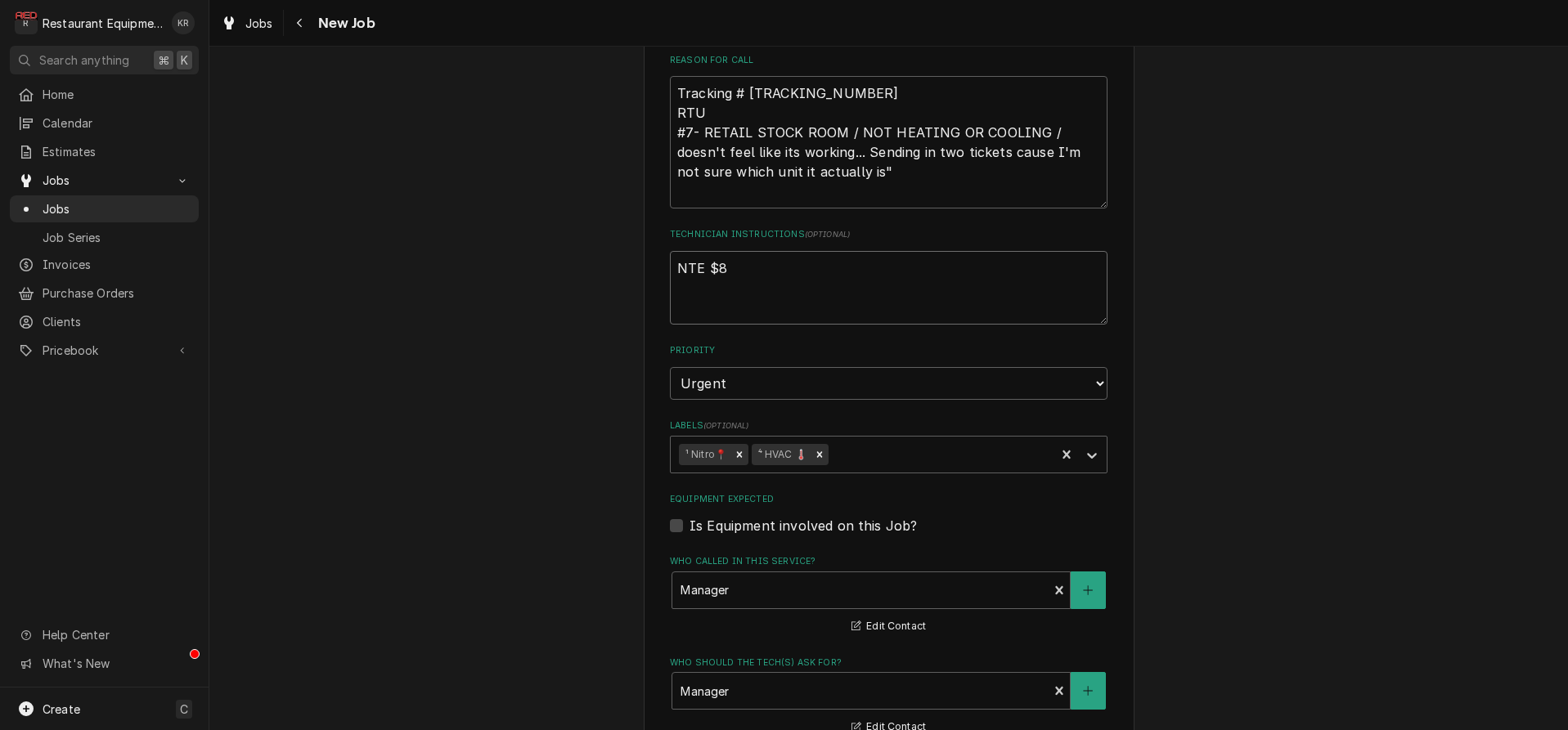 type on "x" 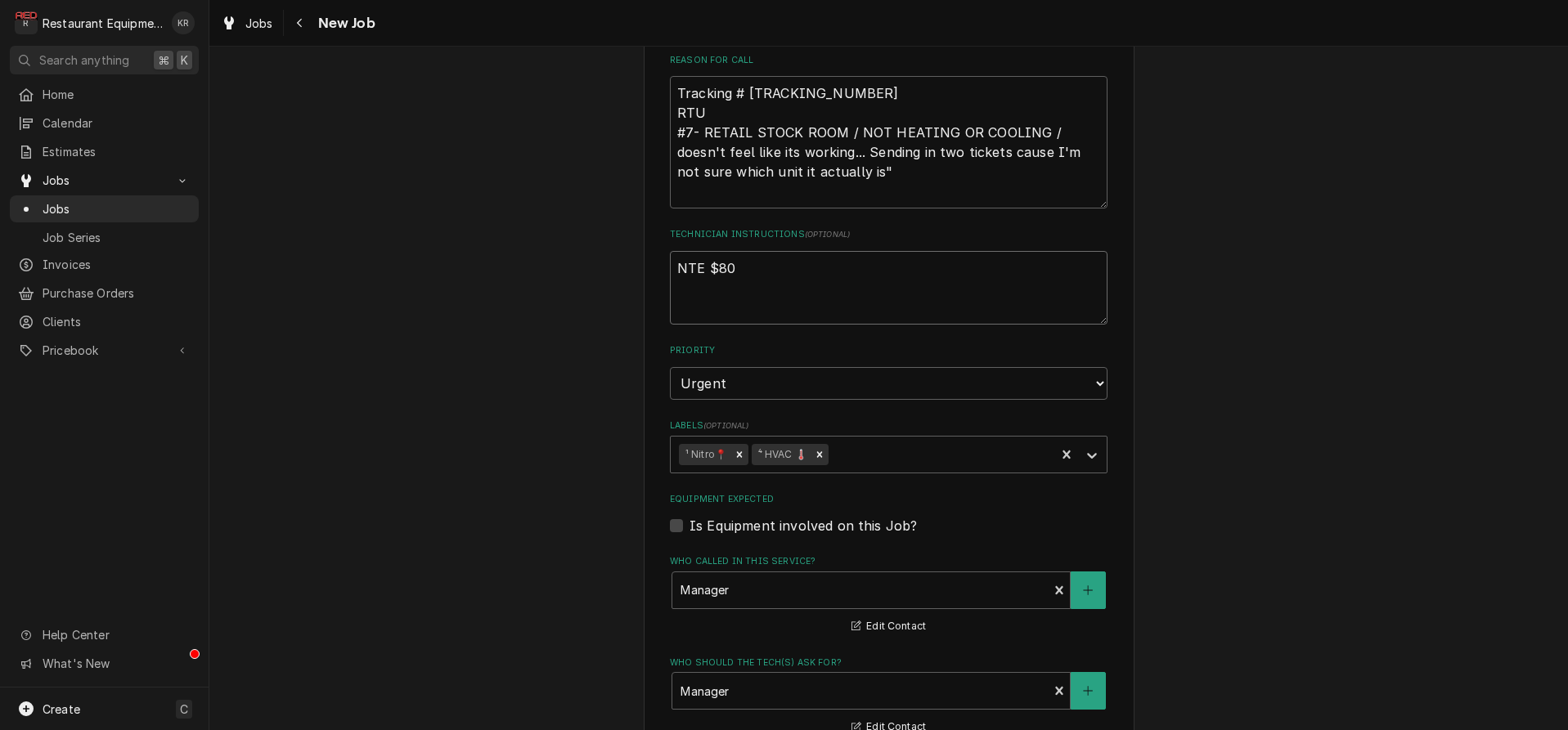 type on "x" 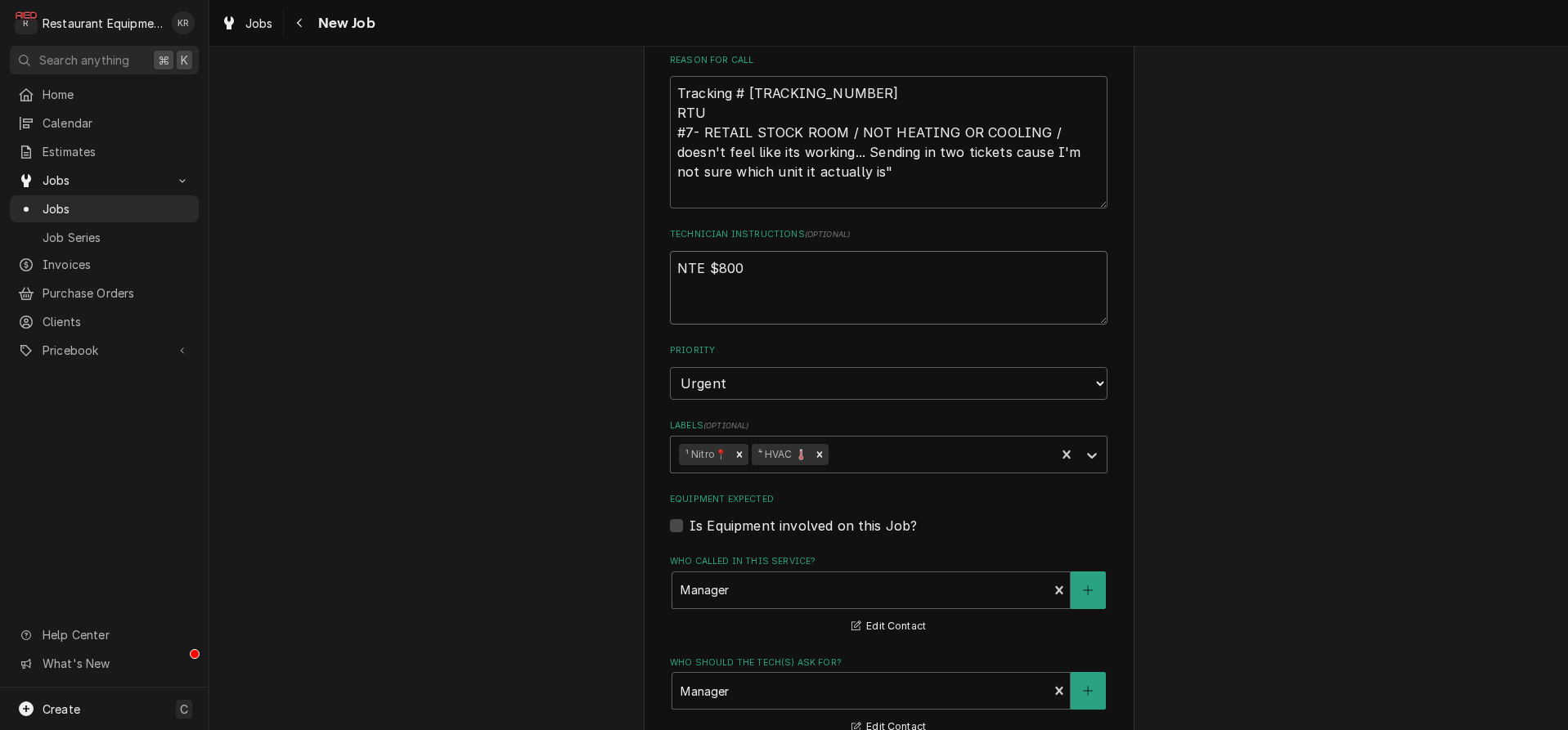 type on "x" 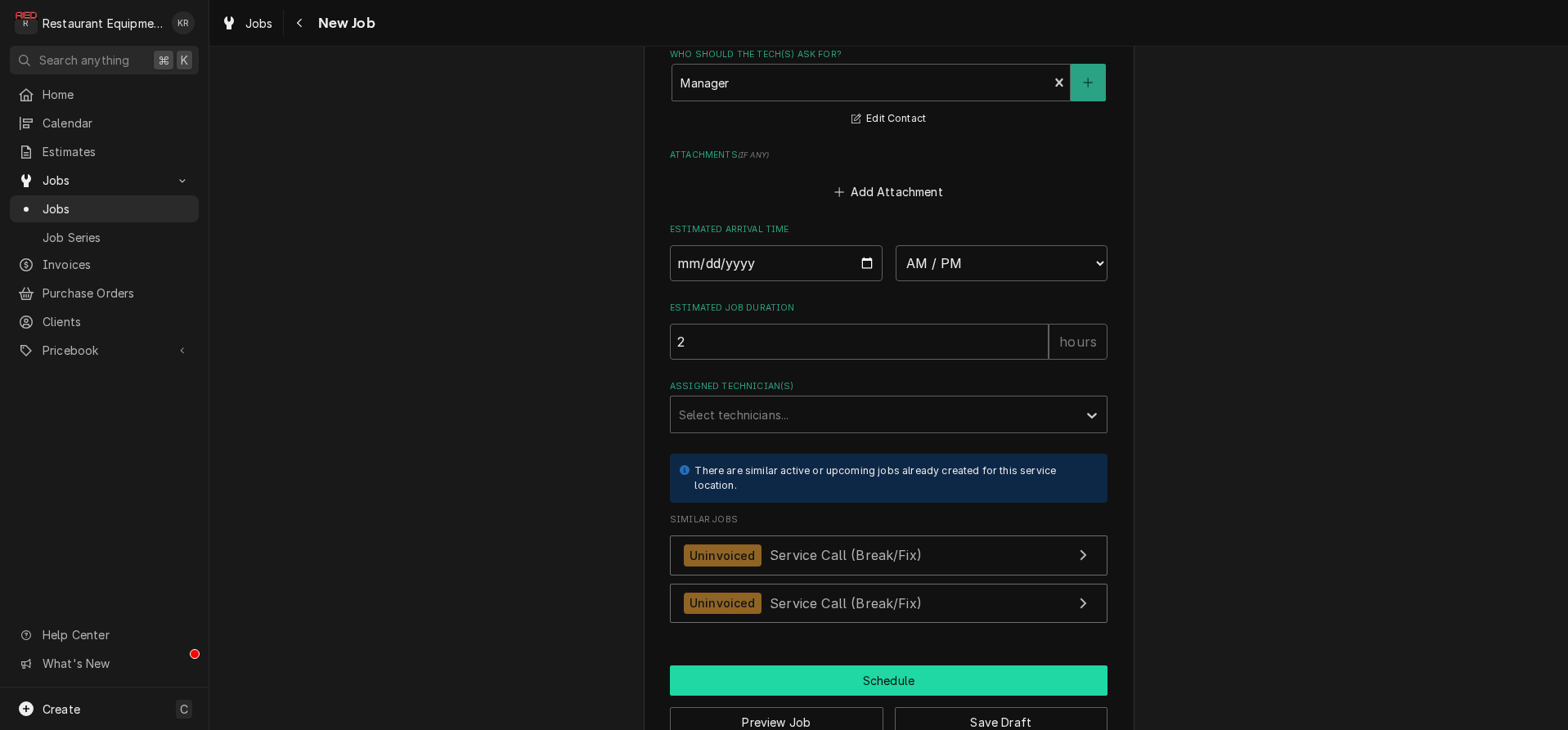 scroll, scrollTop: 1430, scrollLeft: 0, axis: vertical 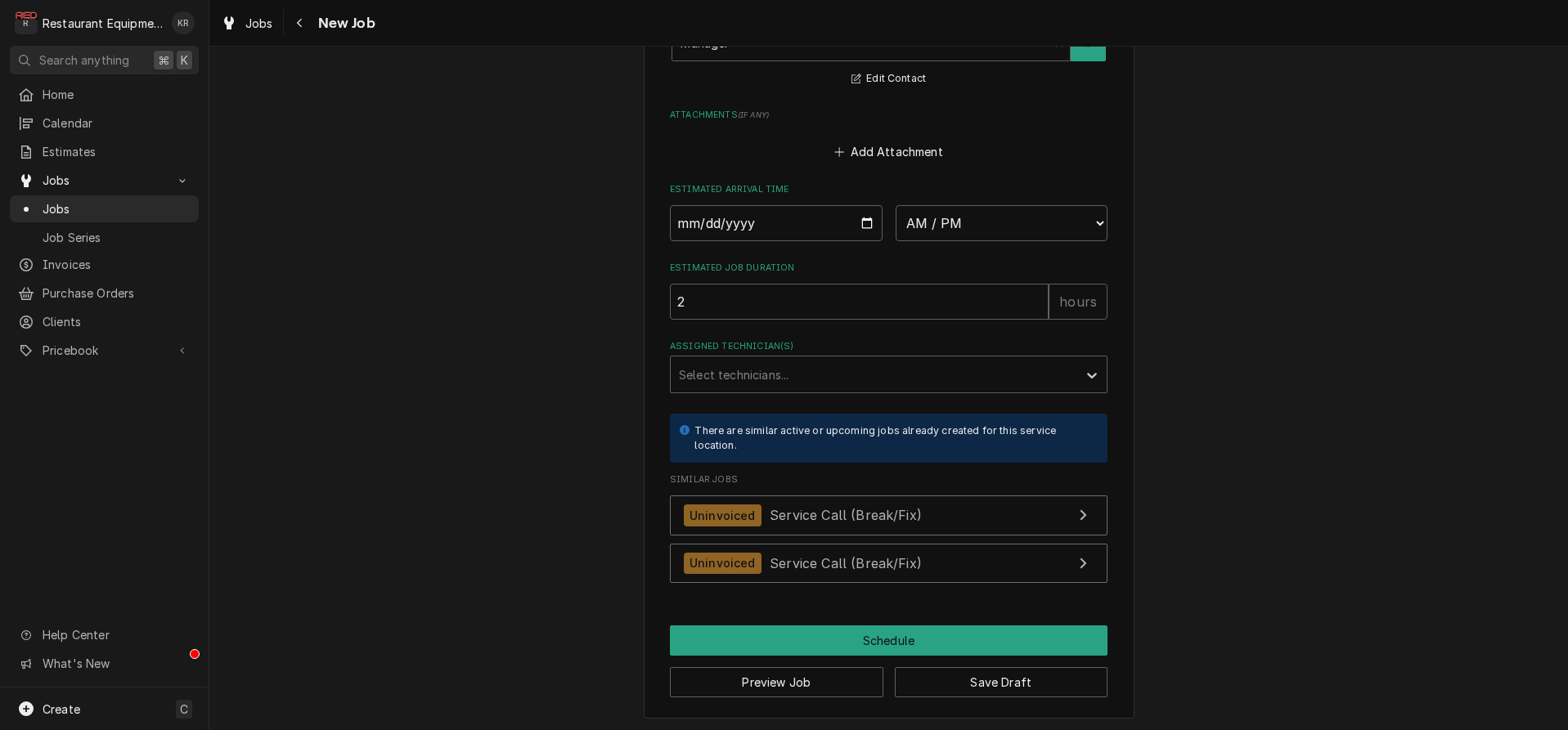 type on "NTE $800" 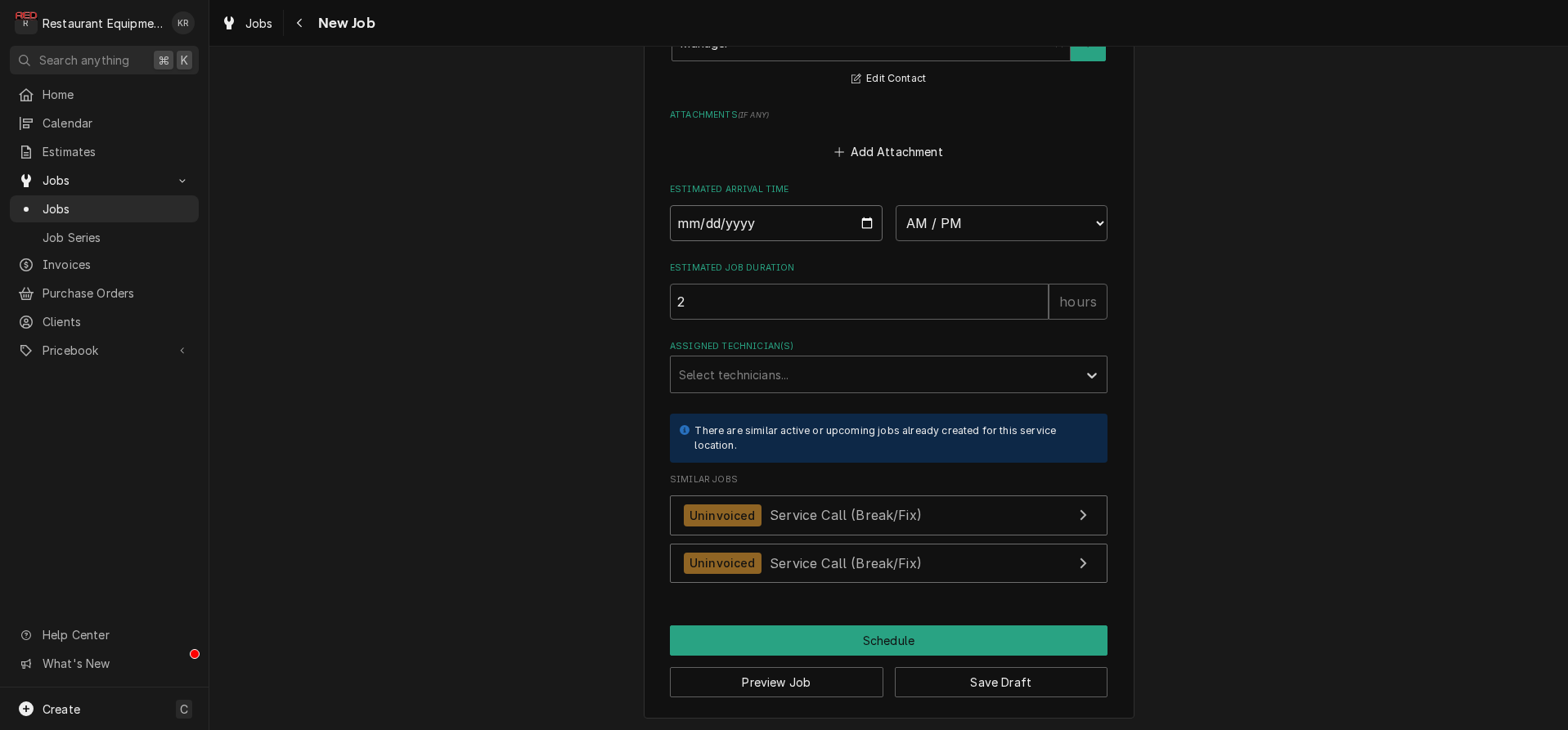 click at bounding box center (776, 223) 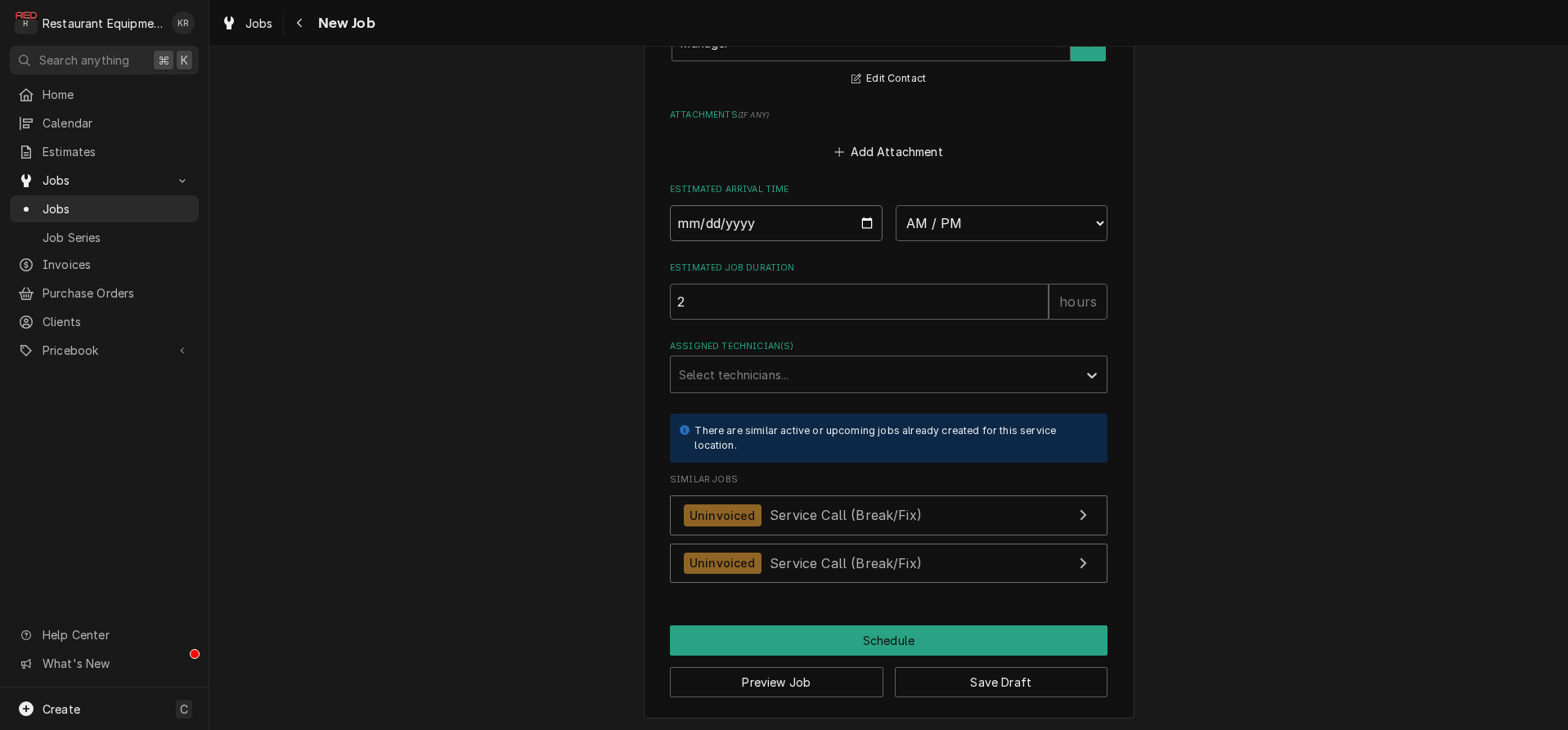 type on "2025-08-08" 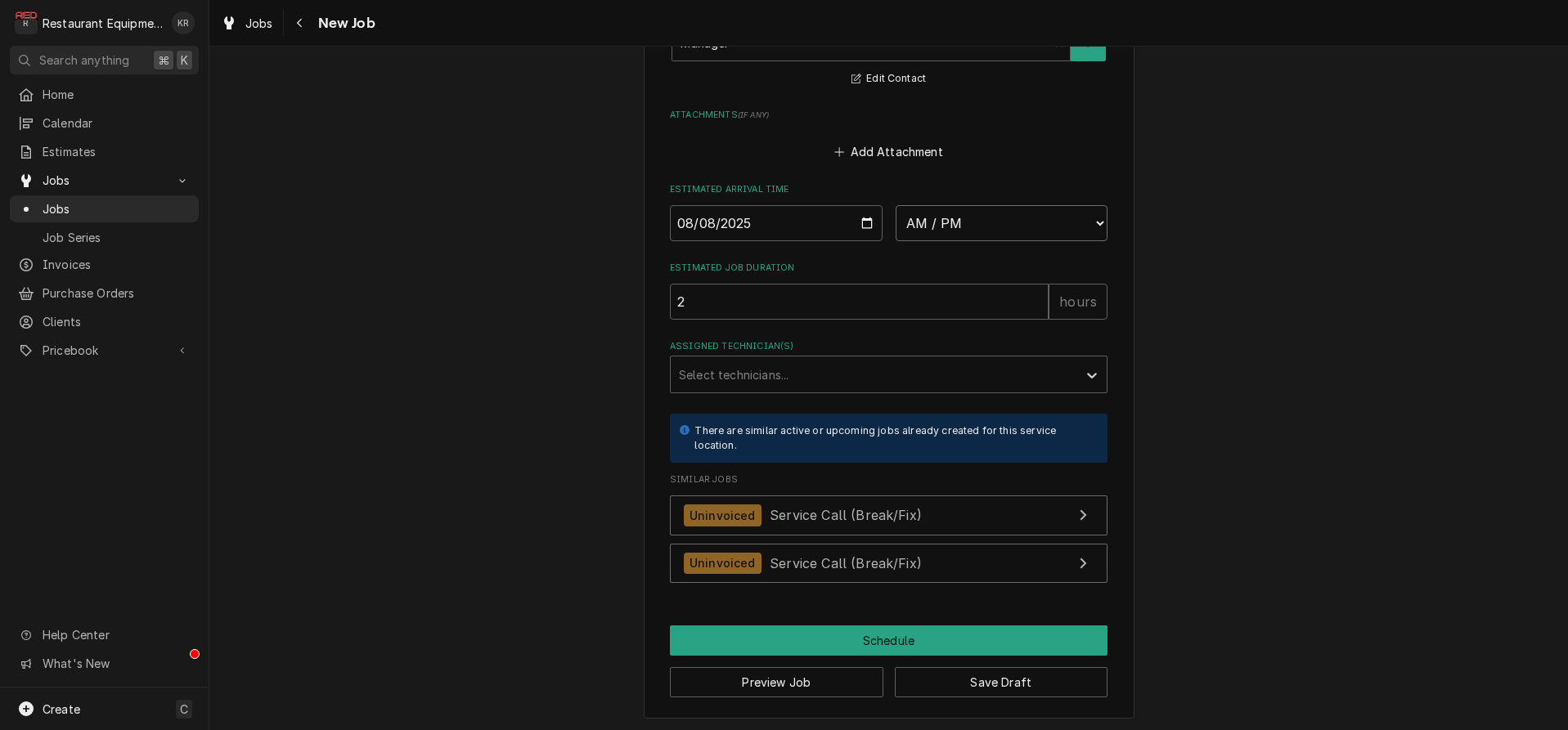 type on "x" 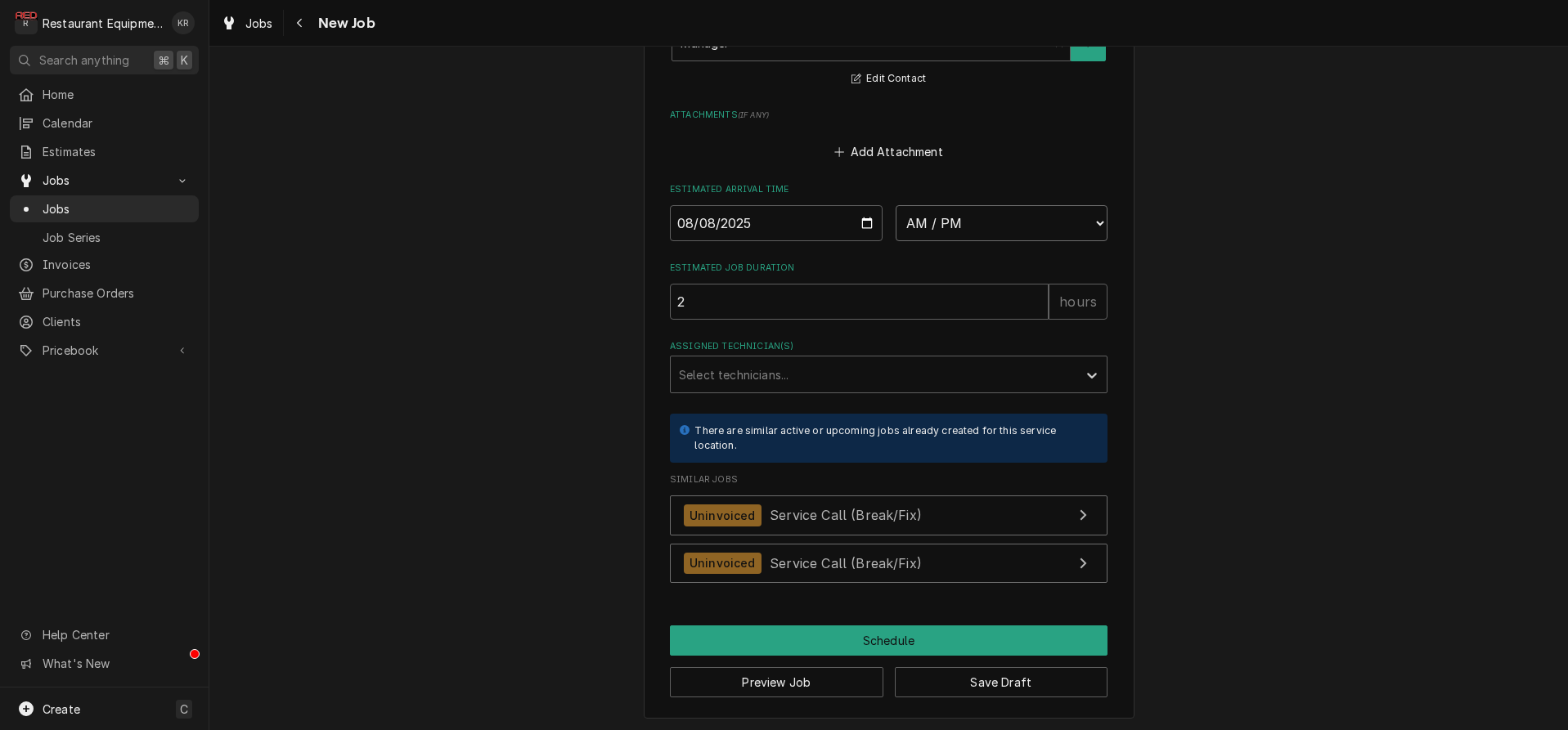 select on "14:30:00" 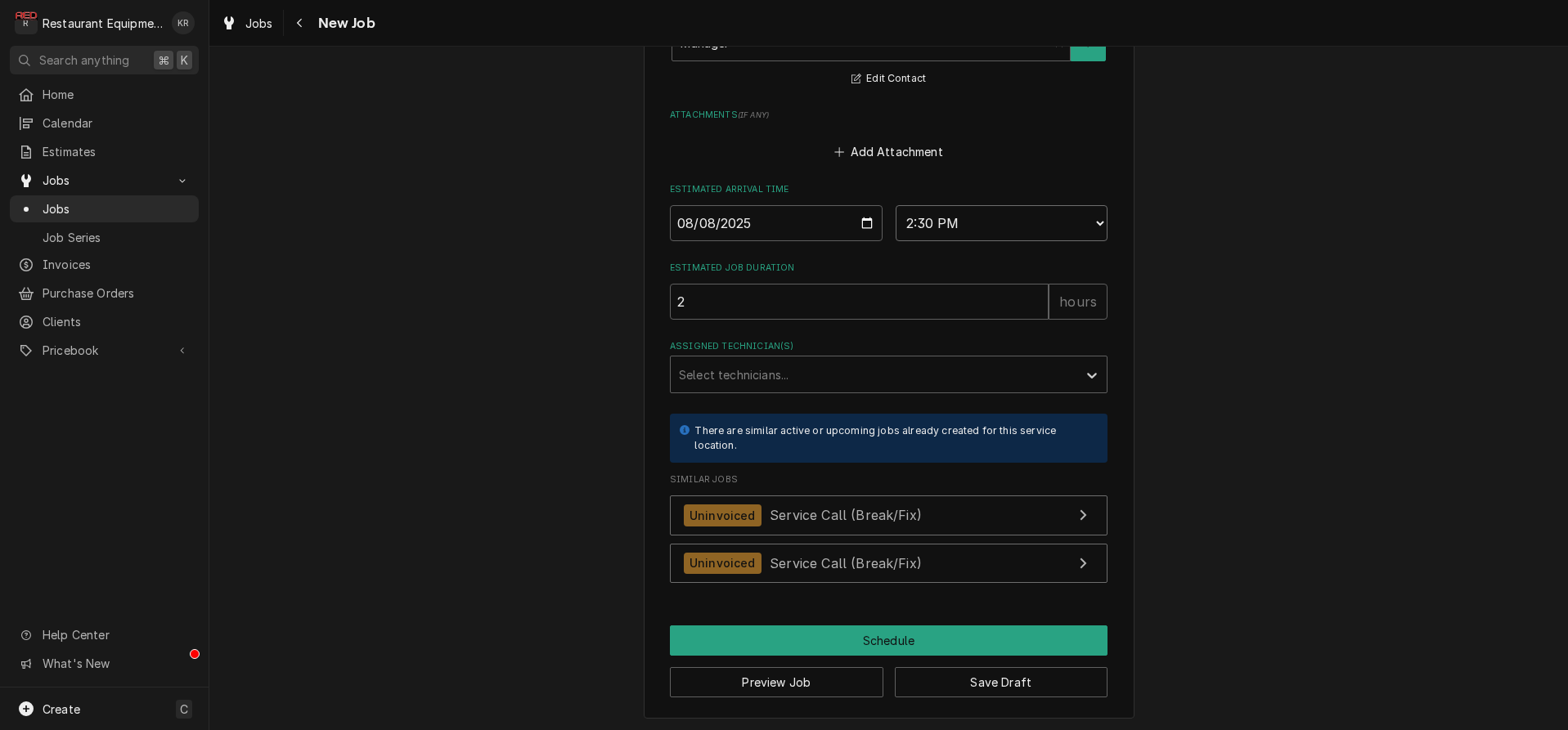 click on "2:30 PM" at bounding box center (0, 0) 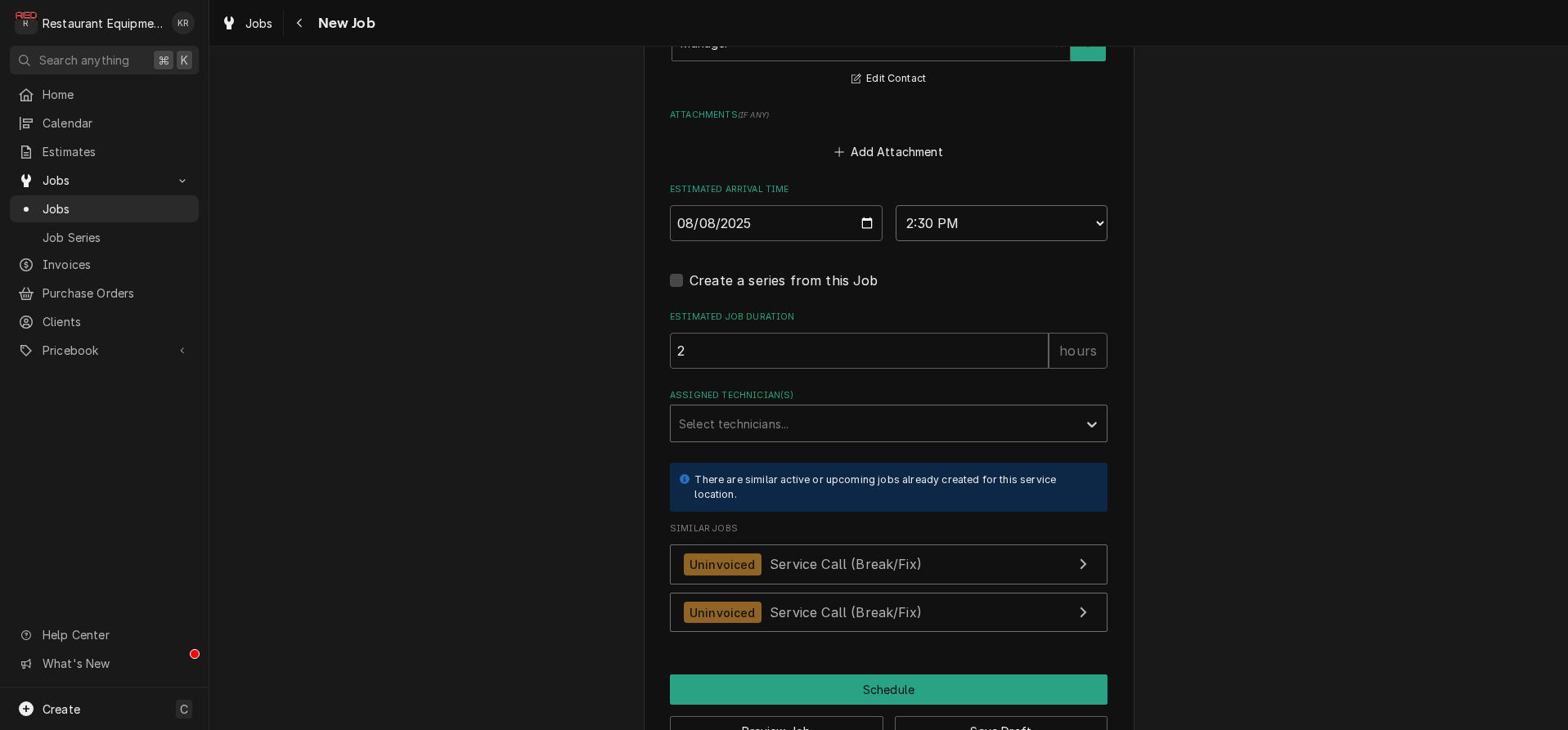 type on "x" 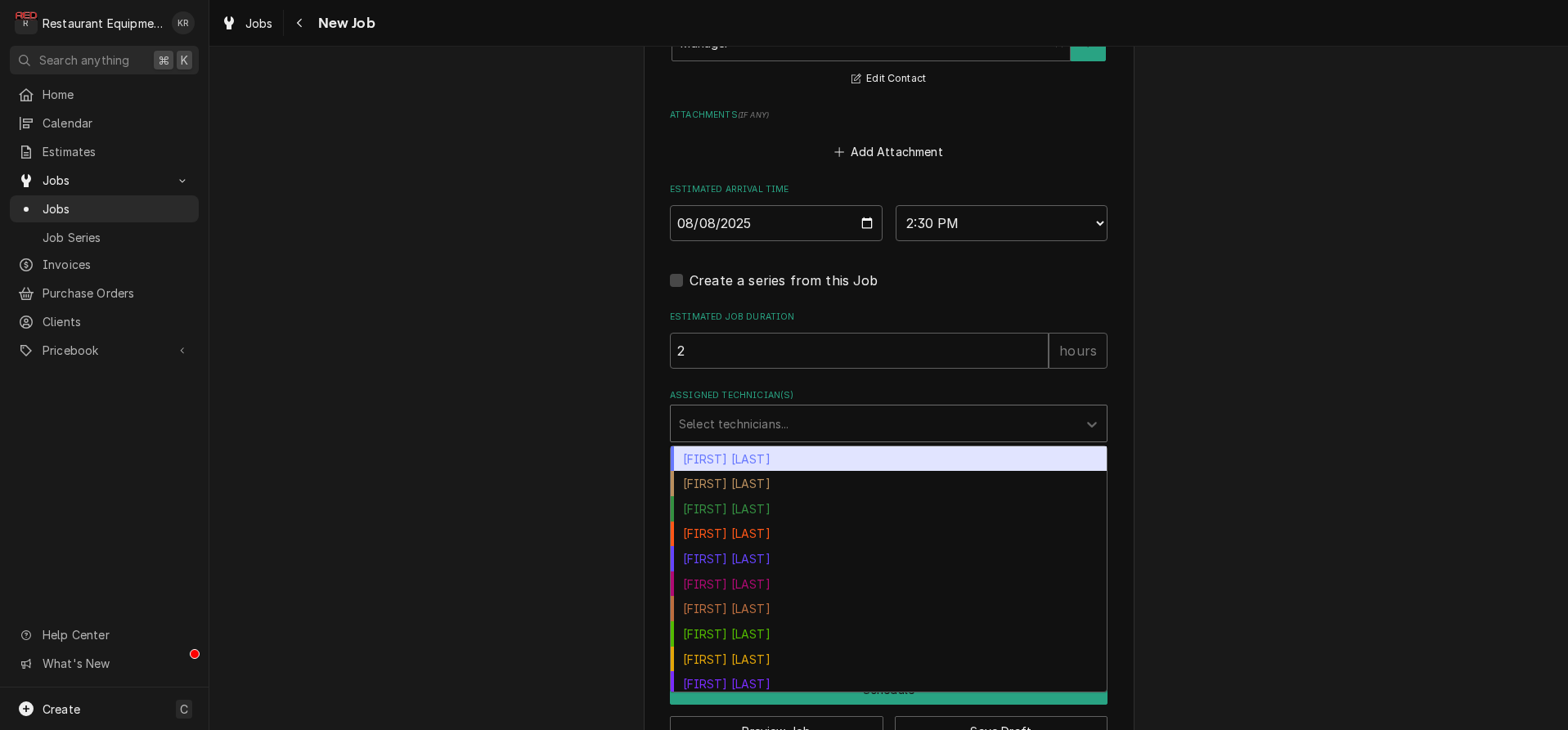 click at bounding box center [874, 423] 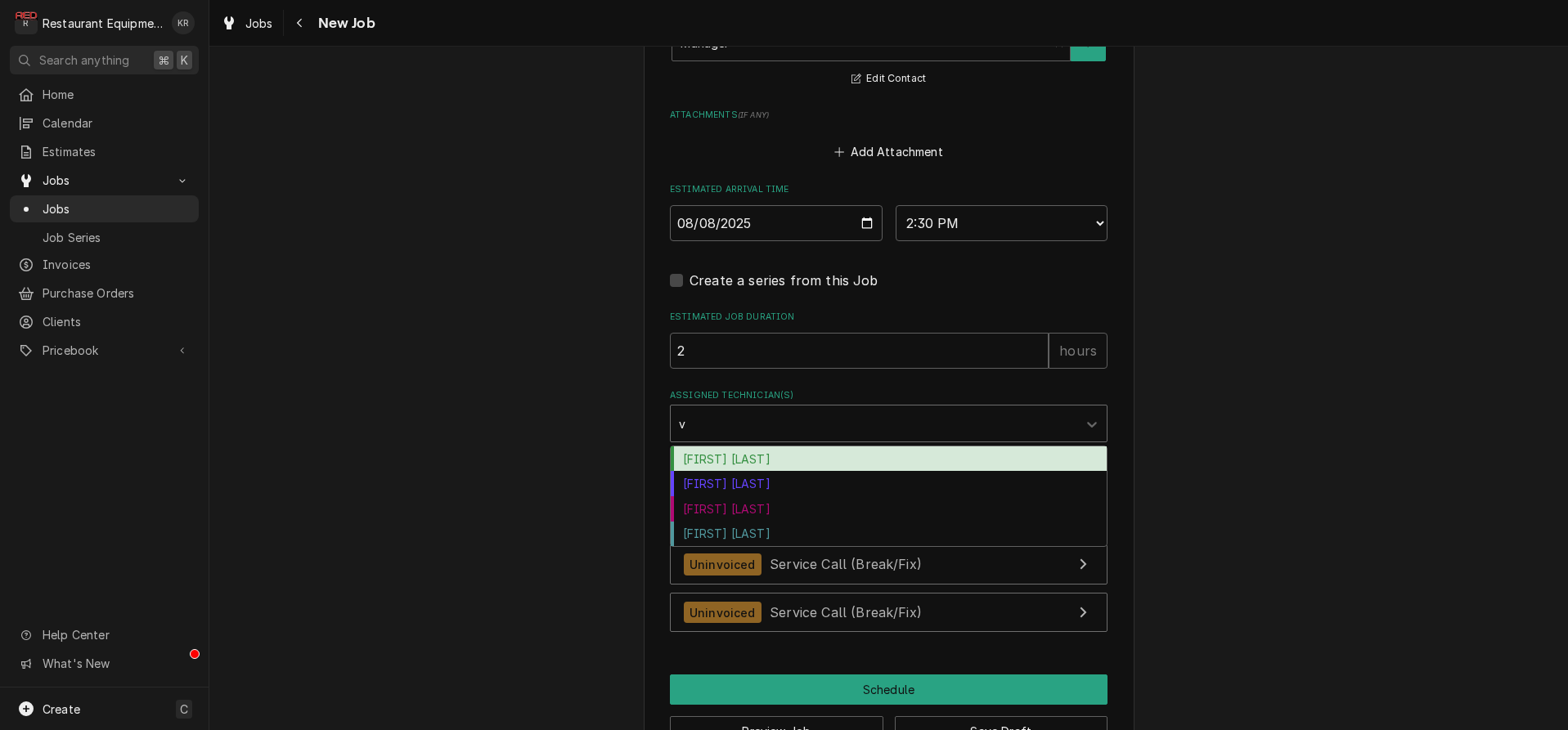 type on "va" 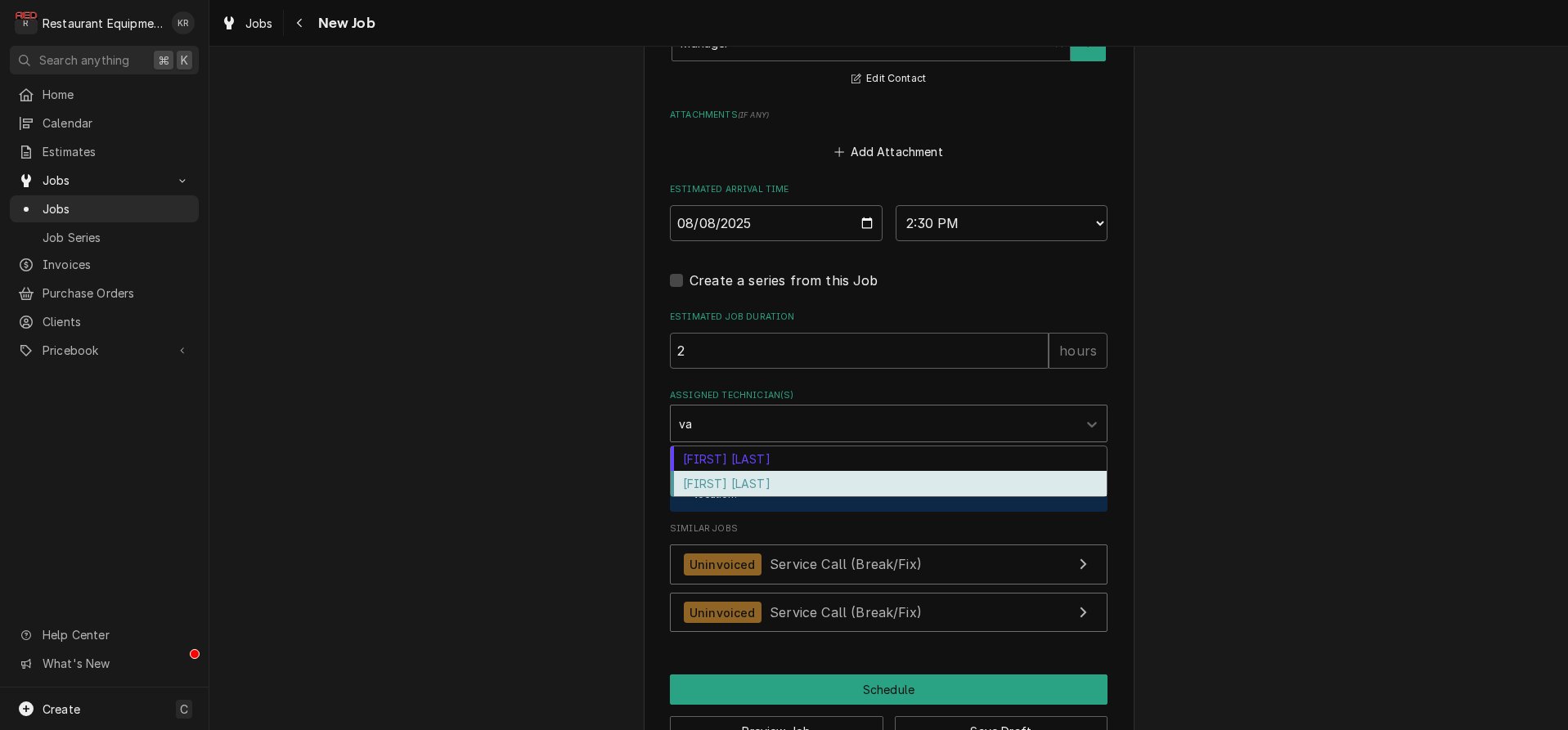 click on "Van Lucas" at bounding box center (888, 483) 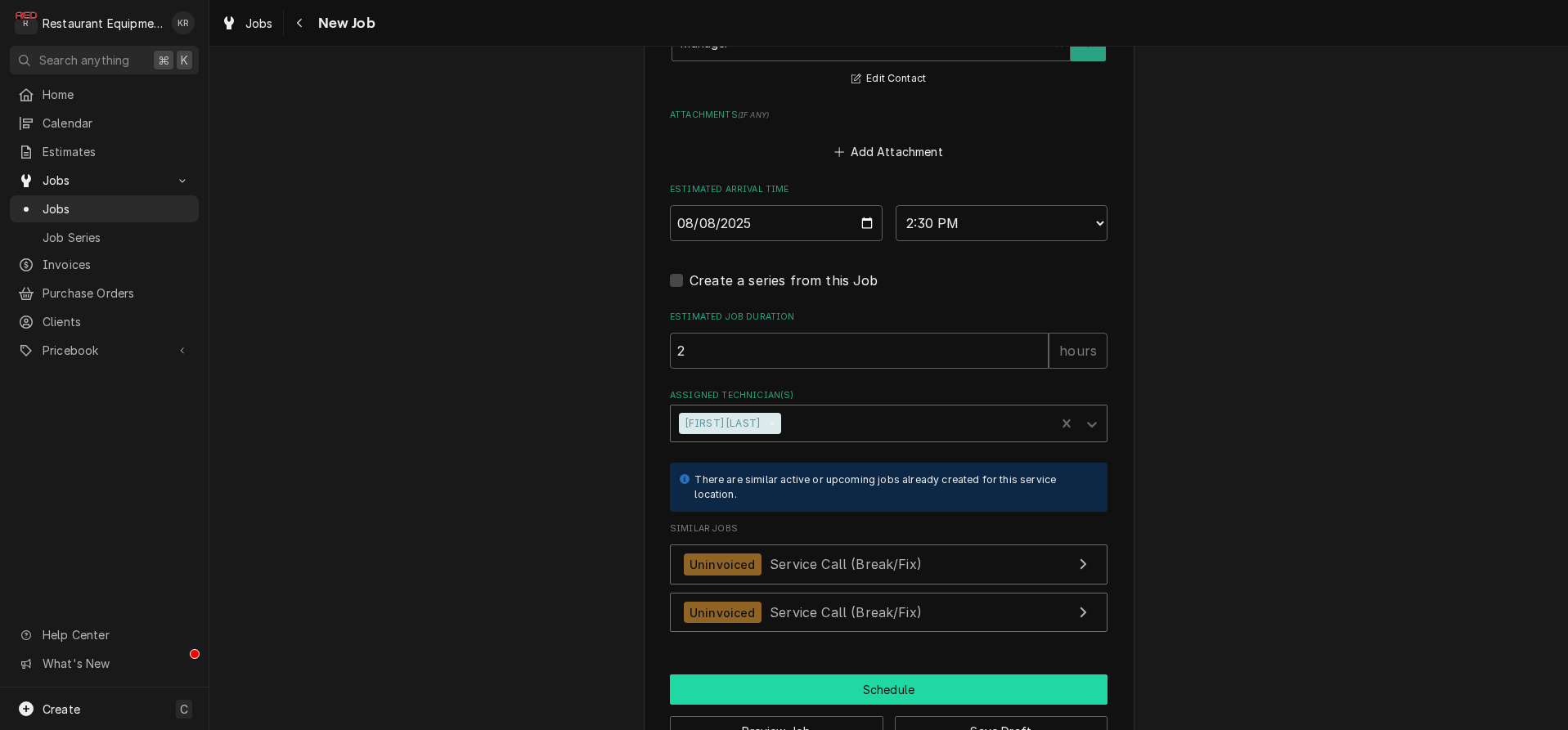 click on "Schedule" at bounding box center (888, 689) 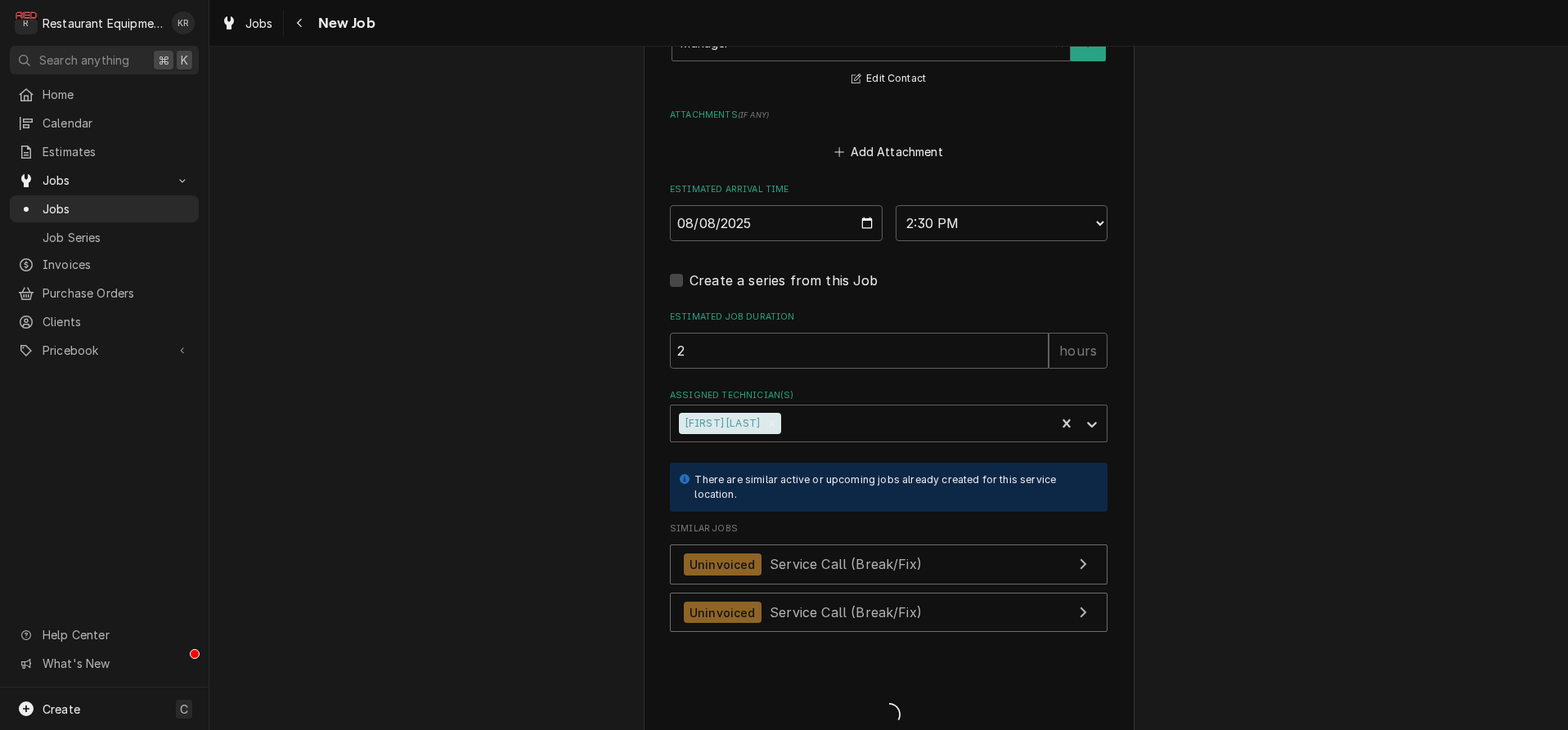 type on "x" 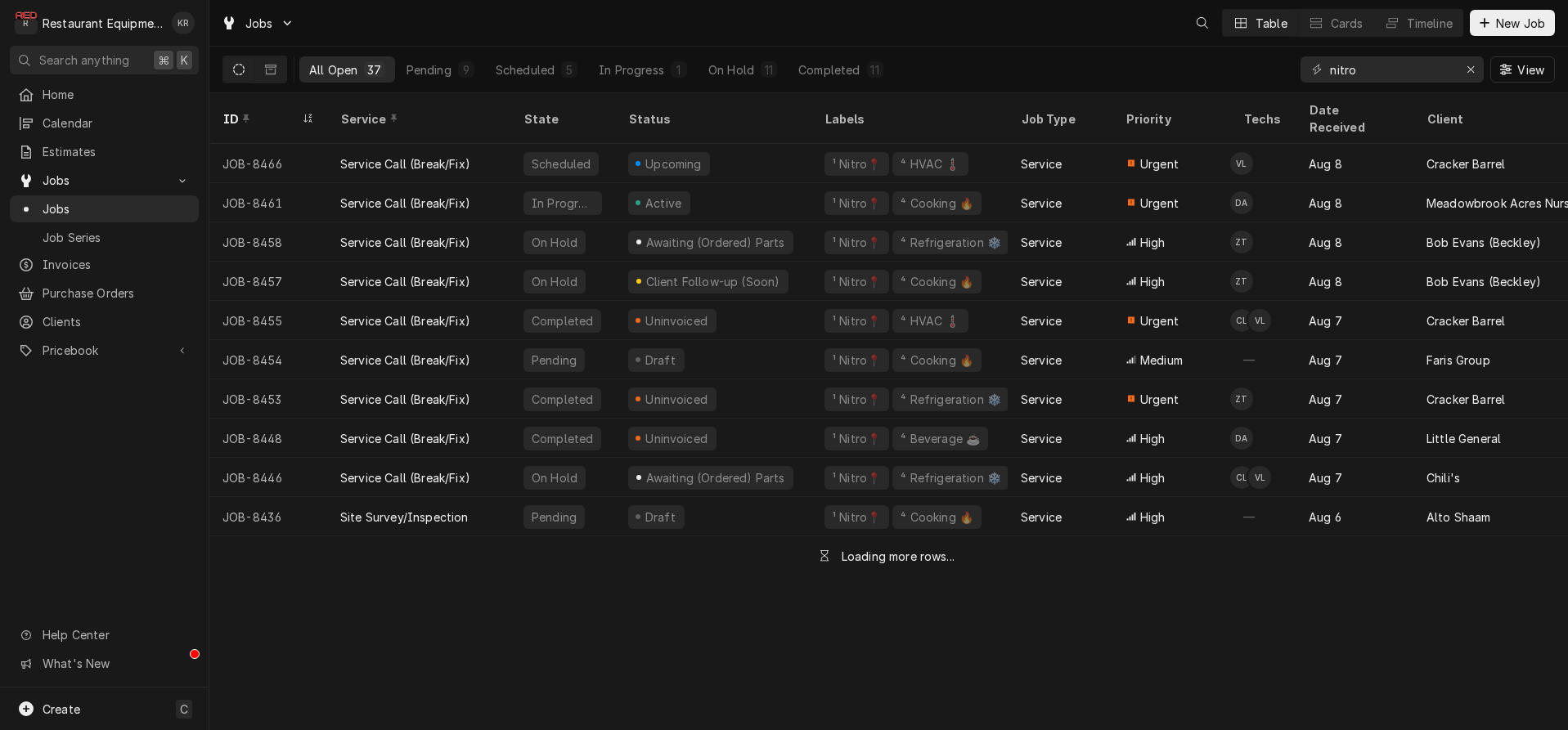 scroll, scrollTop: 0, scrollLeft: 0, axis: both 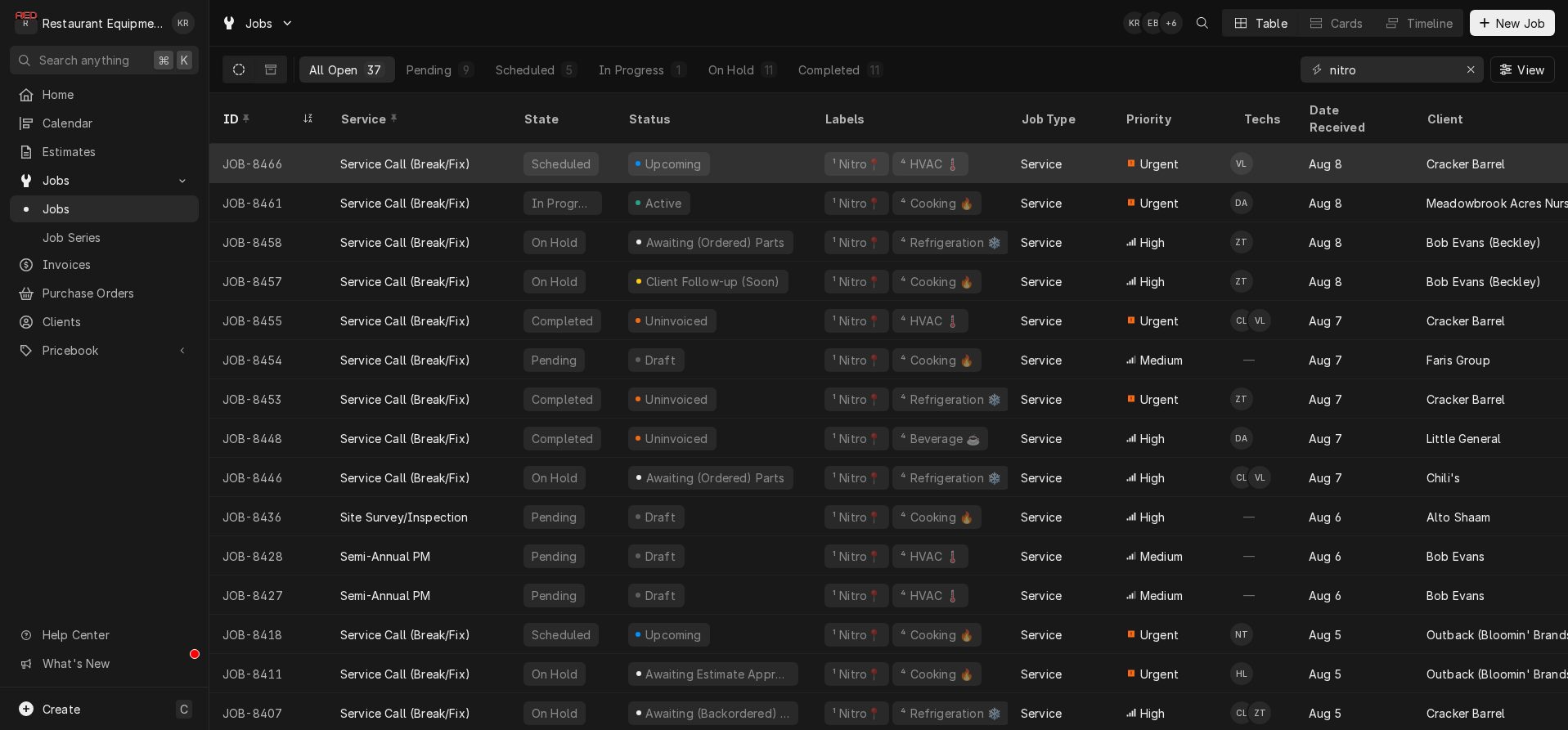 click on "¹ Nitro📍" at bounding box center (856, 163) 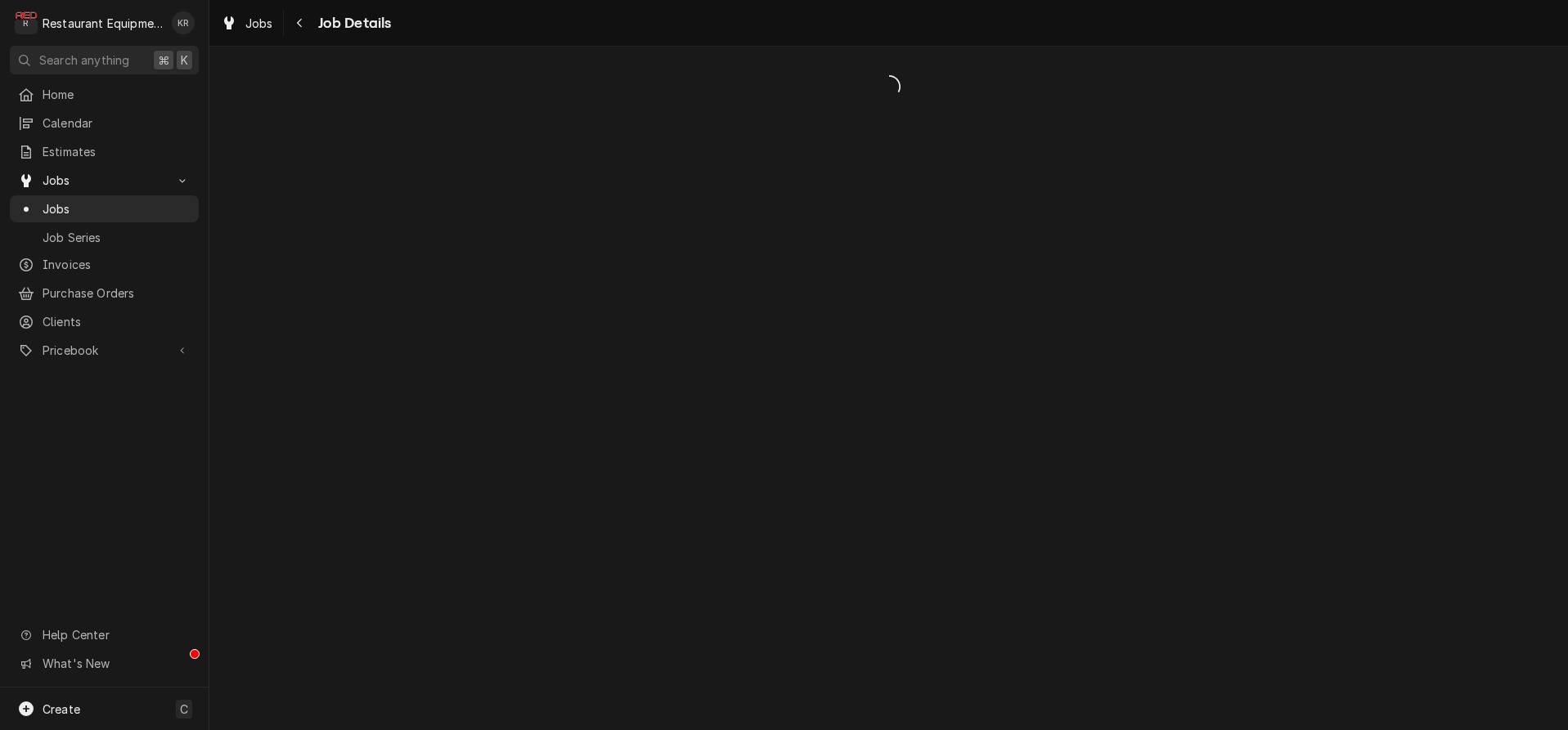 scroll, scrollTop: 0, scrollLeft: 0, axis: both 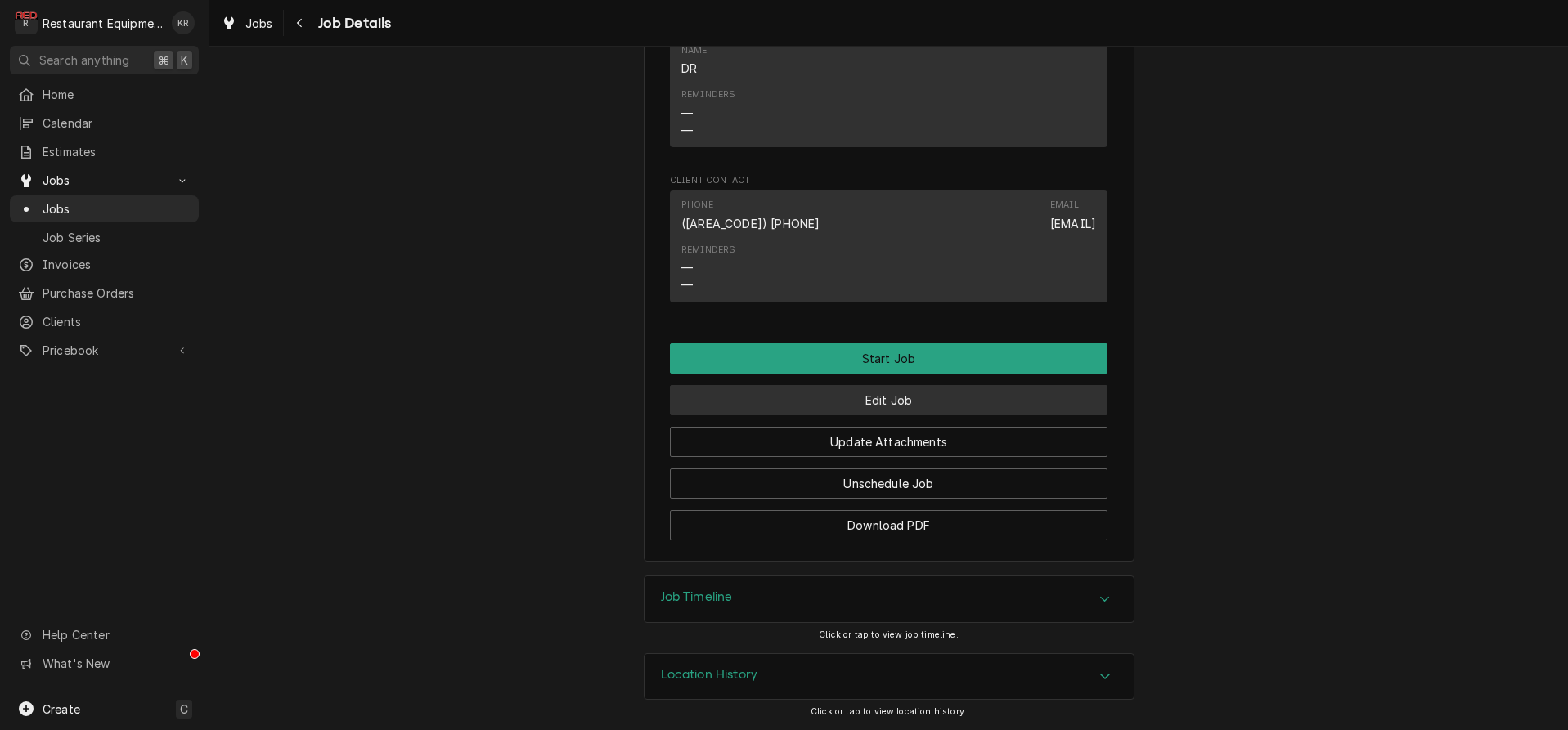 click on "Edit Job" at bounding box center (888, 400) 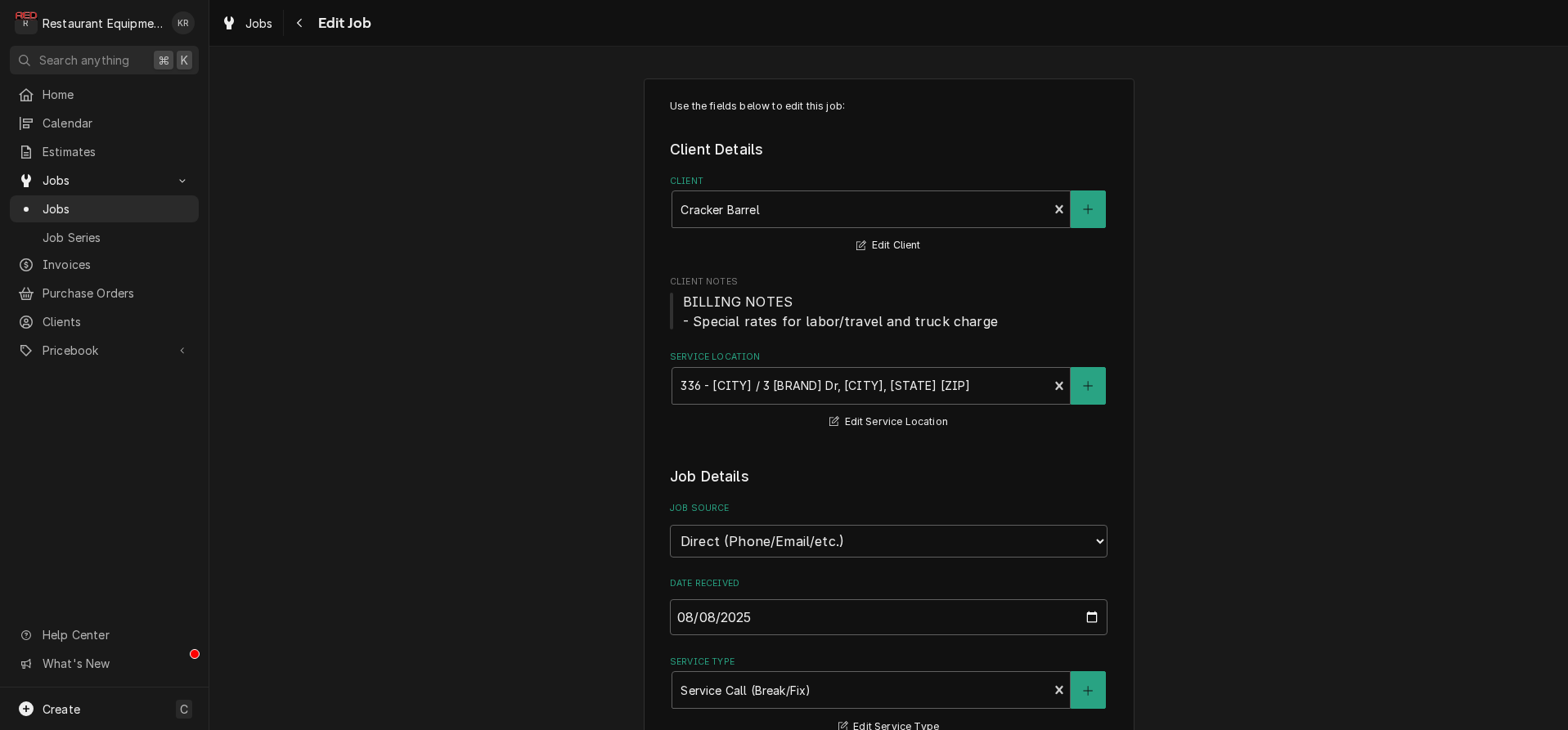 type on "x" 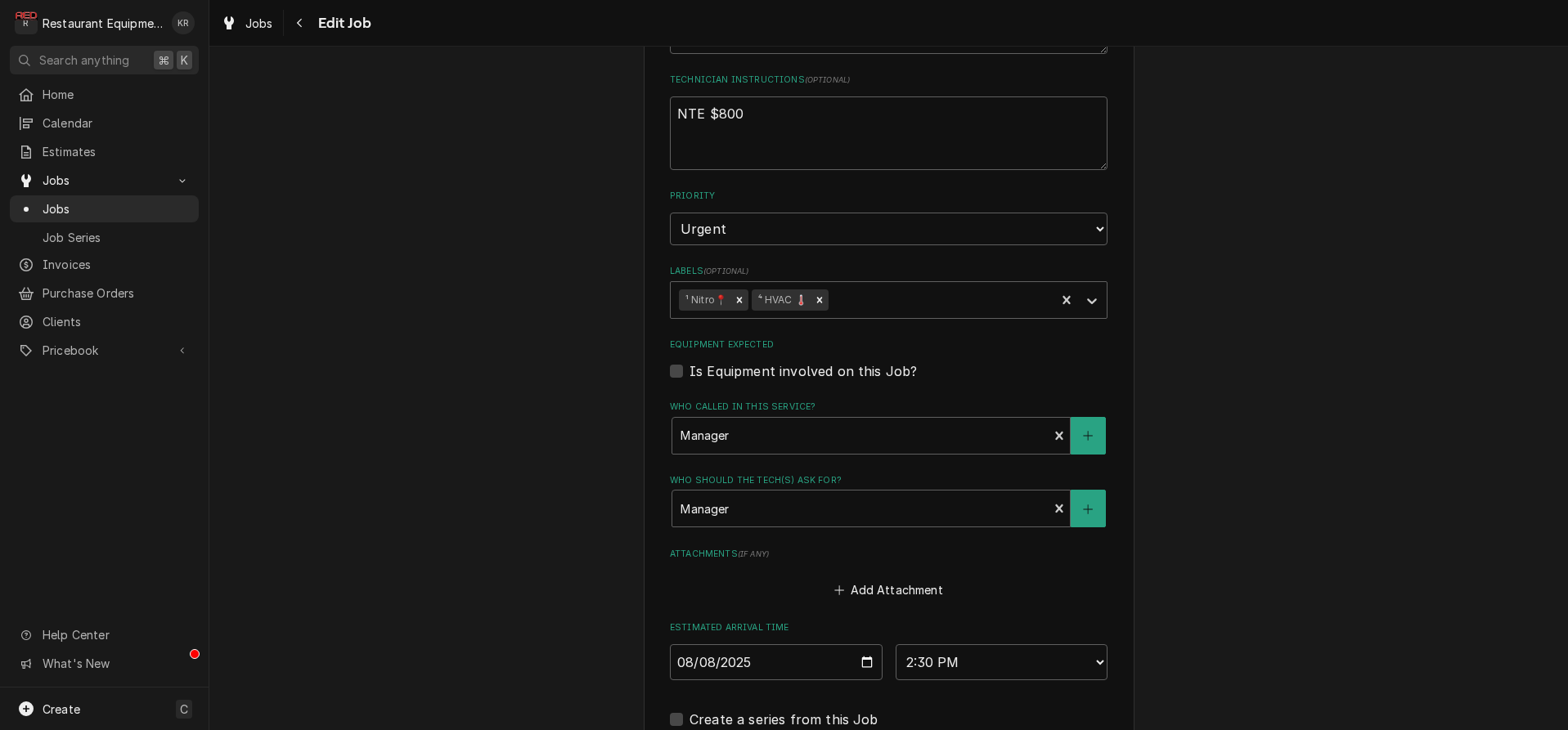 scroll, scrollTop: 1164, scrollLeft: 0, axis: vertical 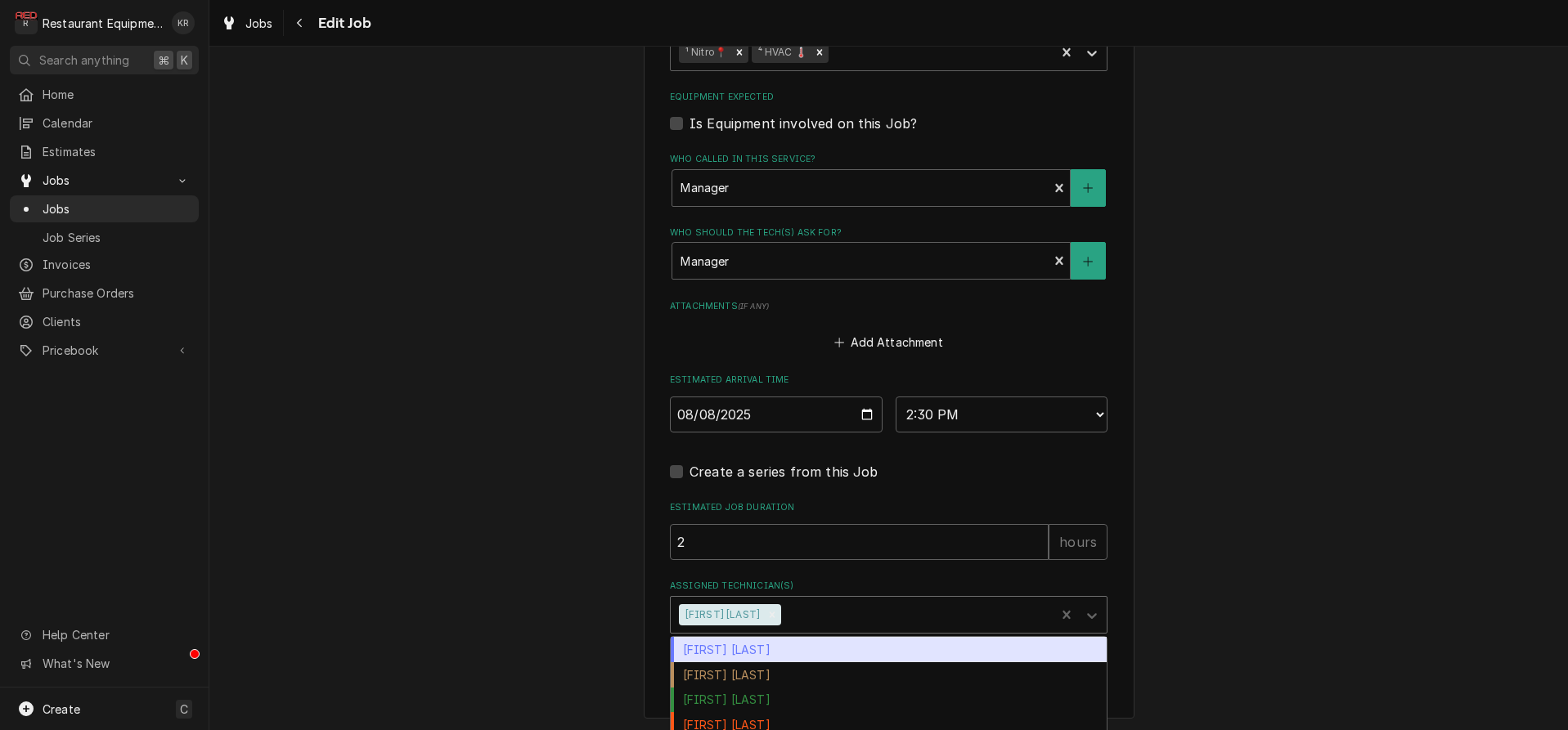 click at bounding box center (915, 615) 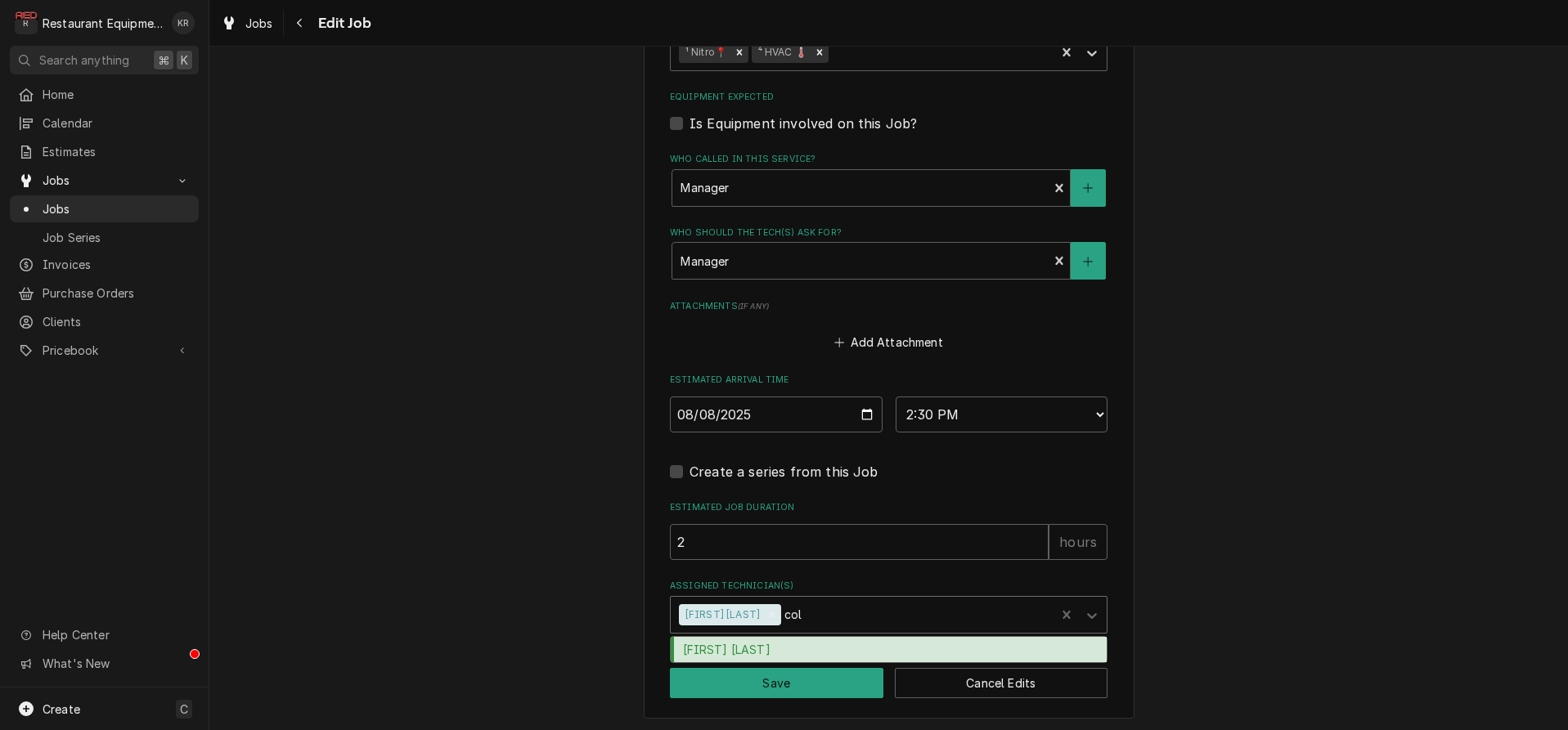 type on "cole" 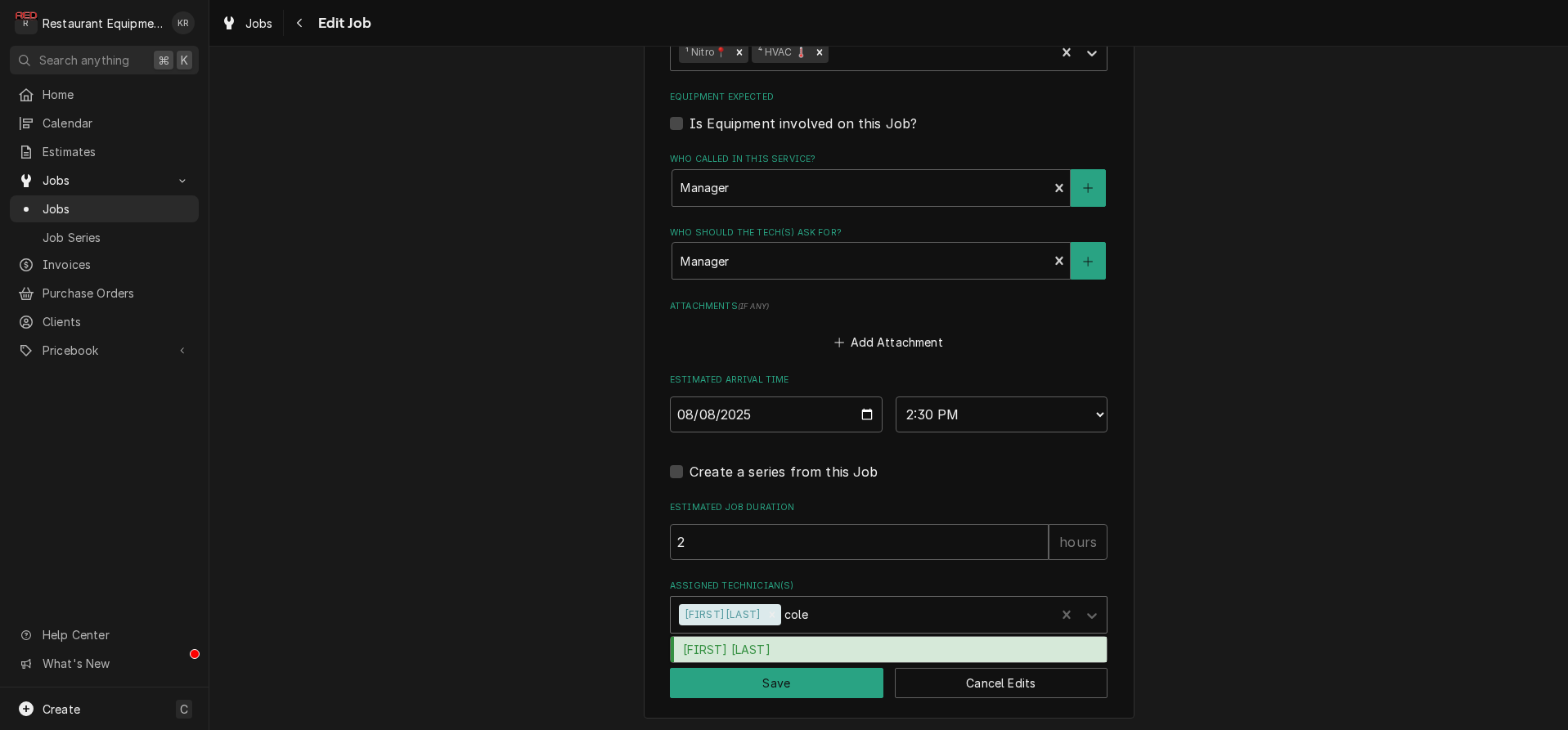click on "[FIRST] [LAST]" at bounding box center [888, 649] 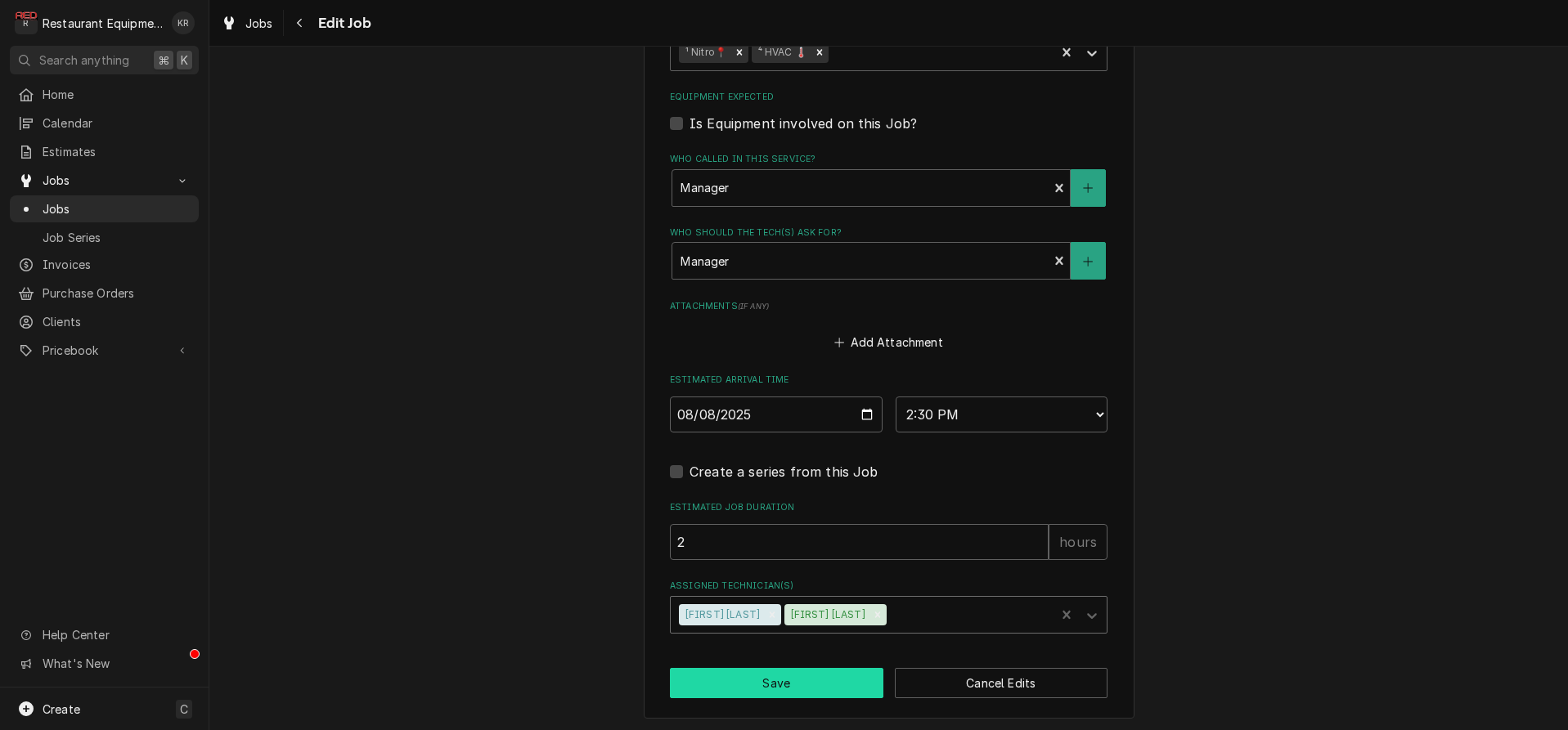 click on "Save" at bounding box center [776, 683] 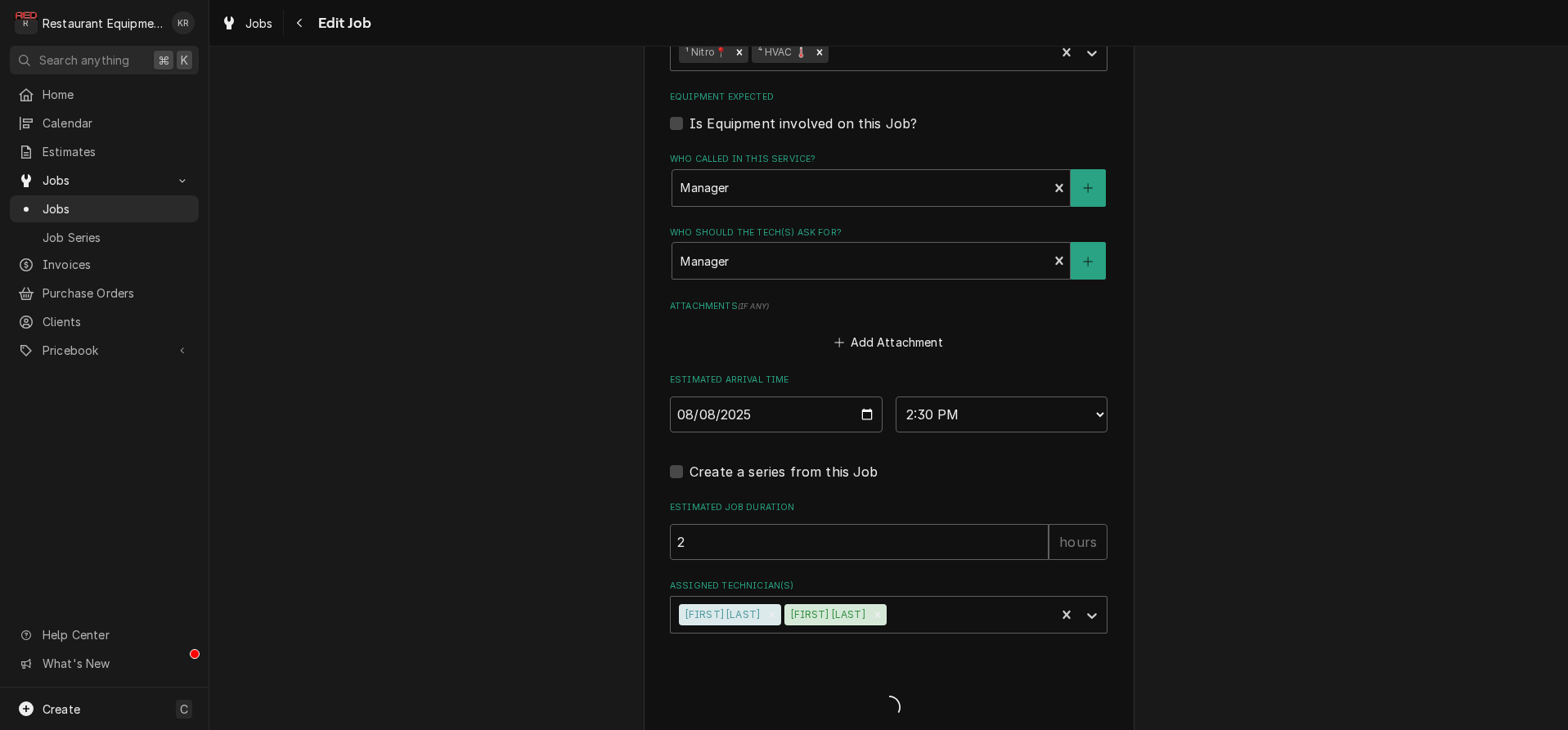type on "x" 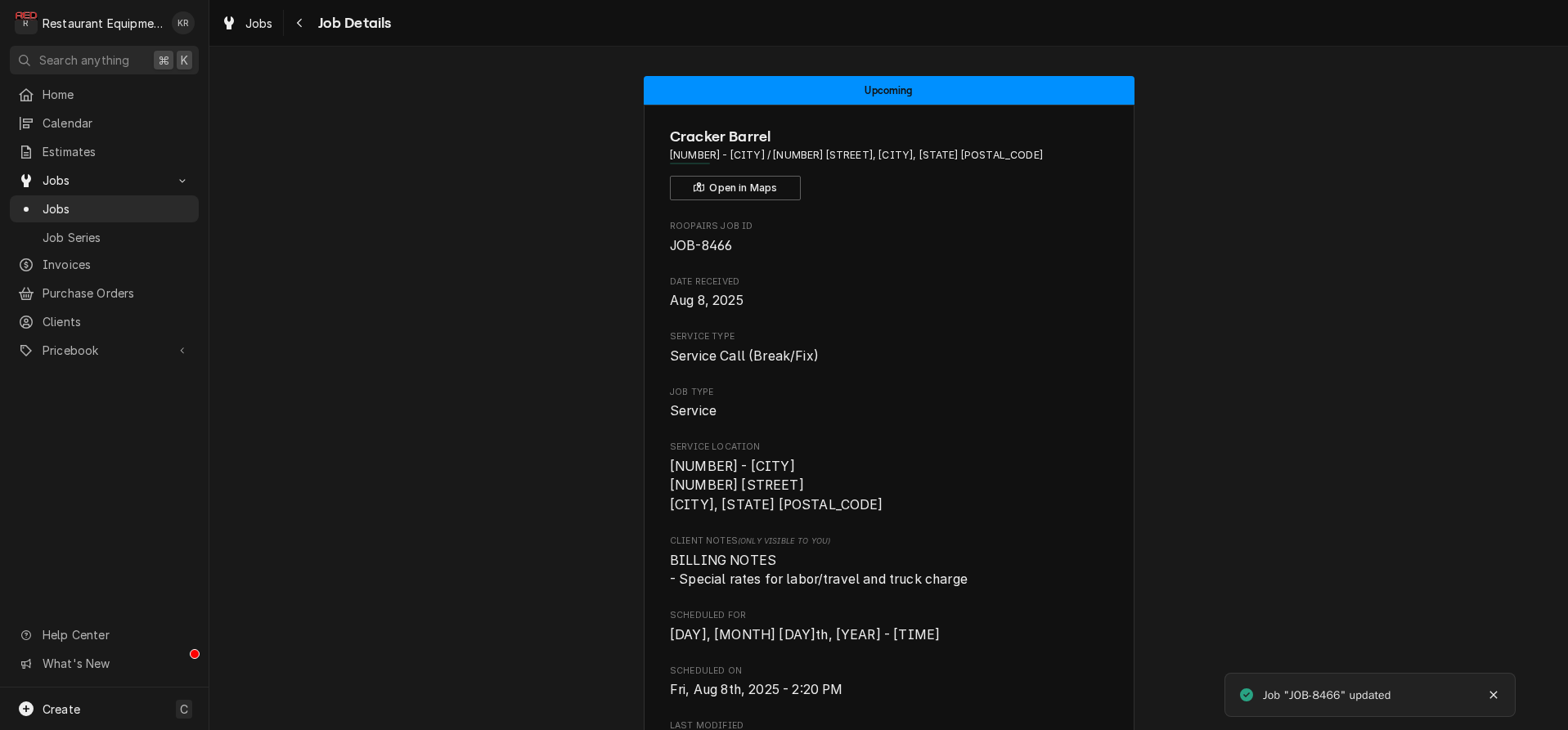 scroll, scrollTop: 0, scrollLeft: 0, axis: both 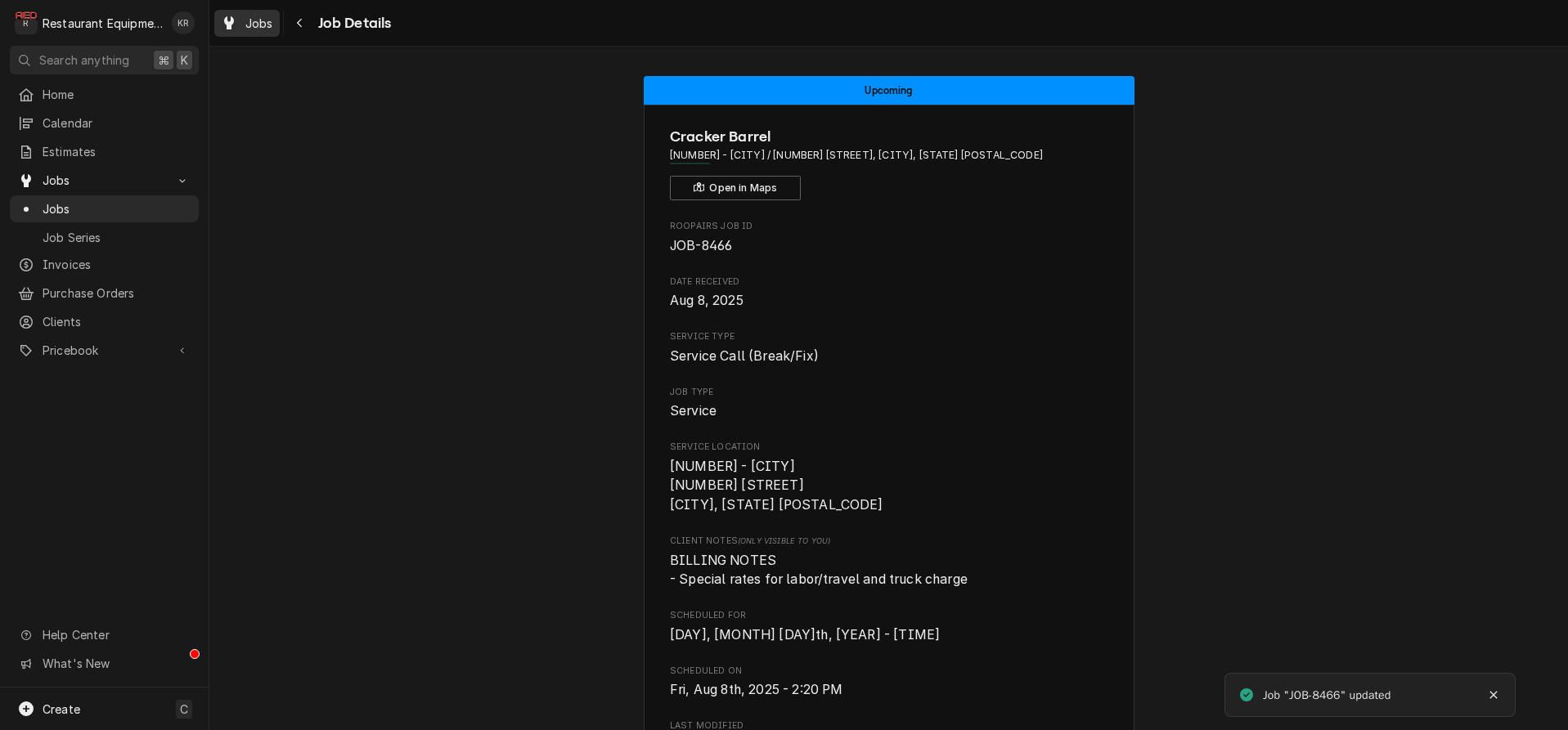 click on "Jobs" at bounding box center [259, 23] 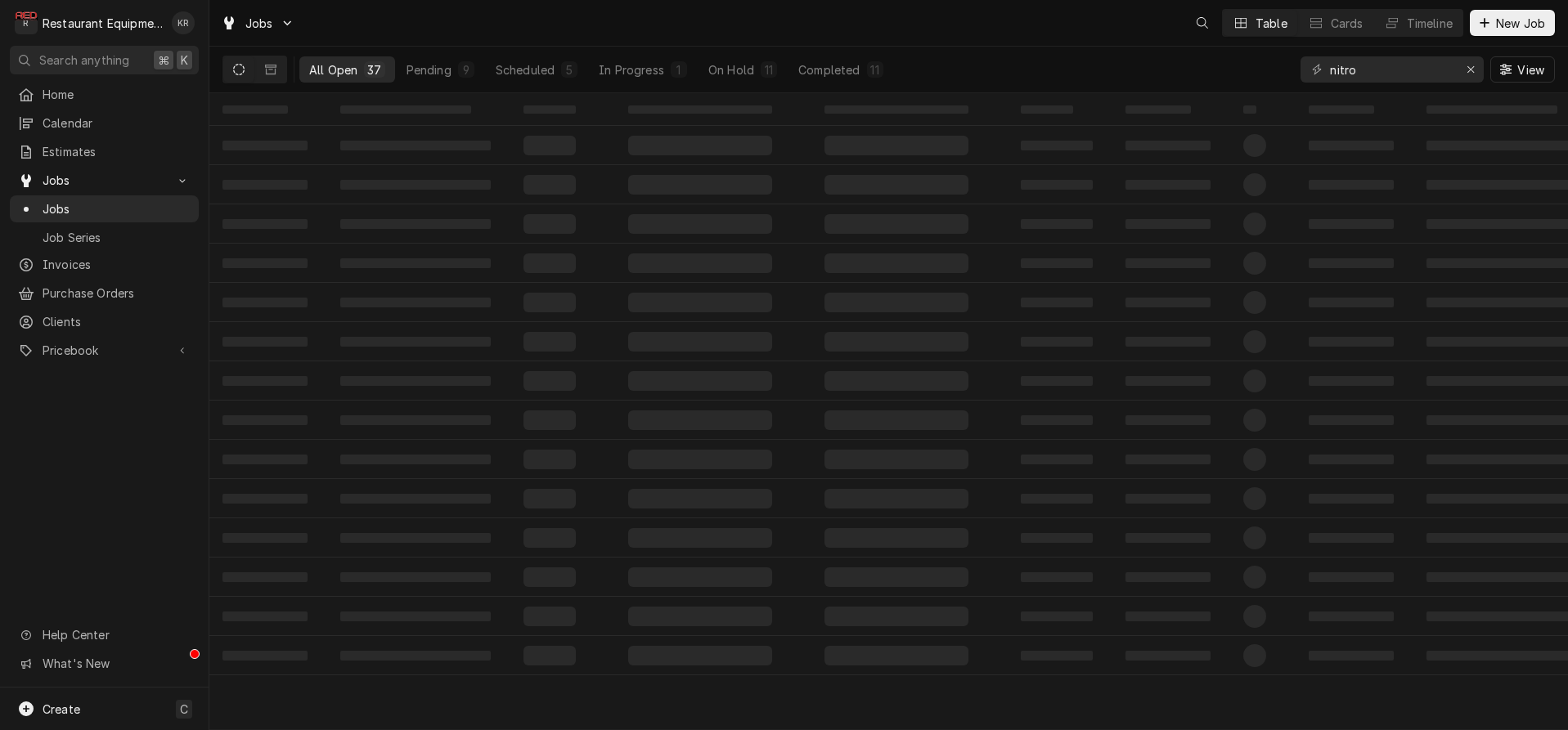 scroll, scrollTop: 0, scrollLeft: 0, axis: both 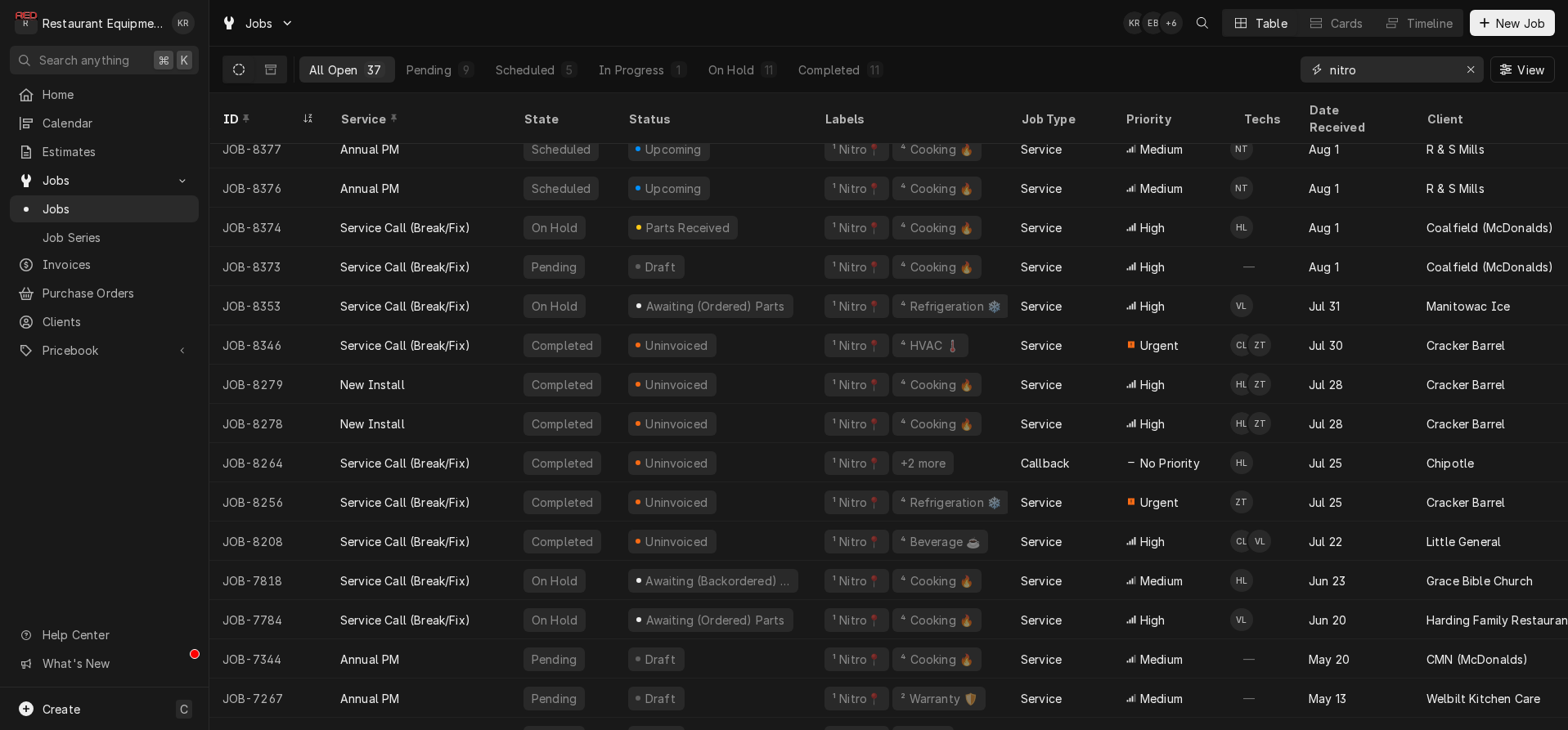 drag, startPoint x: 1362, startPoint y: 71, endPoint x: 1238, endPoint y: 69, distance: 124.0161 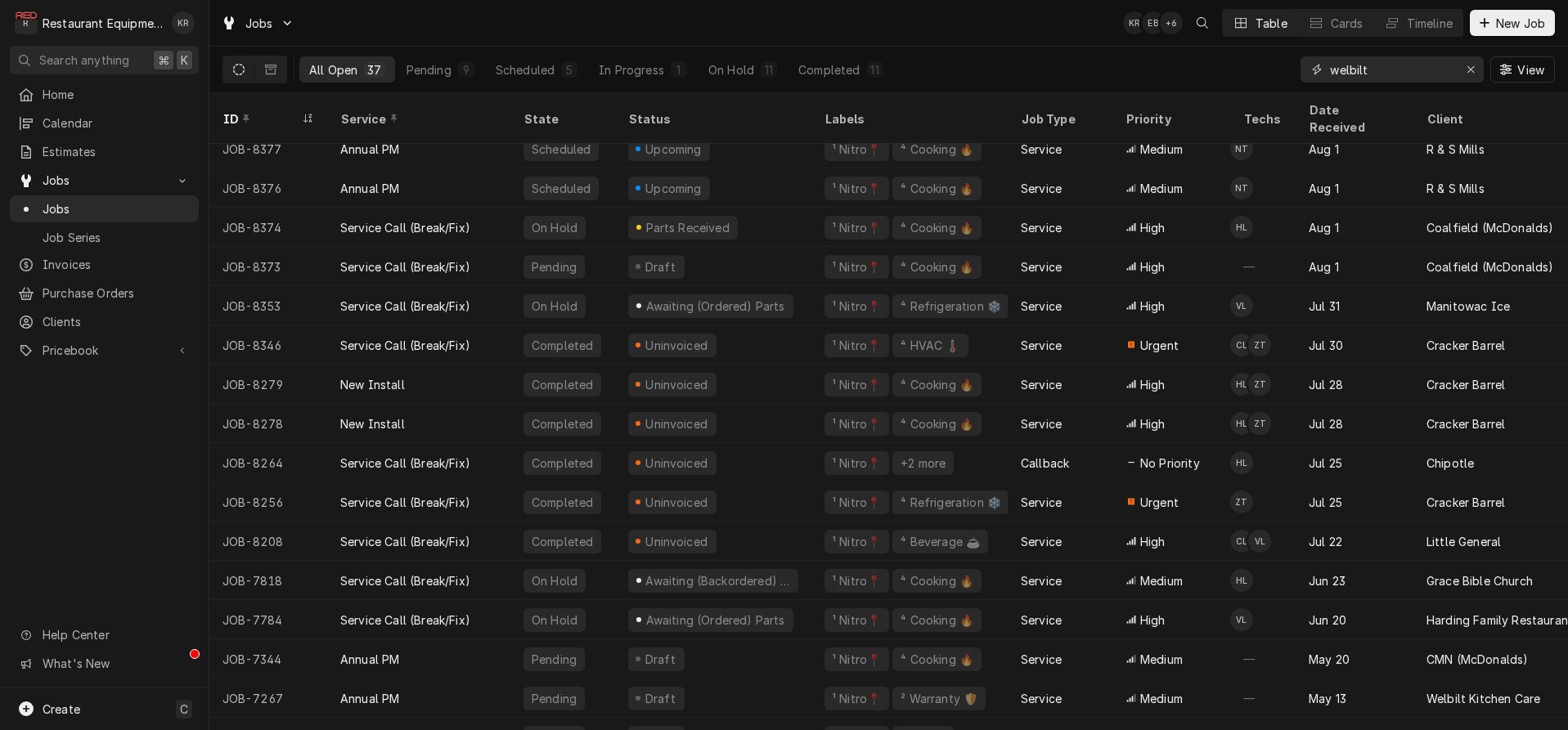 type on "welbilt" 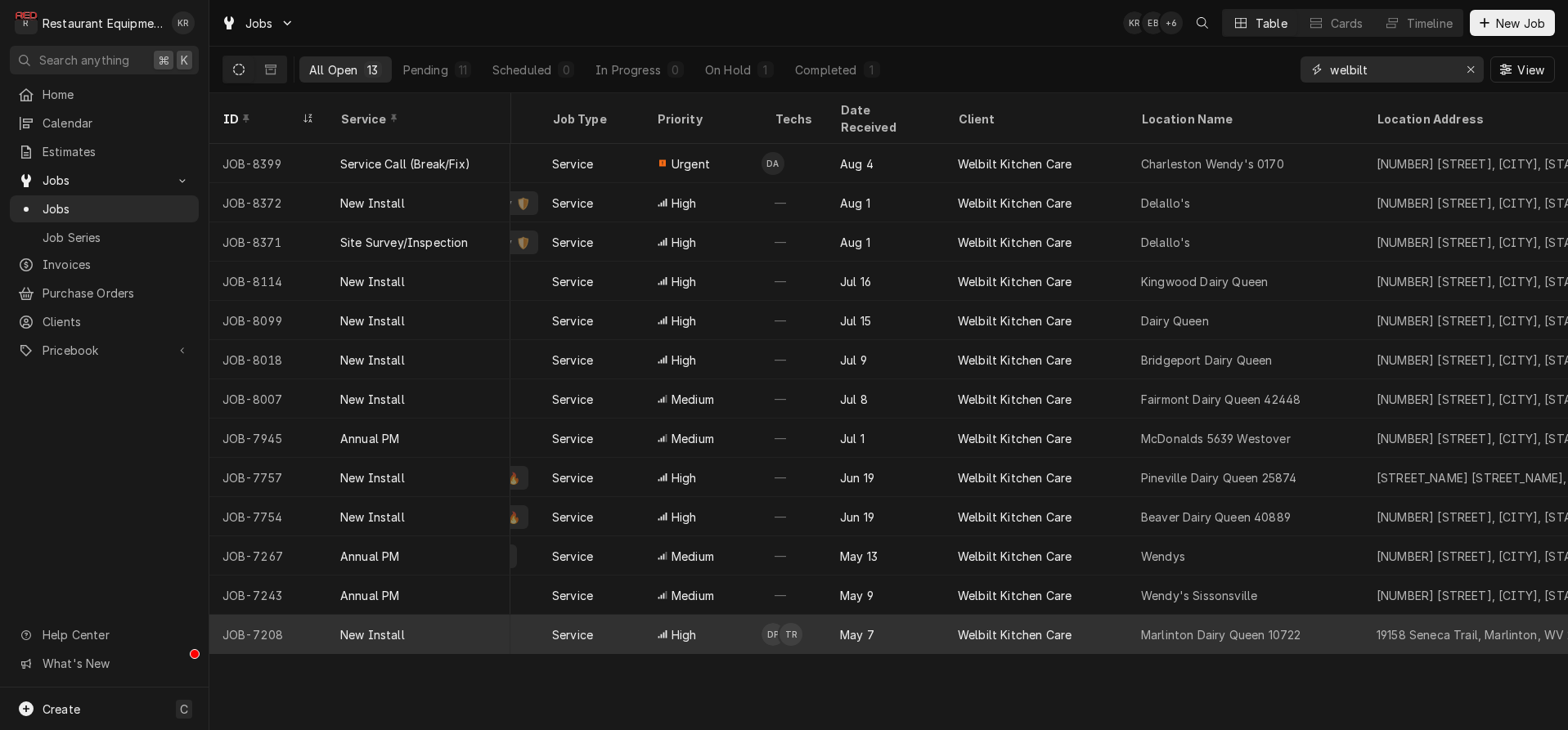 scroll, scrollTop: 0, scrollLeft: 470, axis: horizontal 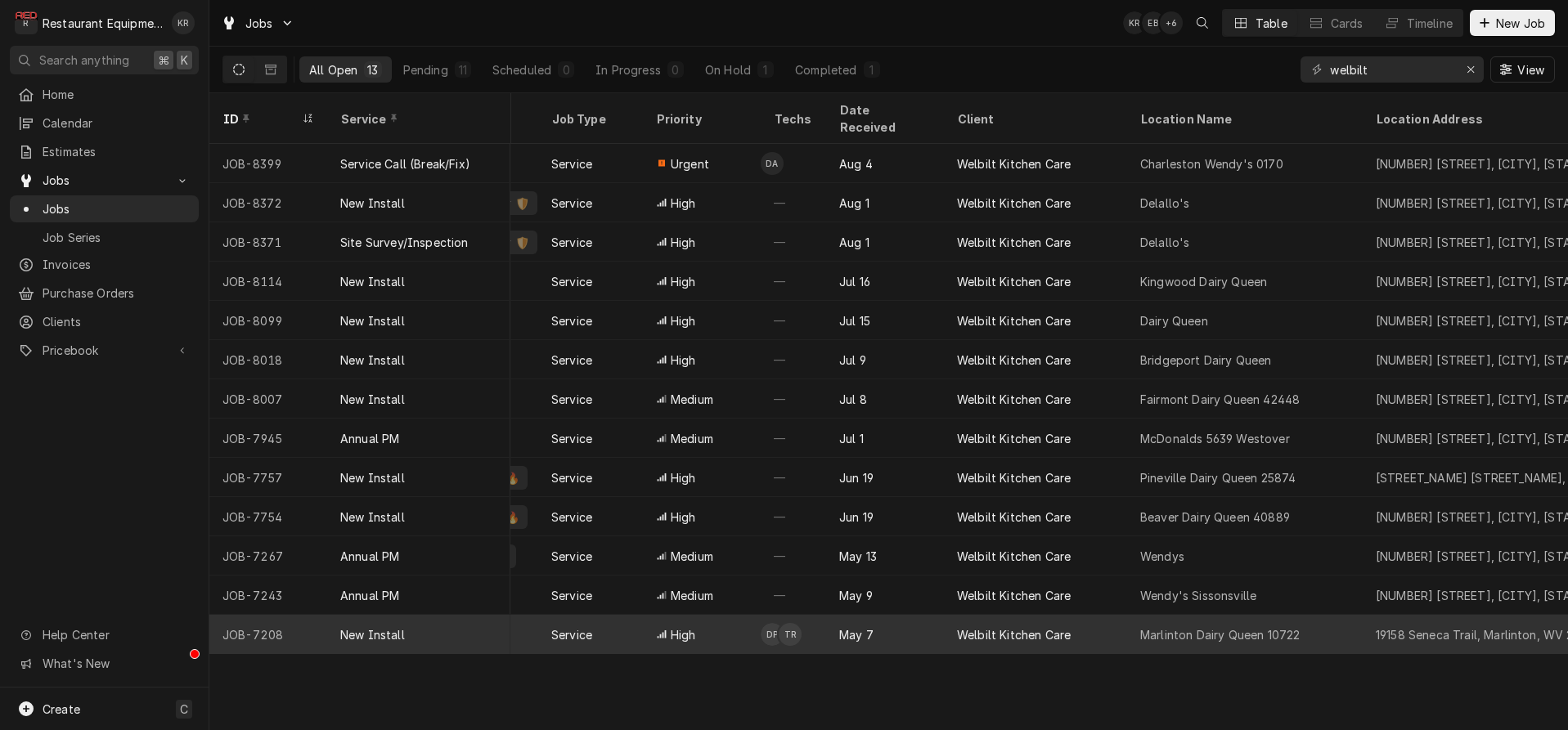 click on "Marlinton Dairy Queen 10722" at bounding box center [1245, 634] 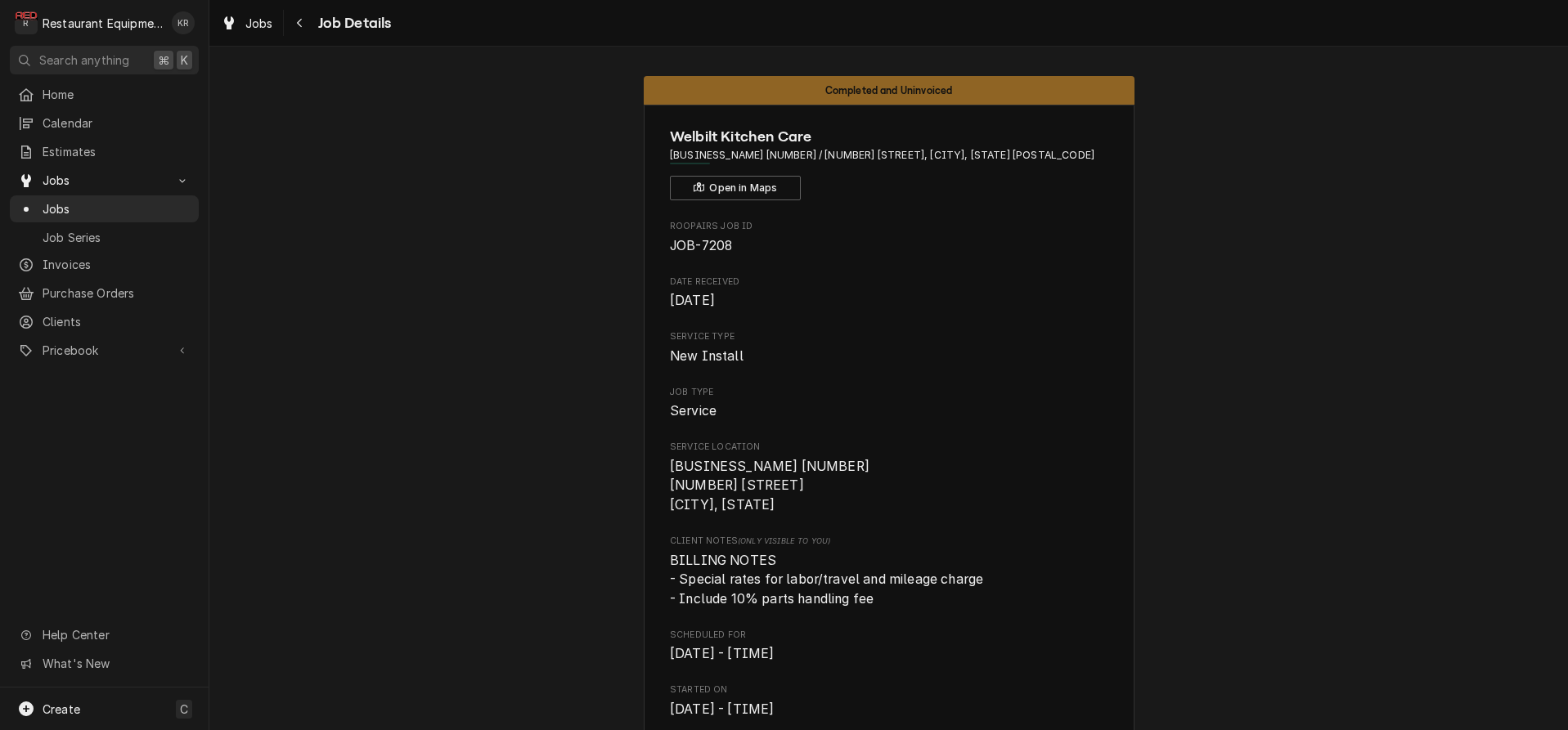 scroll, scrollTop: 0, scrollLeft: 0, axis: both 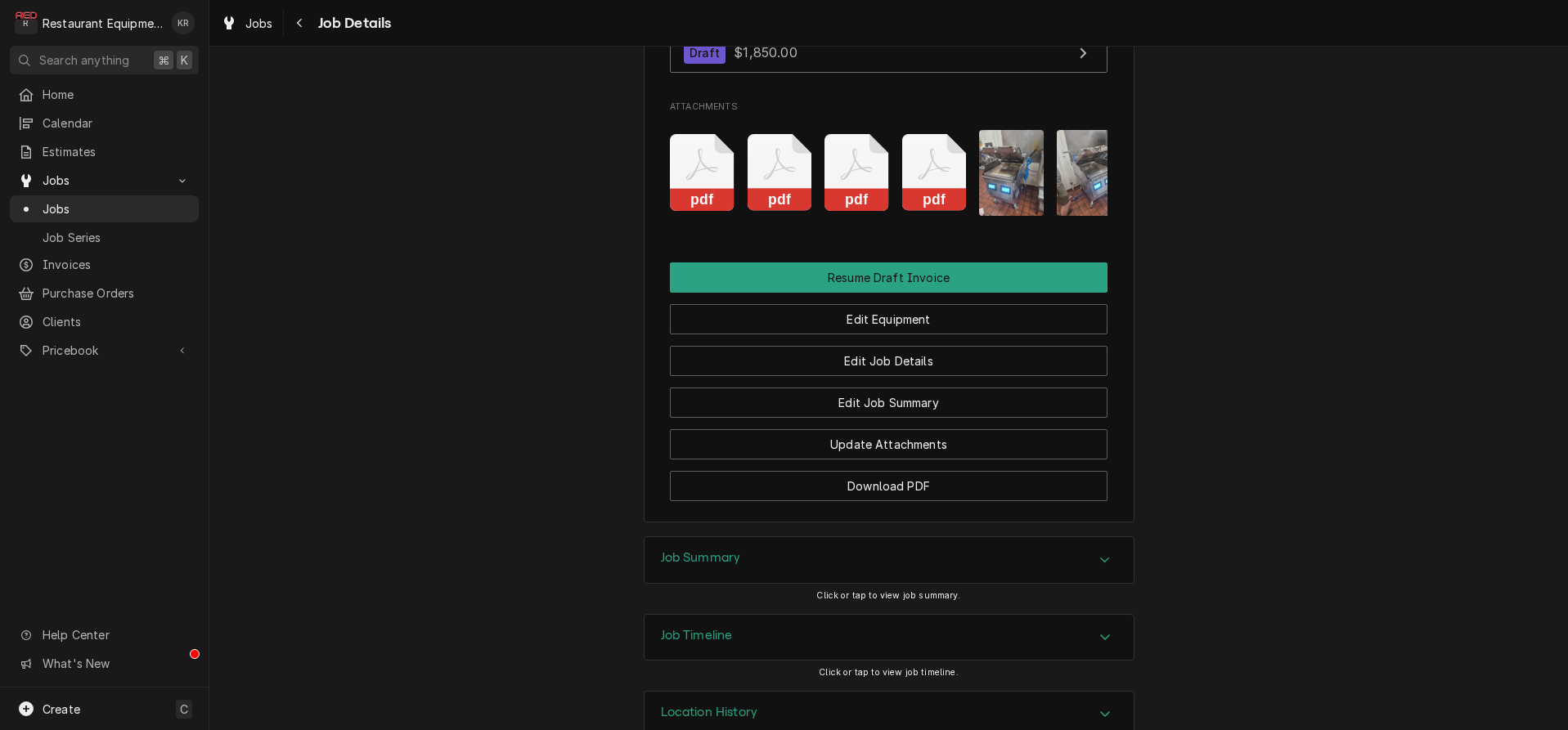click on "Job Summary" at bounding box center [701, 558] 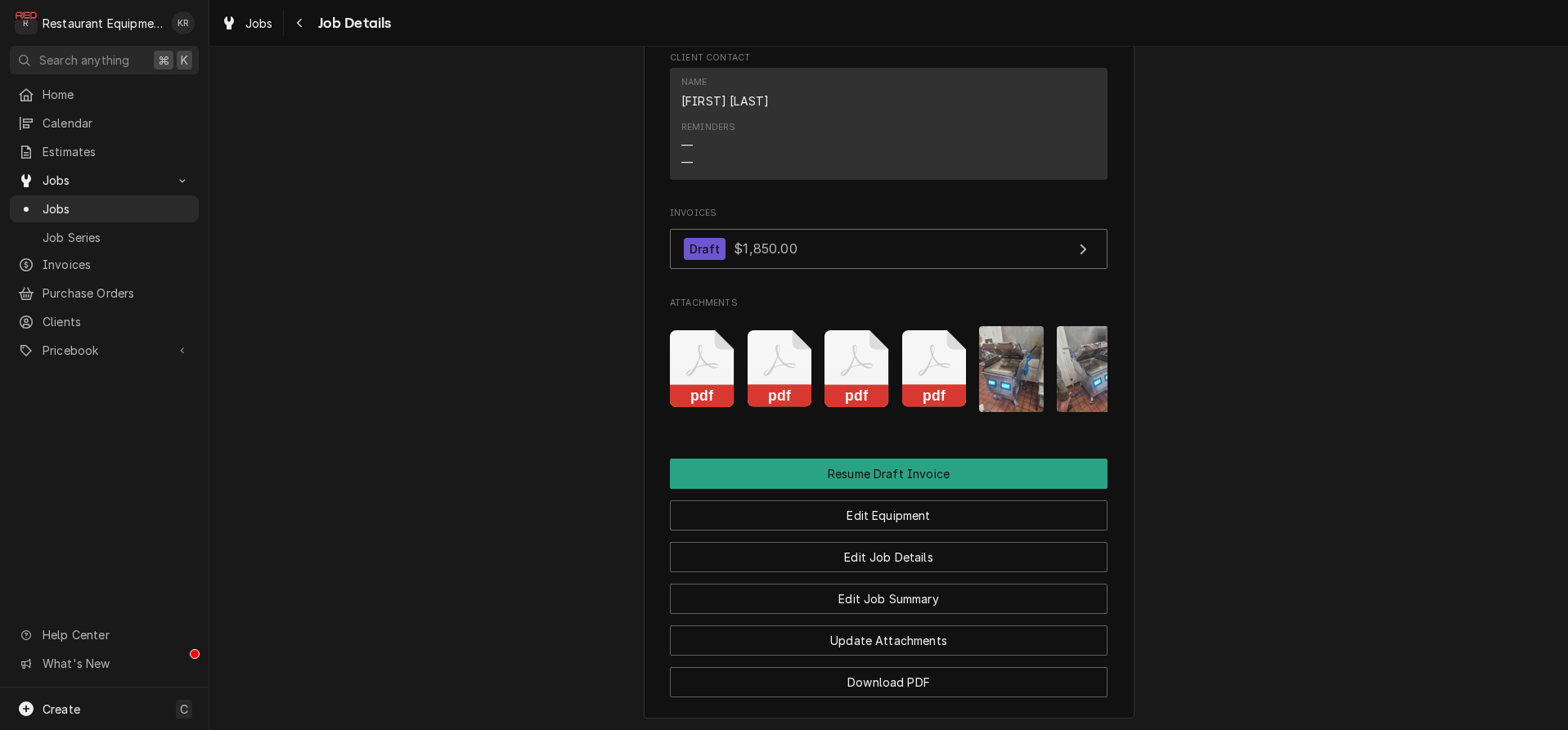 scroll, scrollTop: 2698, scrollLeft: 0, axis: vertical 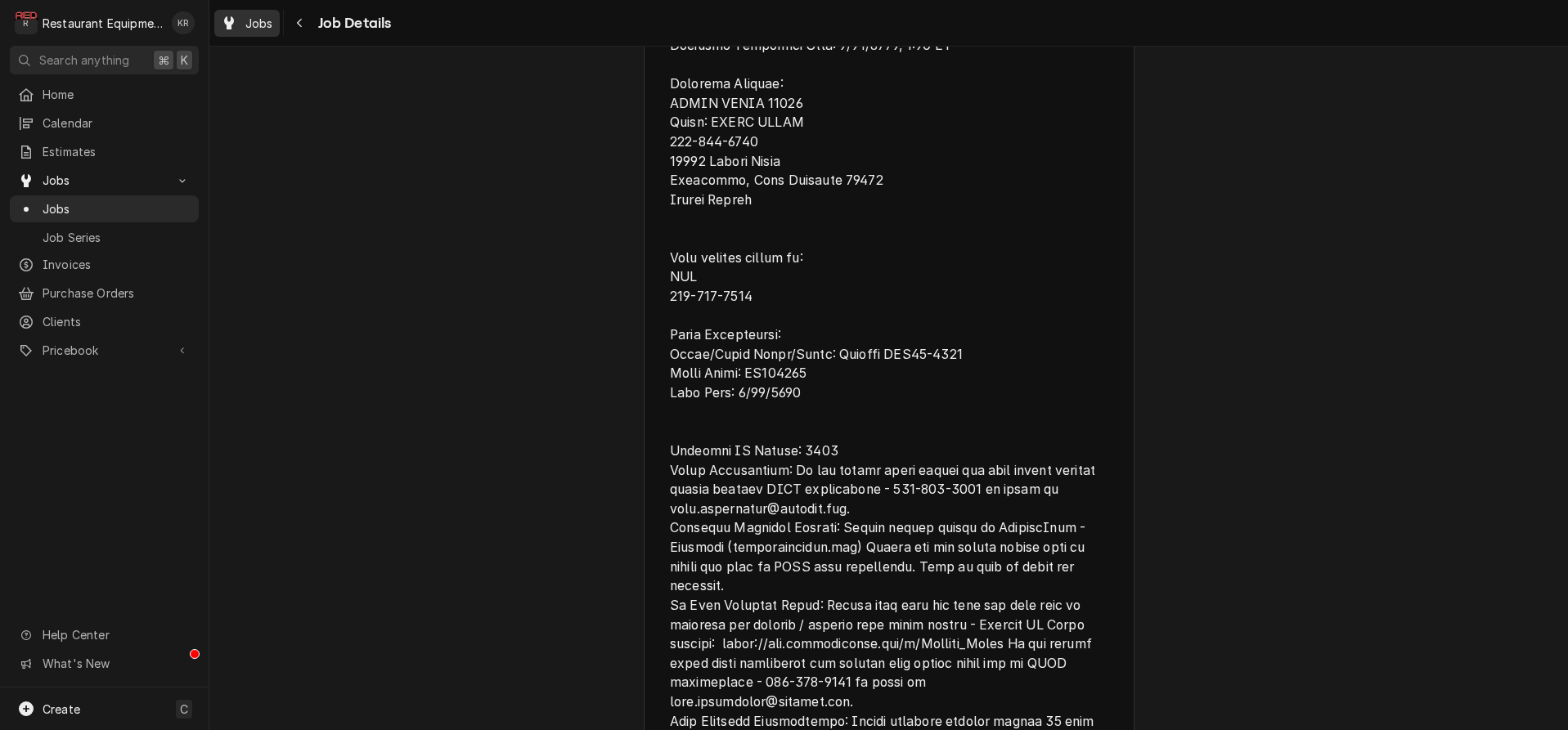 click on "Jobs" at bounding box center (259, 23) 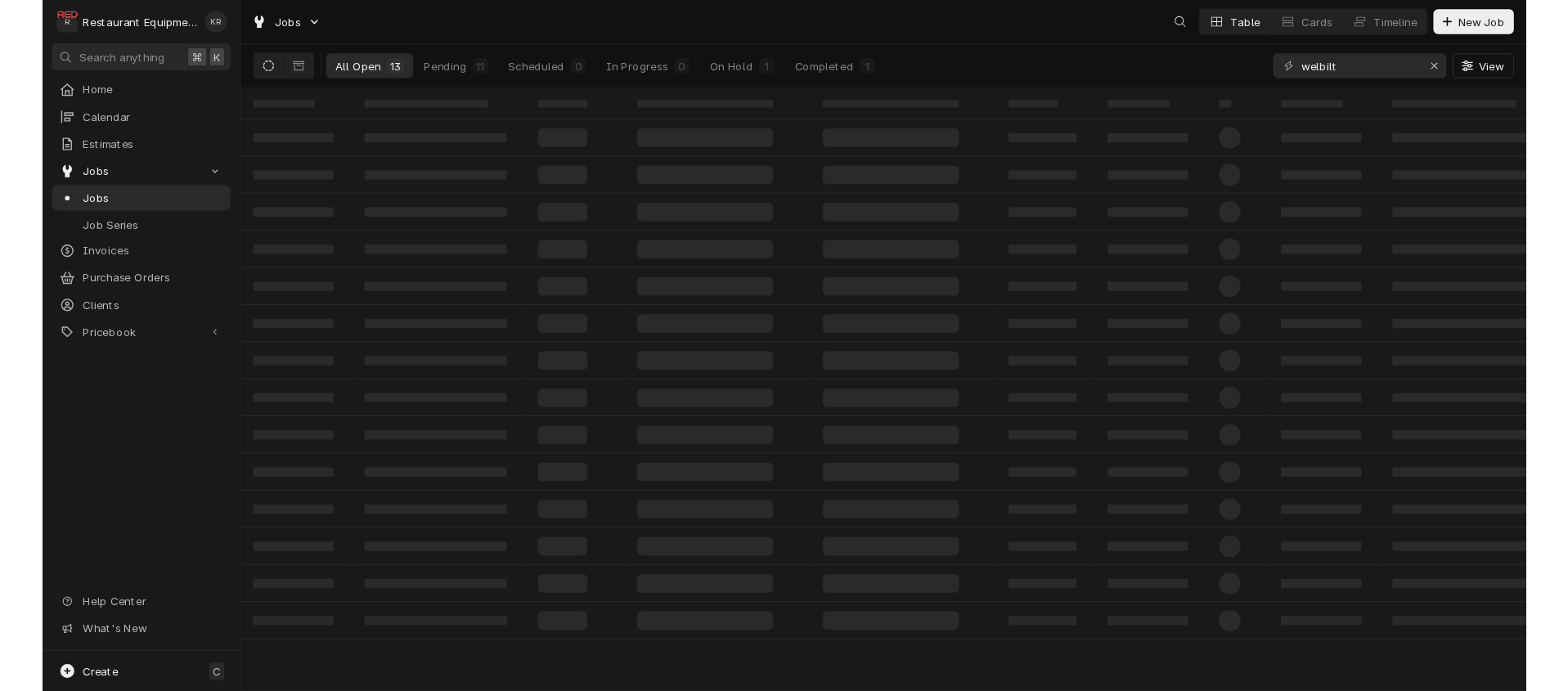 scroll, scrollTop: 0, scrollLeft: 0, axis: both 